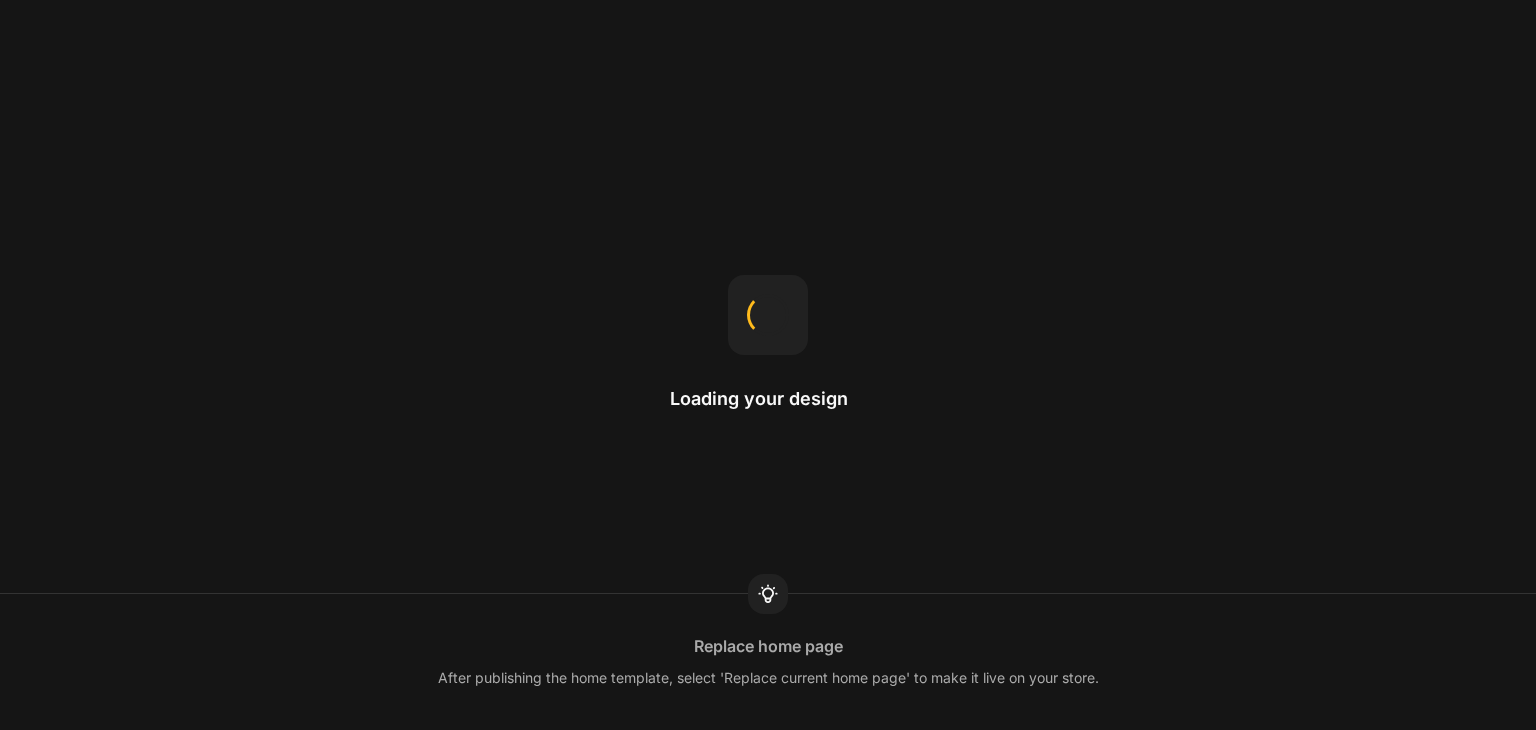 scroll, scrollTop: 0, scrollLeft: 0, axis: both 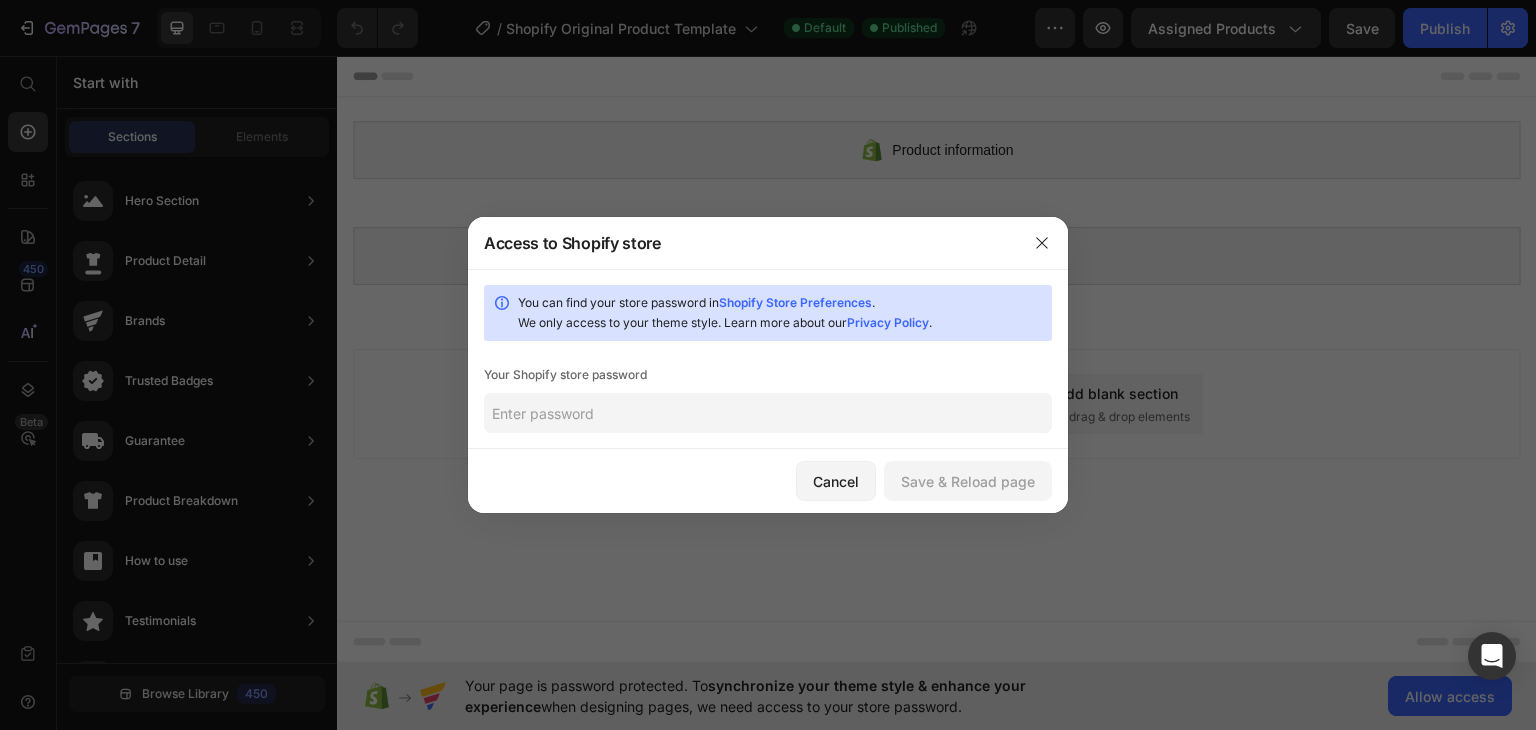 click 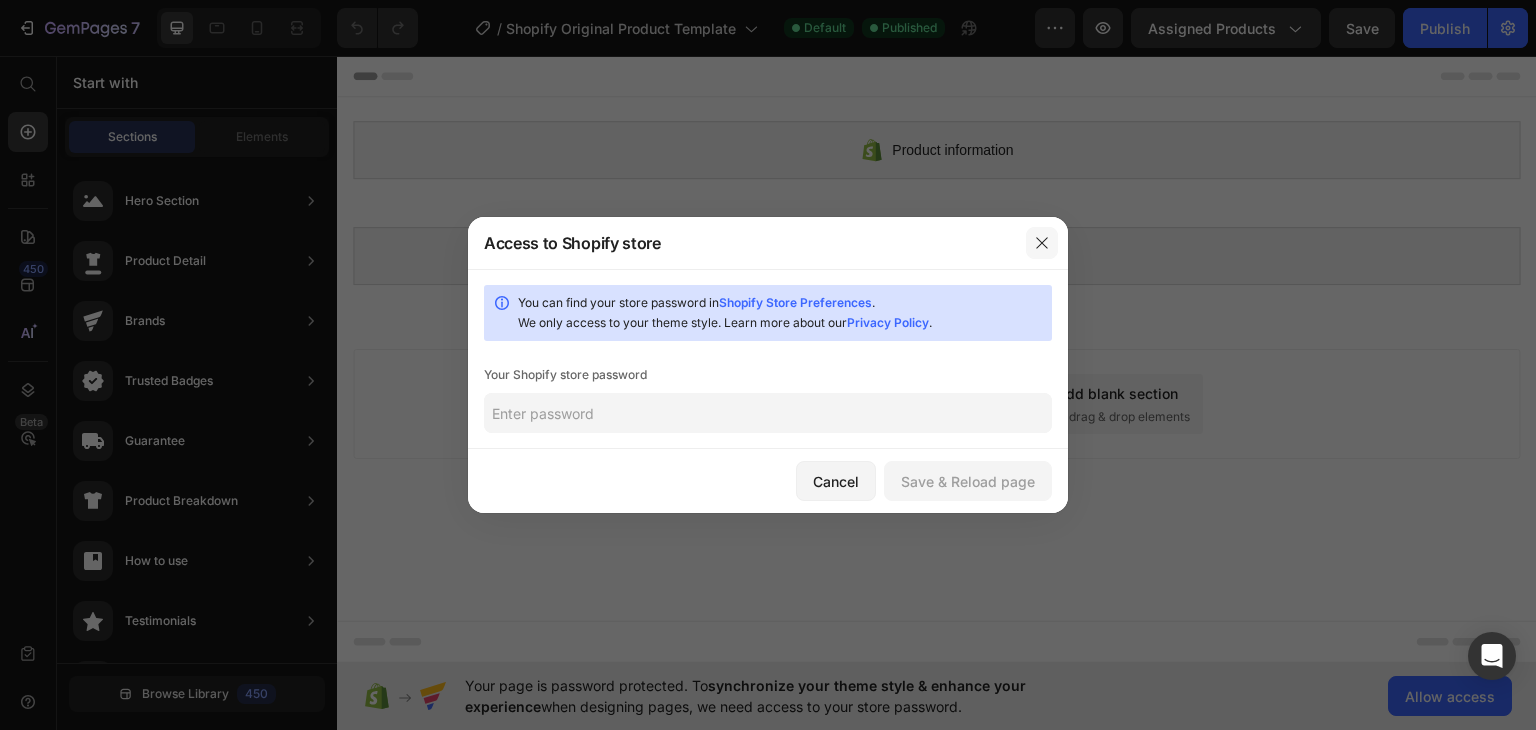 click at bounding box center [1042, 243] 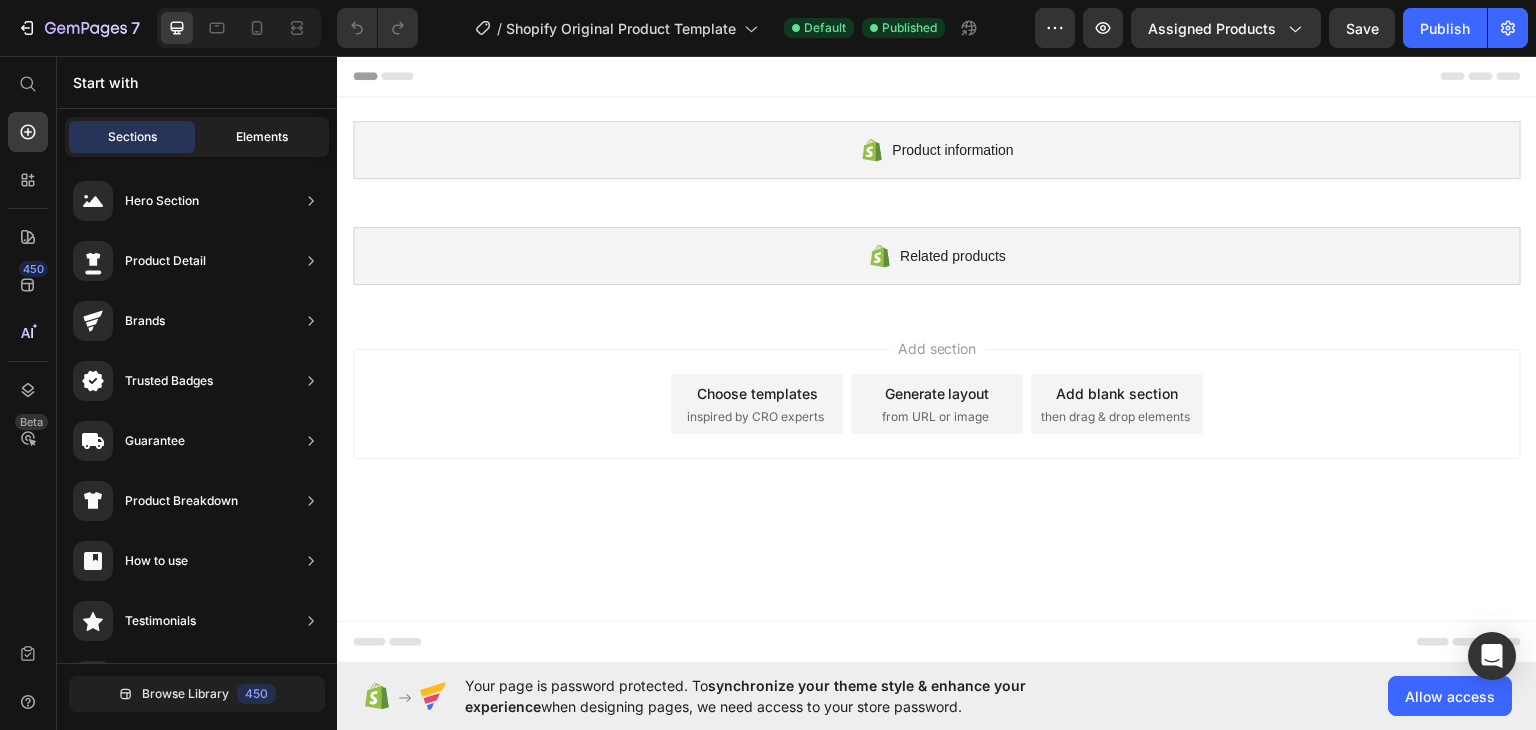 click on "Elements" at bounding box center (262, 137) 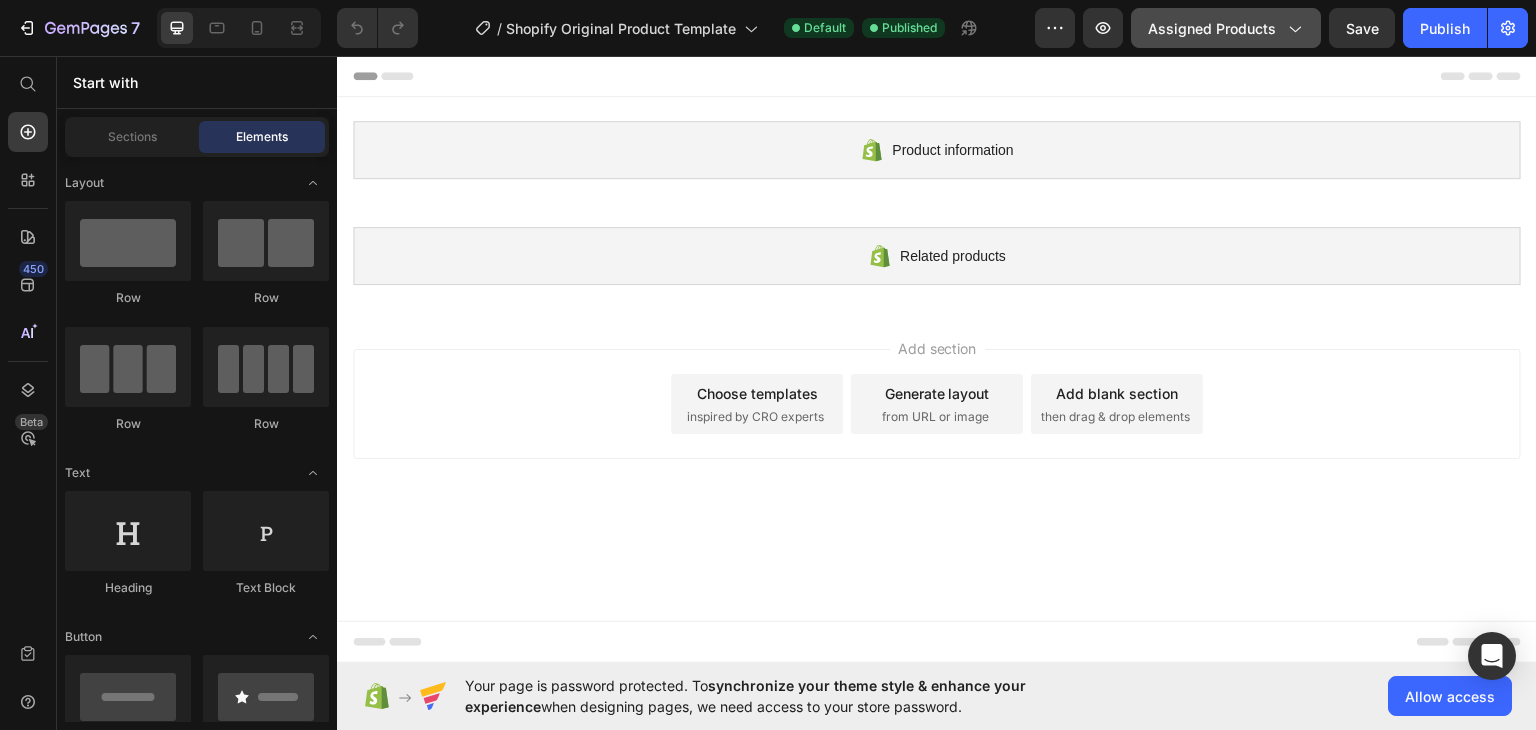 click on "Assigned Products" 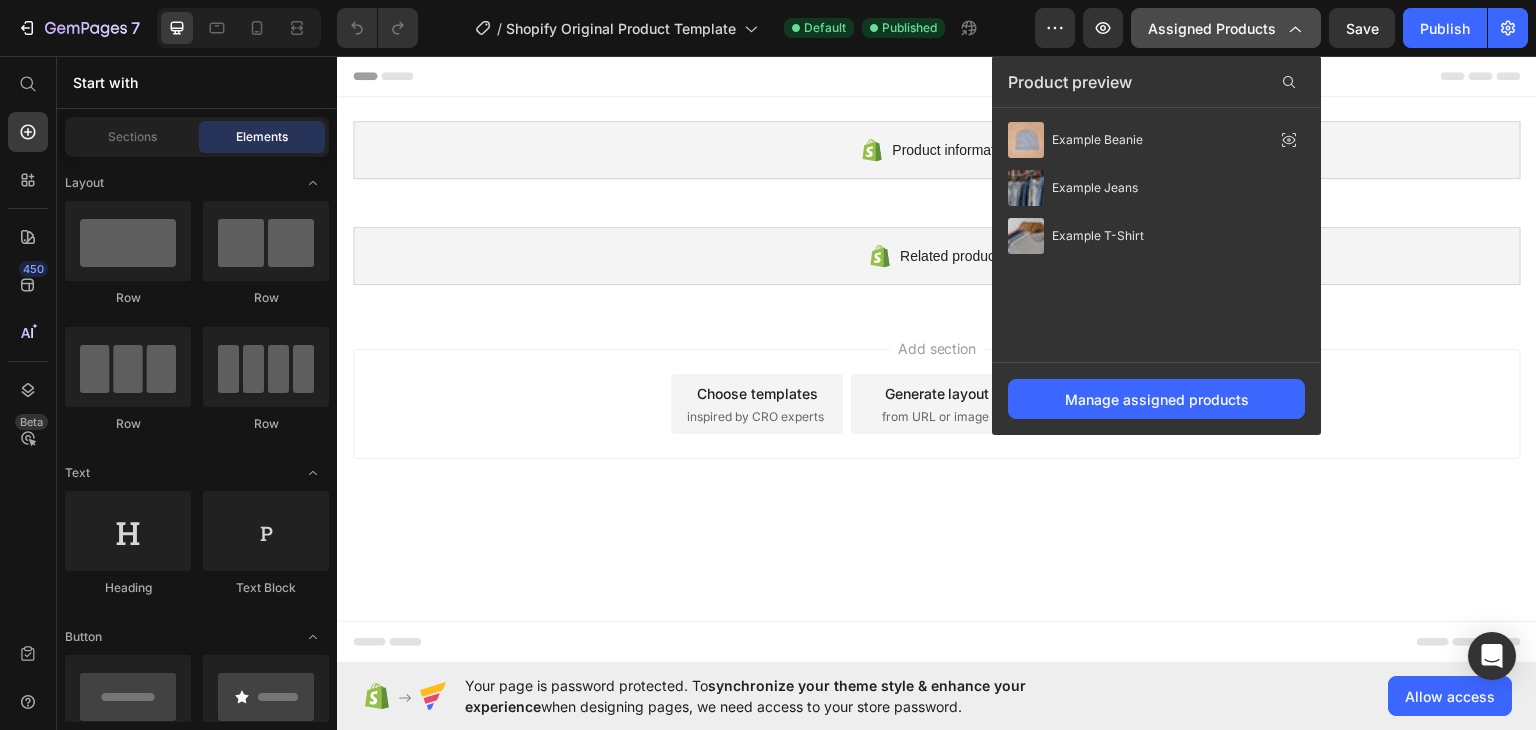 click on "Assigned Products" 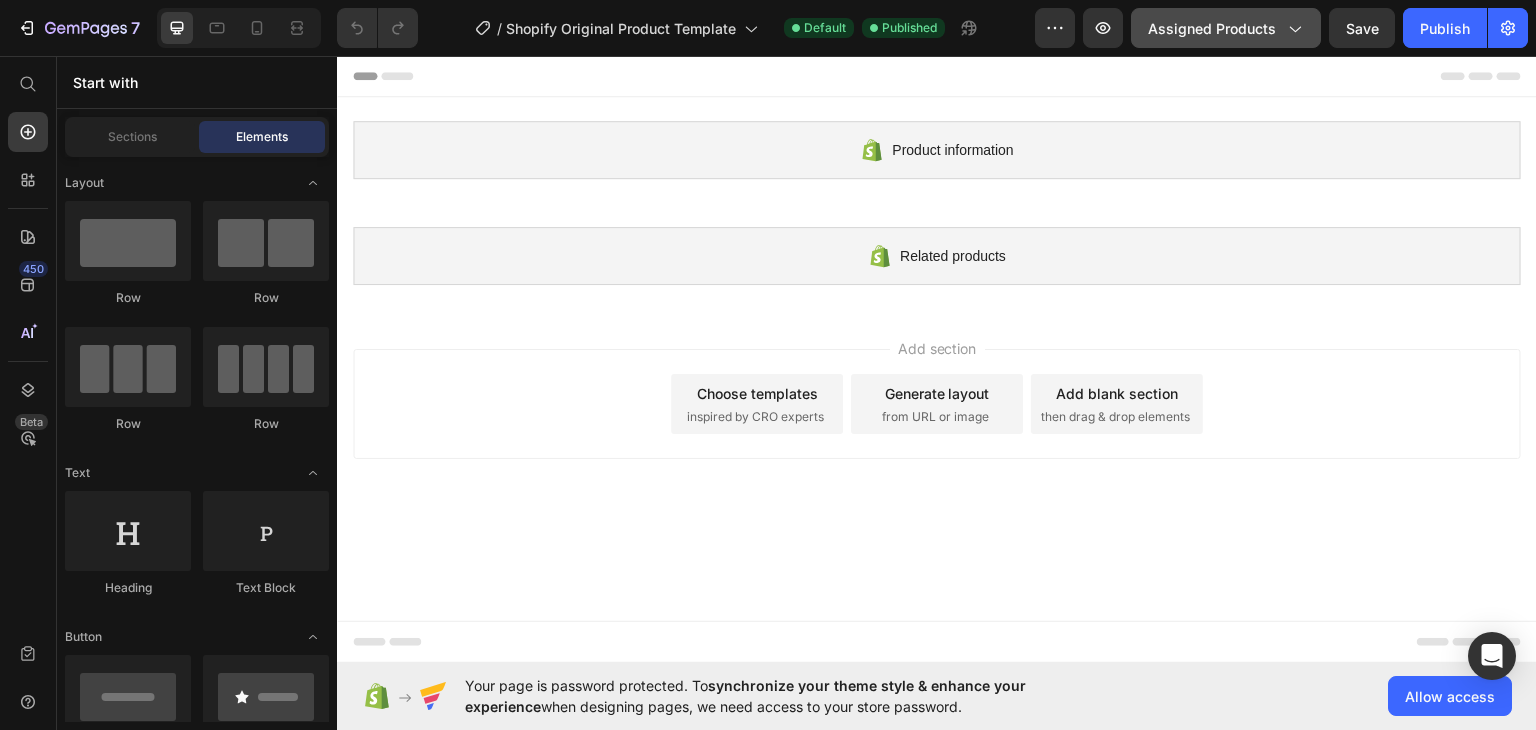 click on "Assigned Products" 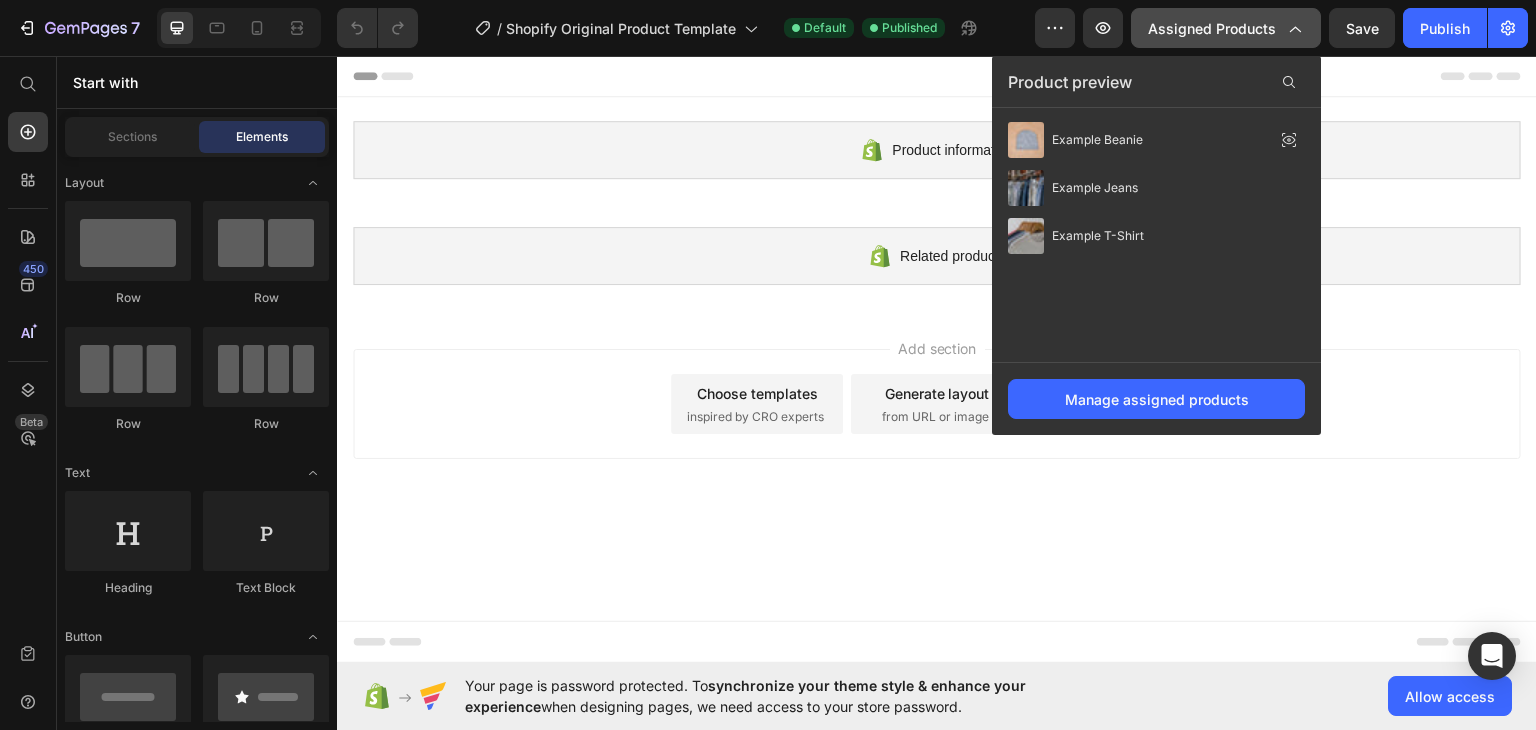 click on "Assigned Products" at bounding box center (1226, 28) 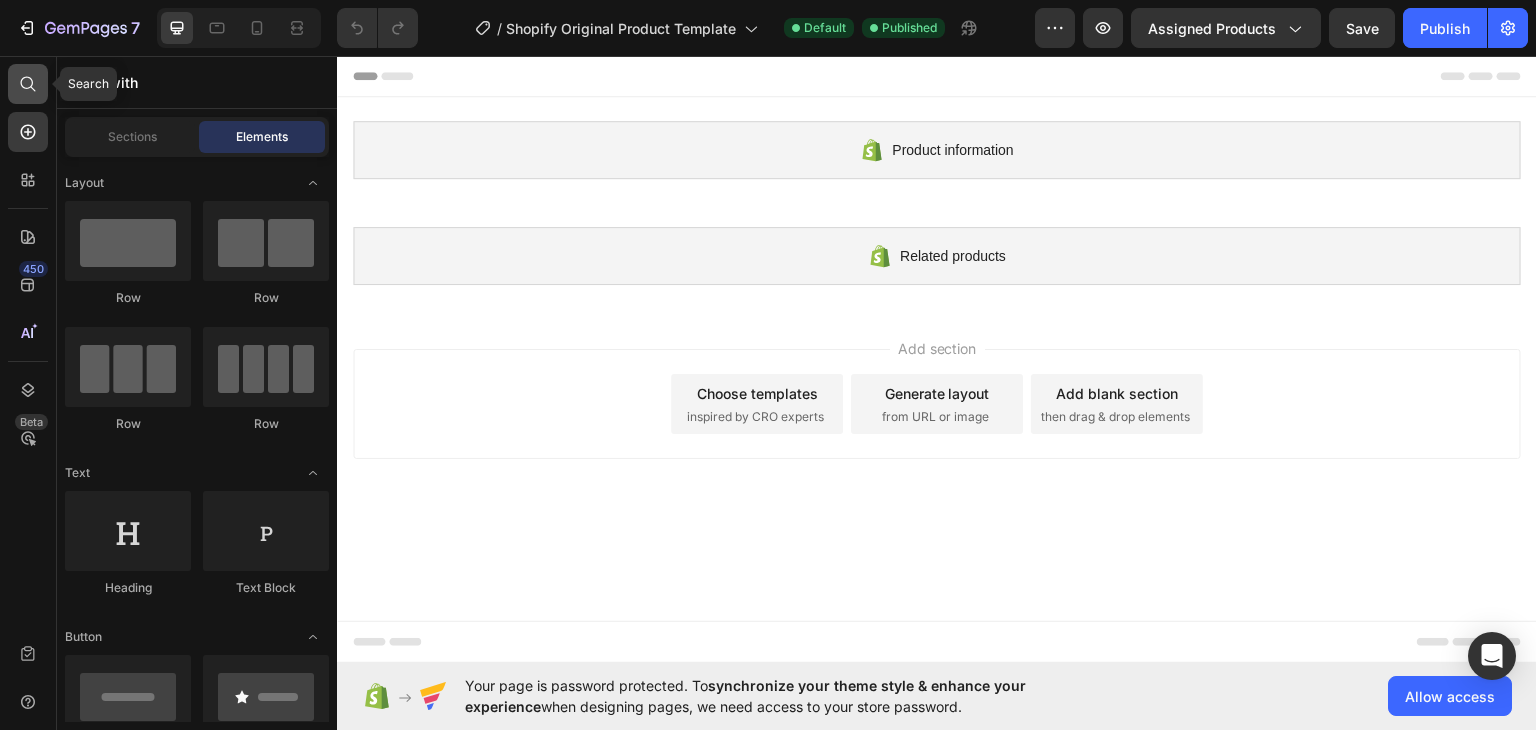 click 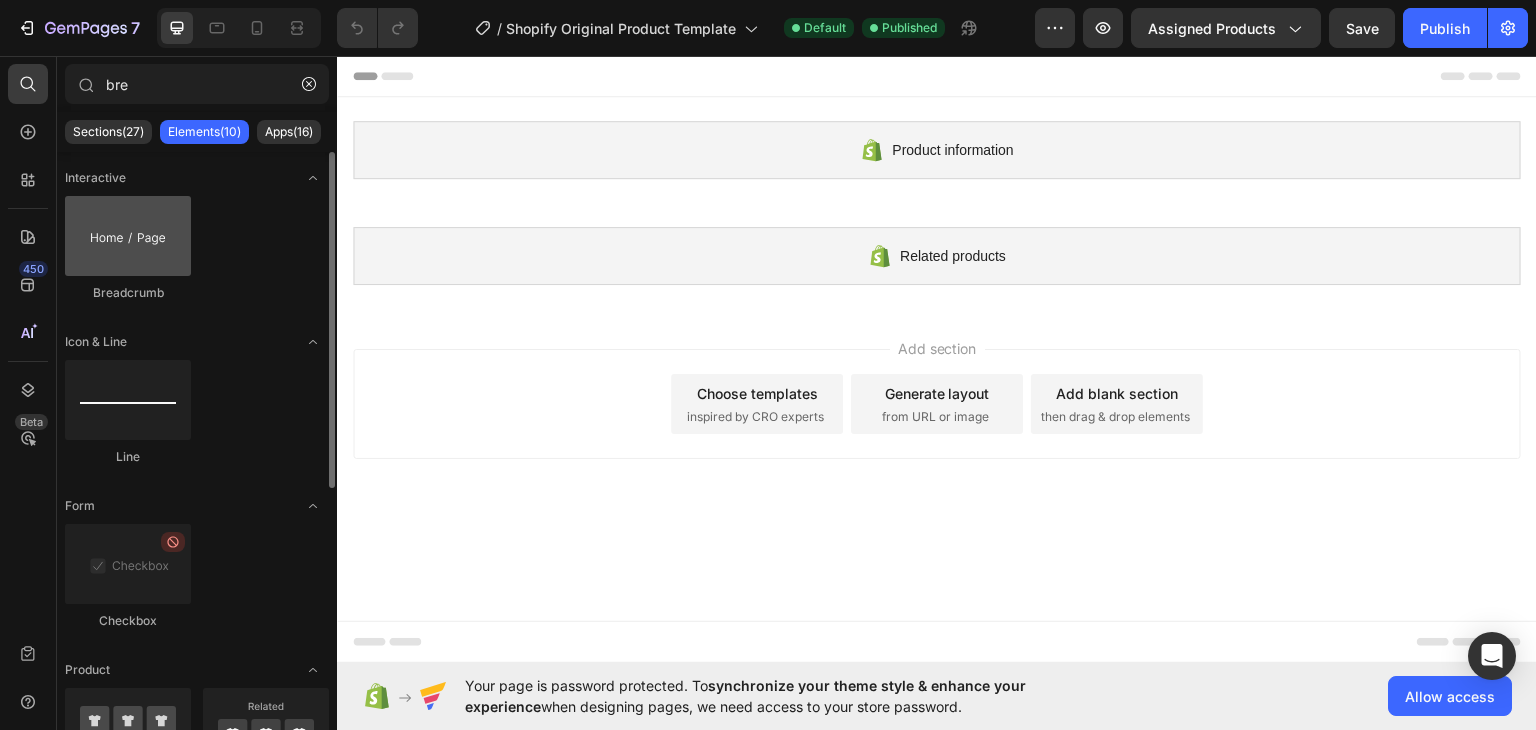 type on "bre" 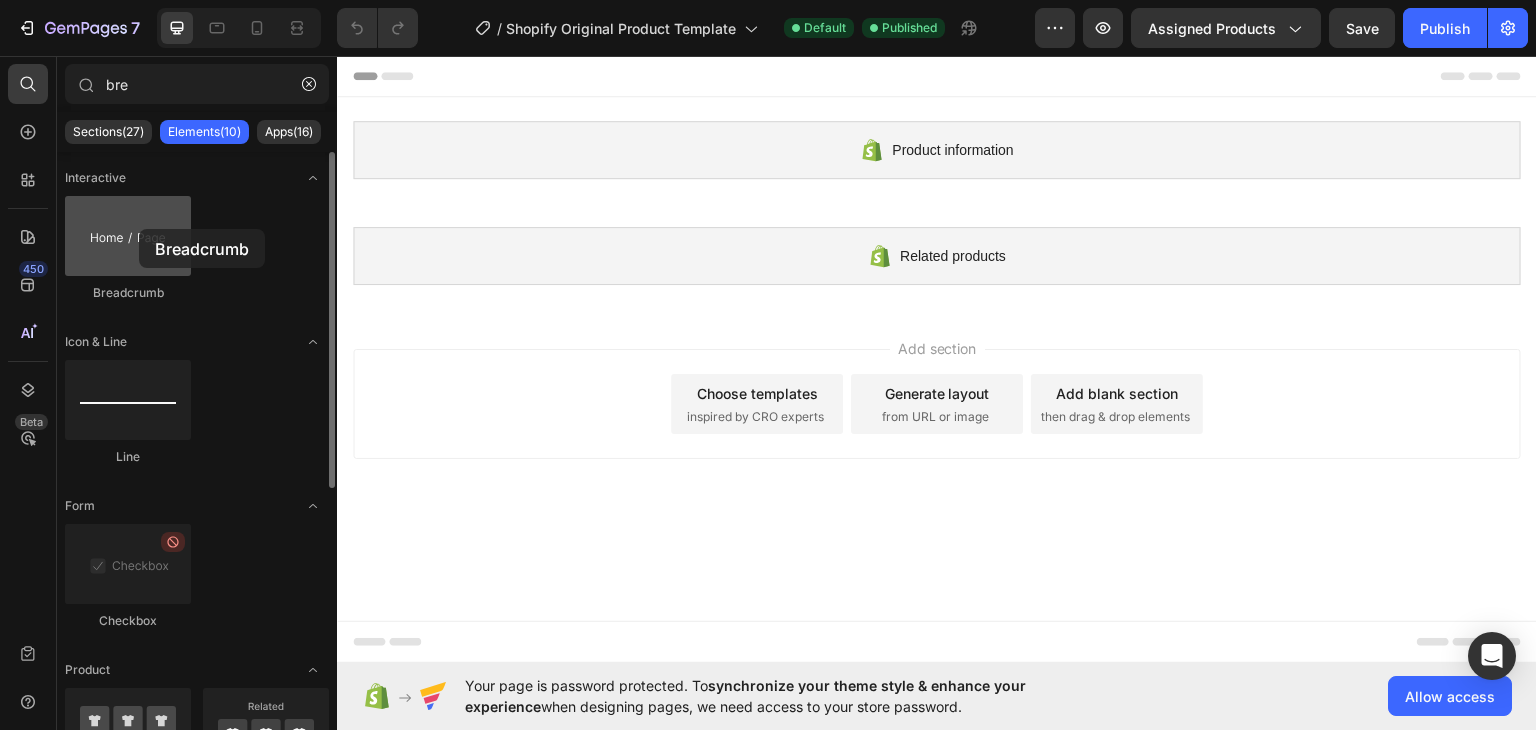 click at bounding box center [128, 236] 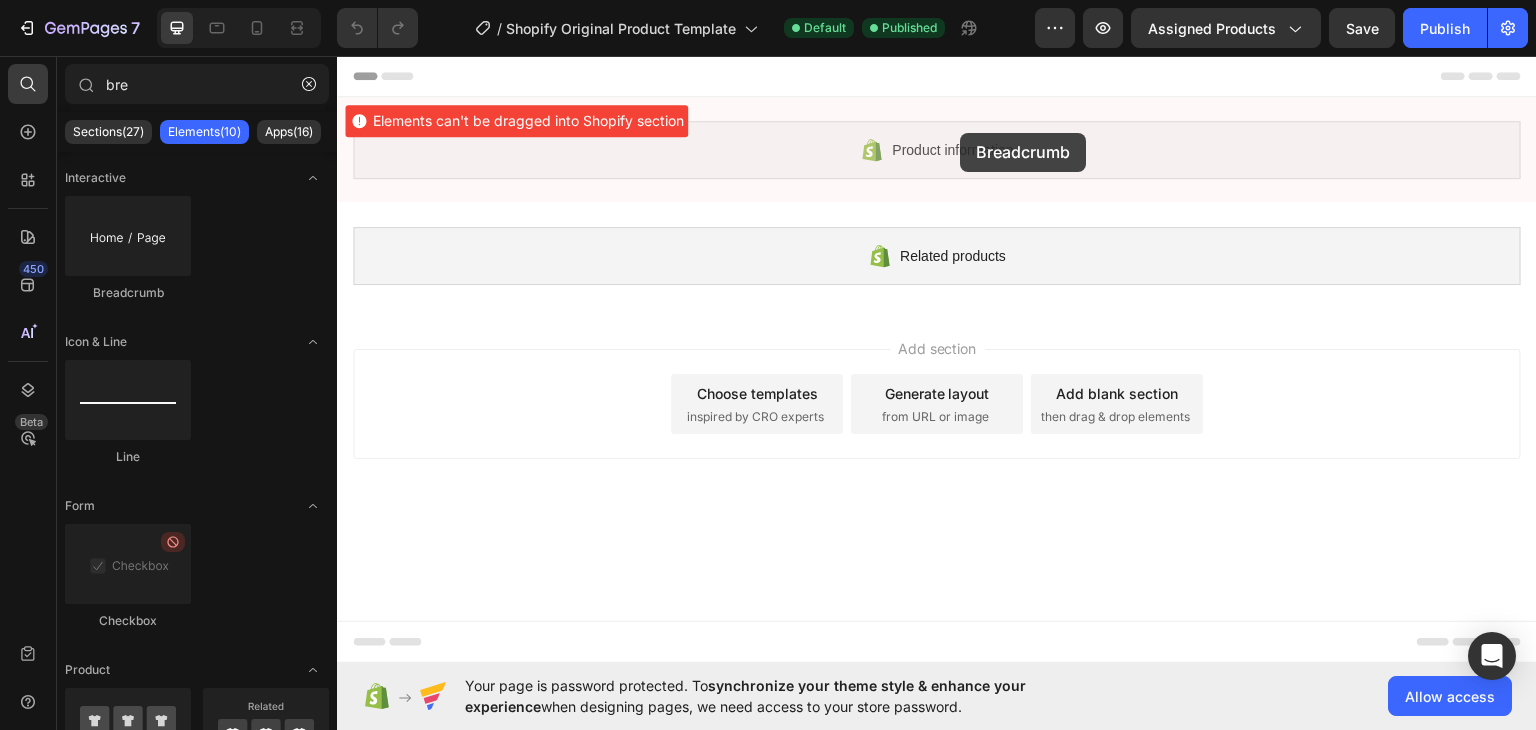 drag, startPoint x: 471, startPoint y: 288, endPoint x: 1003, endPoint y: 143, distance: 551.4064 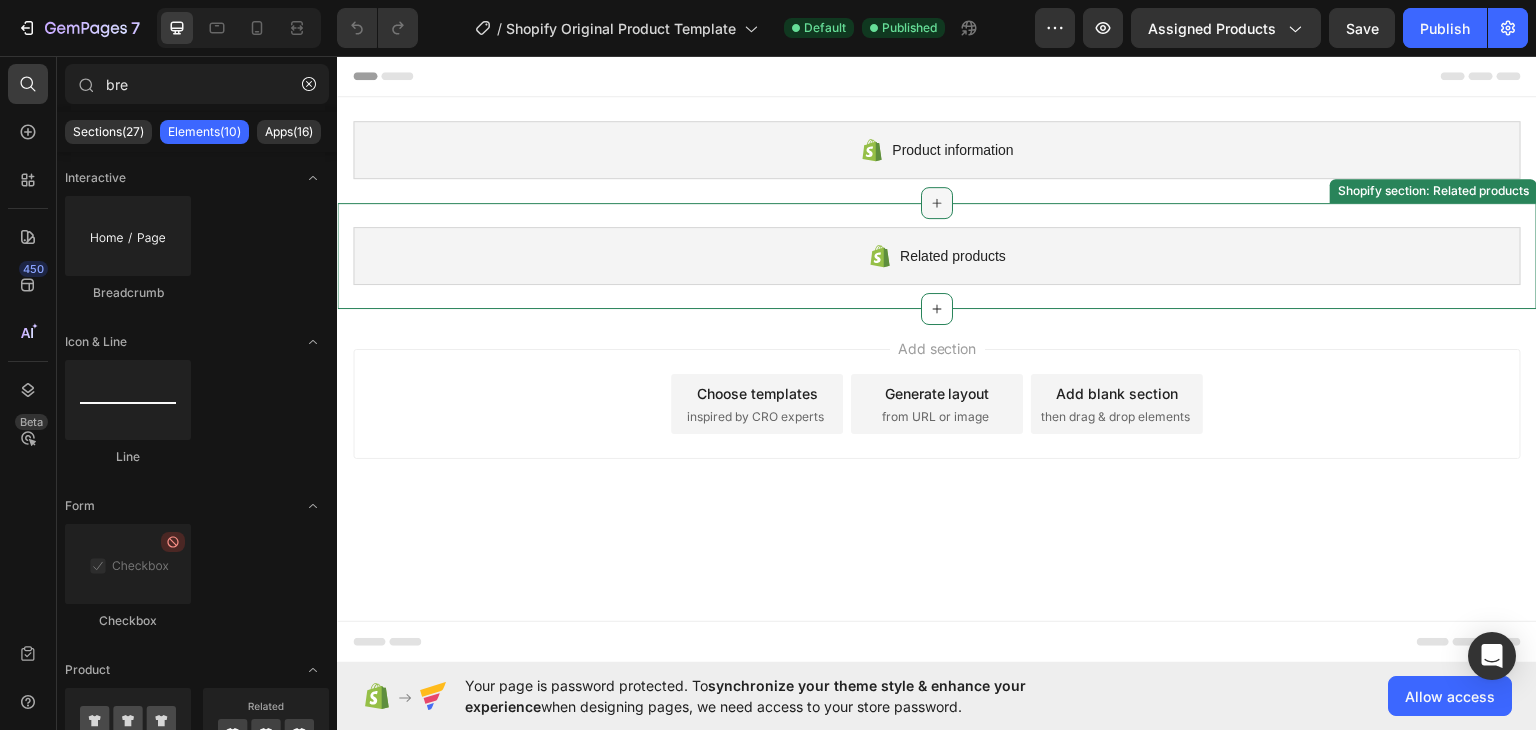 click 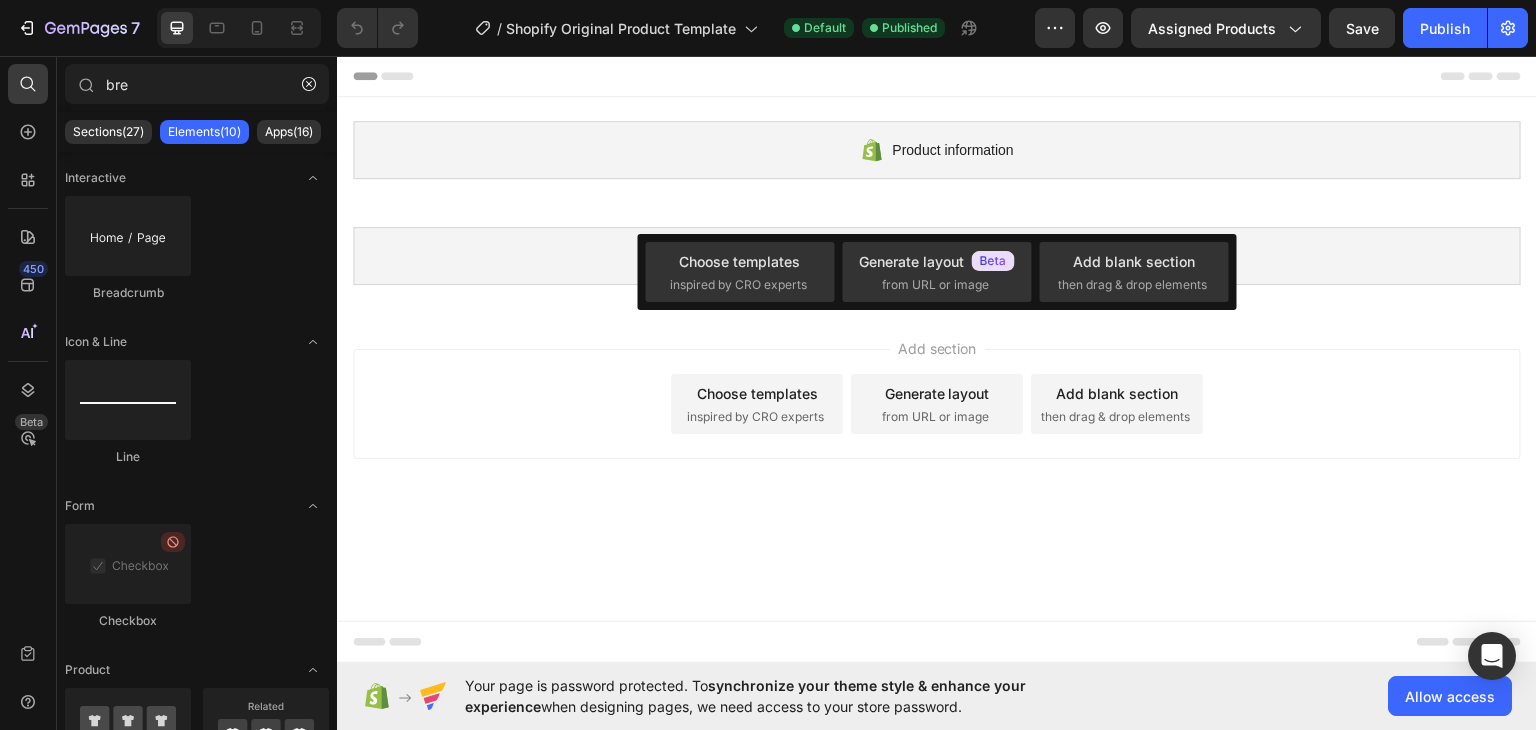 click on "Add section Choose templates inspired by CRO experts Generate layout from URL or image Add blank section then drag & drop elements" at bounding box center (937, 403) 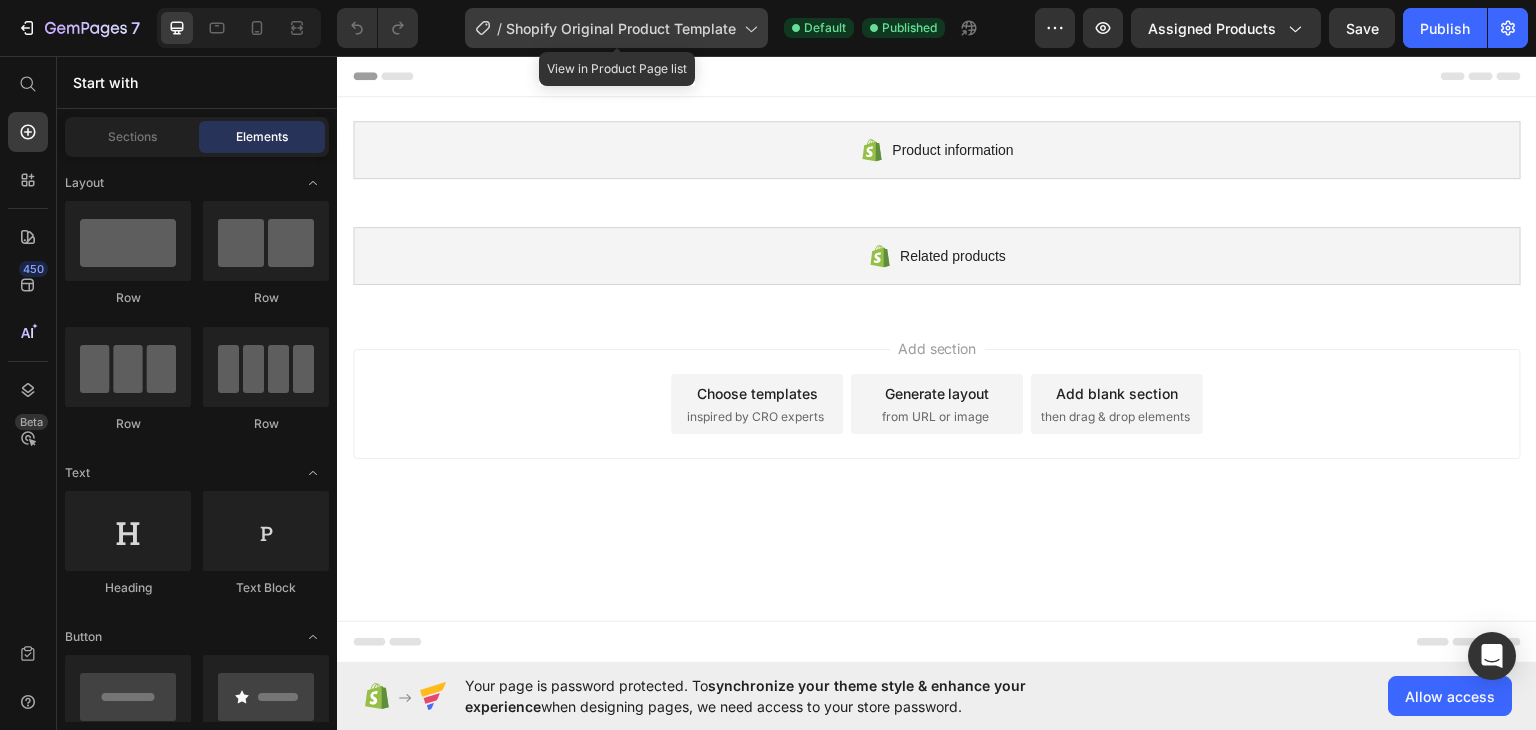 click on "Shopify Original Product Template" at bounding box center (621, 28) 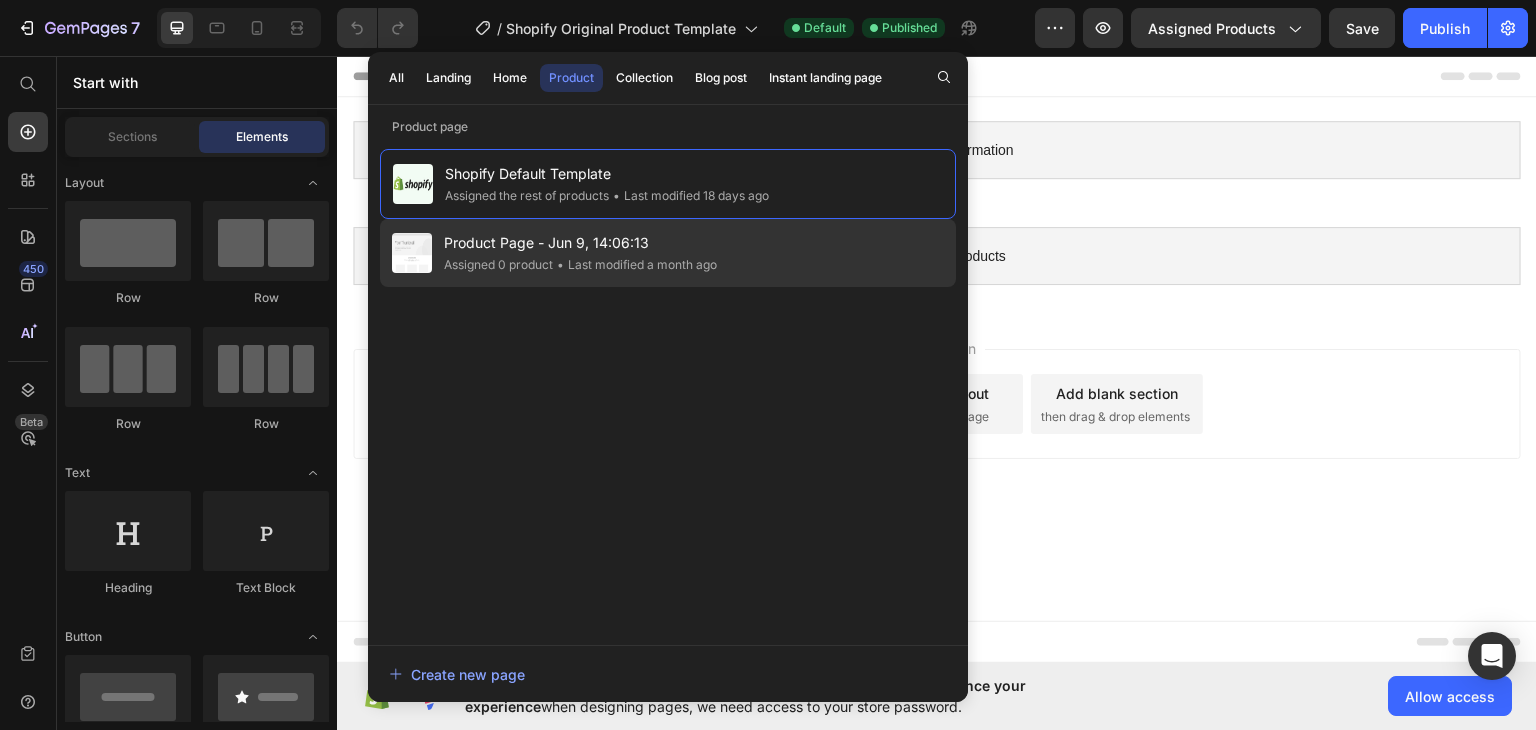 click on "• Last modified a month ago" 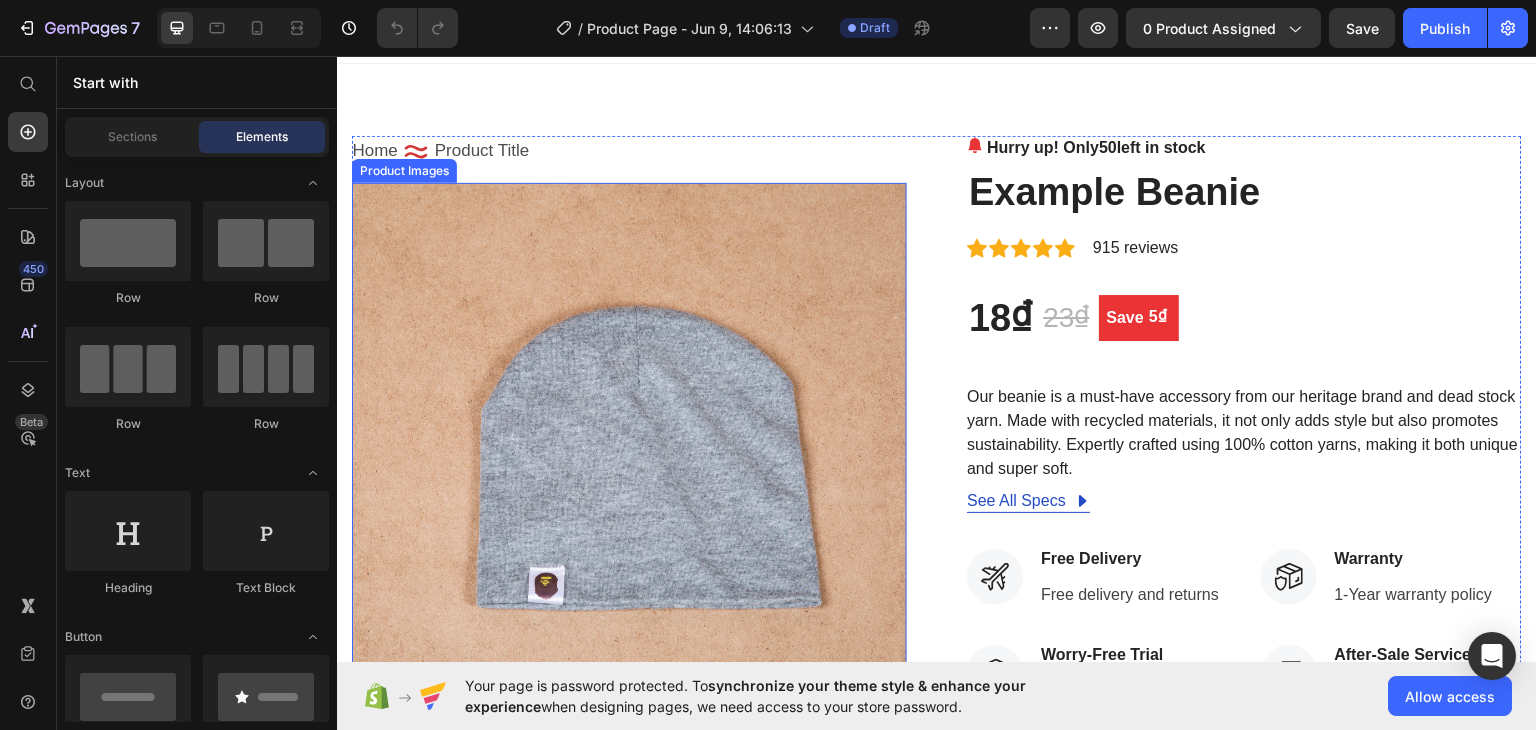 scroll, scrollTop: 0, scrollLeft: 0, axis: both 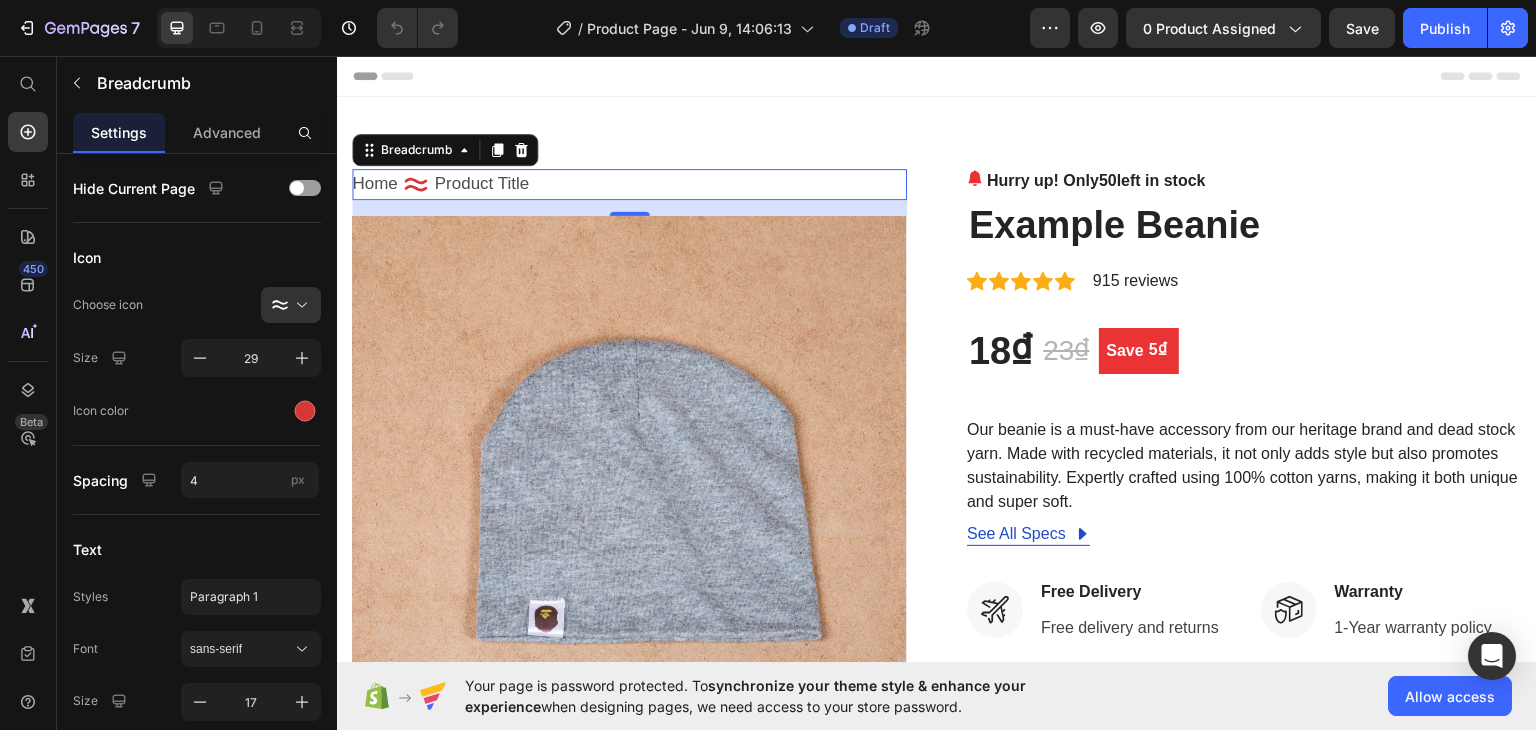 click on "Product Title" at bounding box center [481, 183] 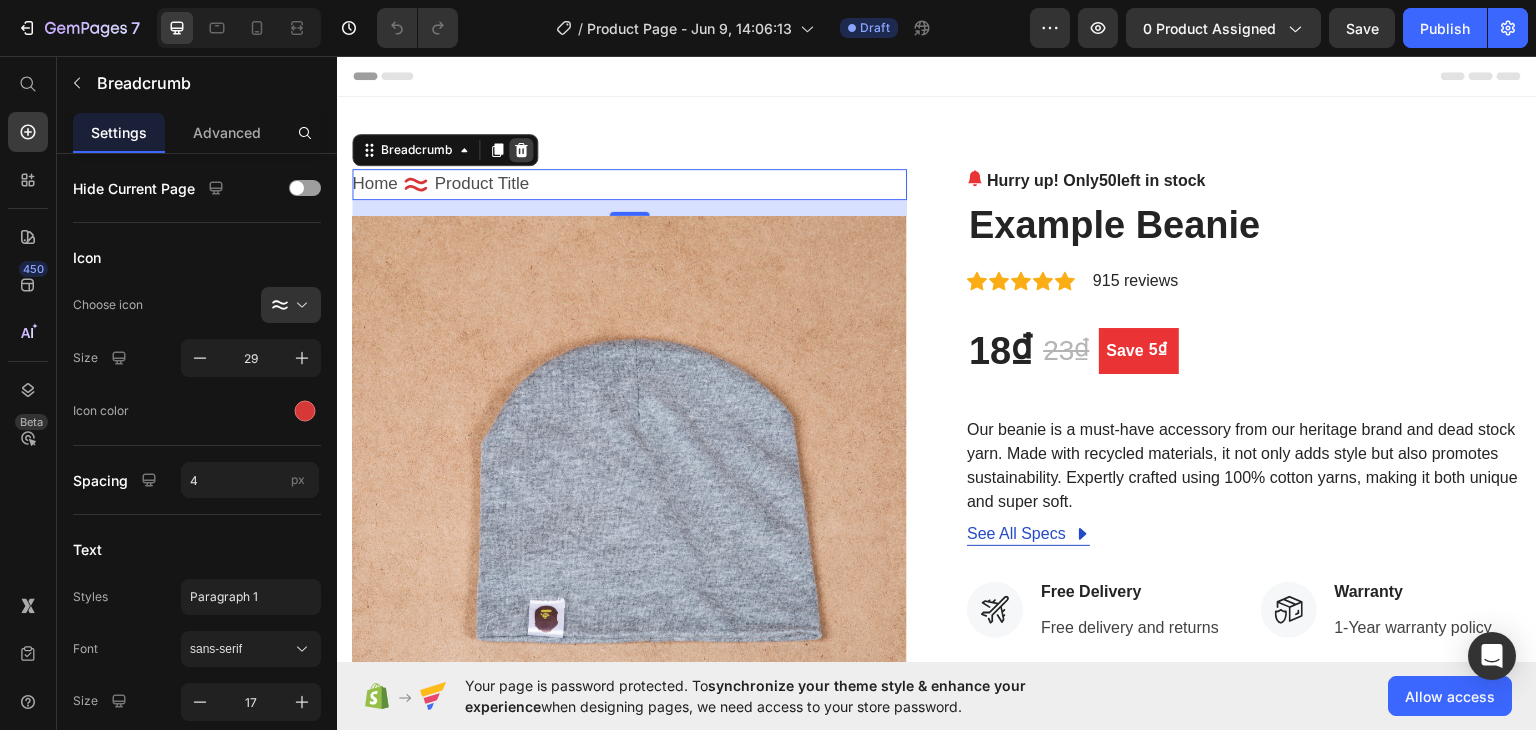 click 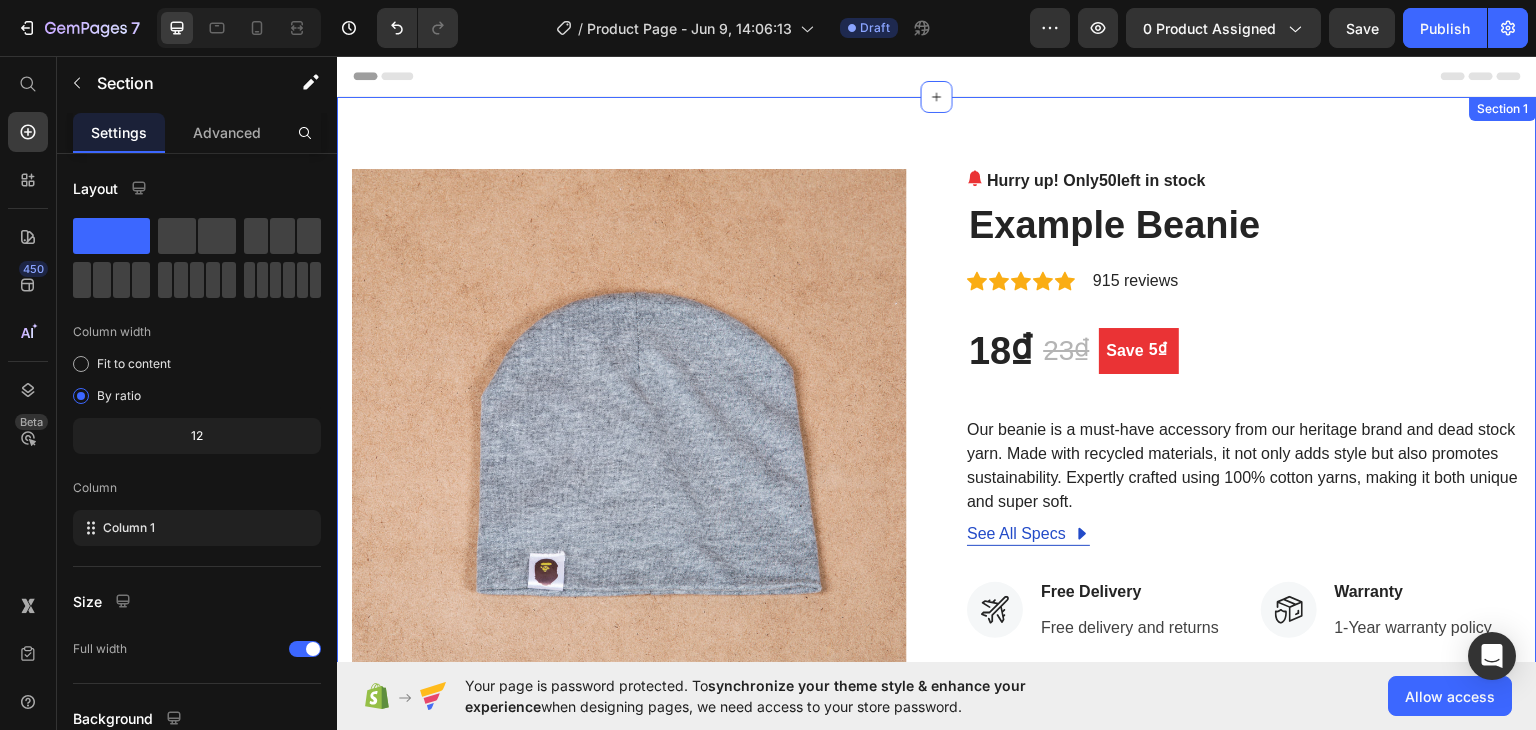 click on "Product Images
Hurry up! Only  50  left in stock (P) Stock Counter Example Beanie (P) Title
Icon
Icon
Icon
Icon
Icon Icon List Hoz 915 reviews Text block Row 18₫ (P) Price 23₫ (P) Price Save 5₫ (P) Tag Row Our beanie is a must-have accessory from our heritage brand and dead stock yarn. Made with recycled materials, it not only adds style but also promotes sustainability. Expertly crafted using 100% cotton yarns, making it both unique and super soft. (P) Description
See All Specs Button Row
Icon Free Delivery Text block Free delivery and returns Text block Icon List
Icon Worry-Free Trial Text block 60-Day easy returns Text block Icon List
Icon Warranty Text block 1-Year warranty policy Text block Icon List
Icon After-Sale Service Text block 24/7 support Text block Icon List Row This product has only default variant Quantity 1" at bounding box center (937, 637) 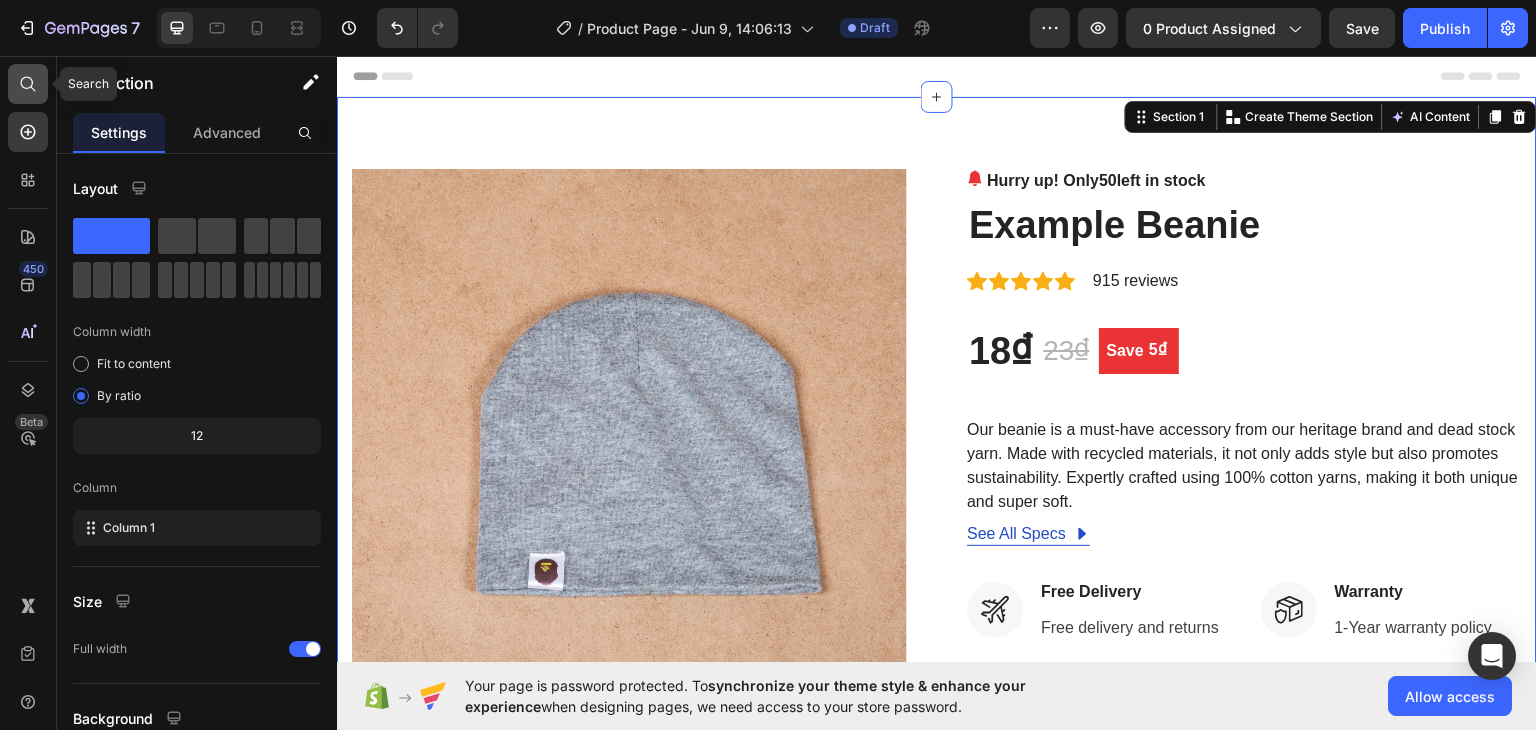 drag, startPoint x: 10, startPoint y: 85, endPoint x: 32, endPoint y: 97, distance: 25.059929 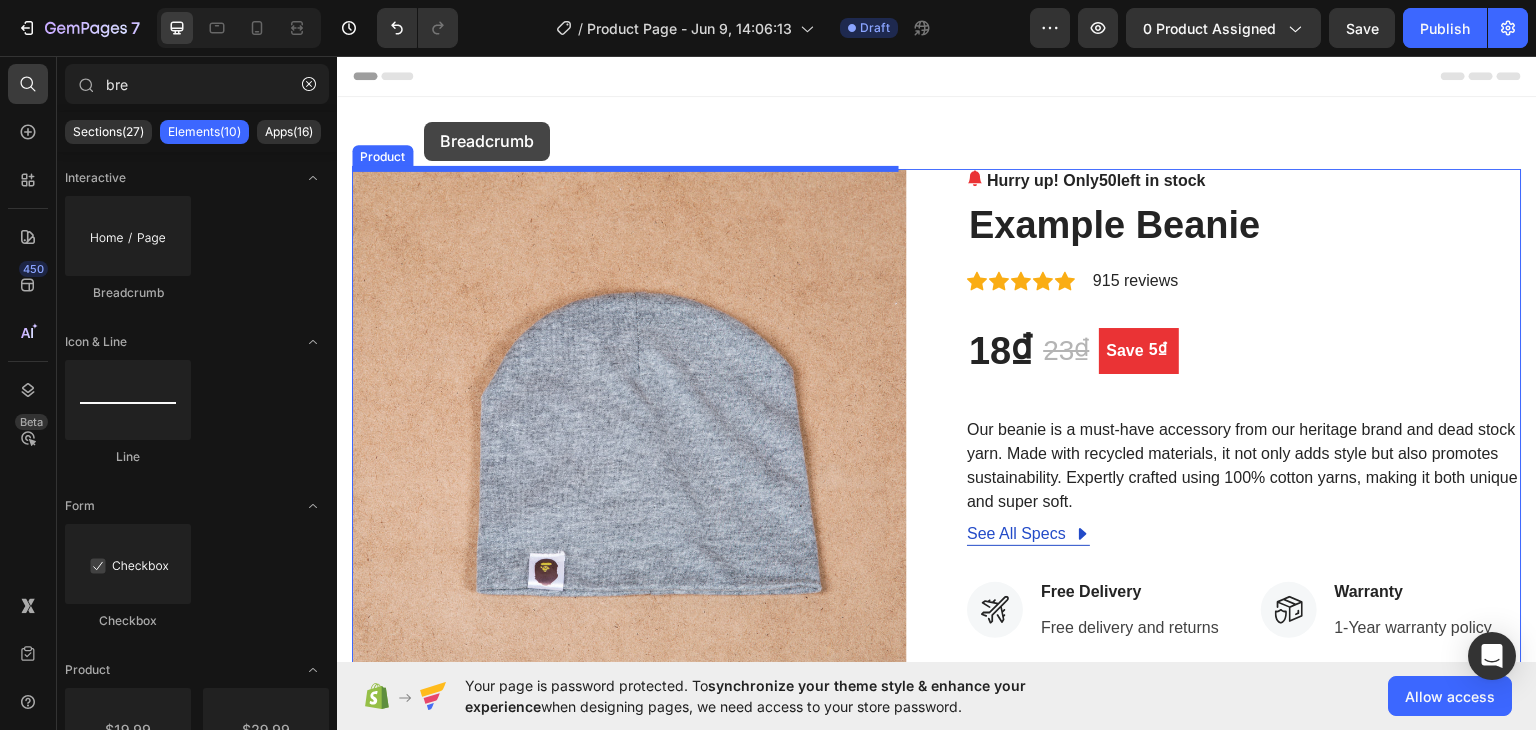drag, startPoint x: 493, startPoint y: 273, endPoint x: 424, endPoint y: 121, distance: 166.92813 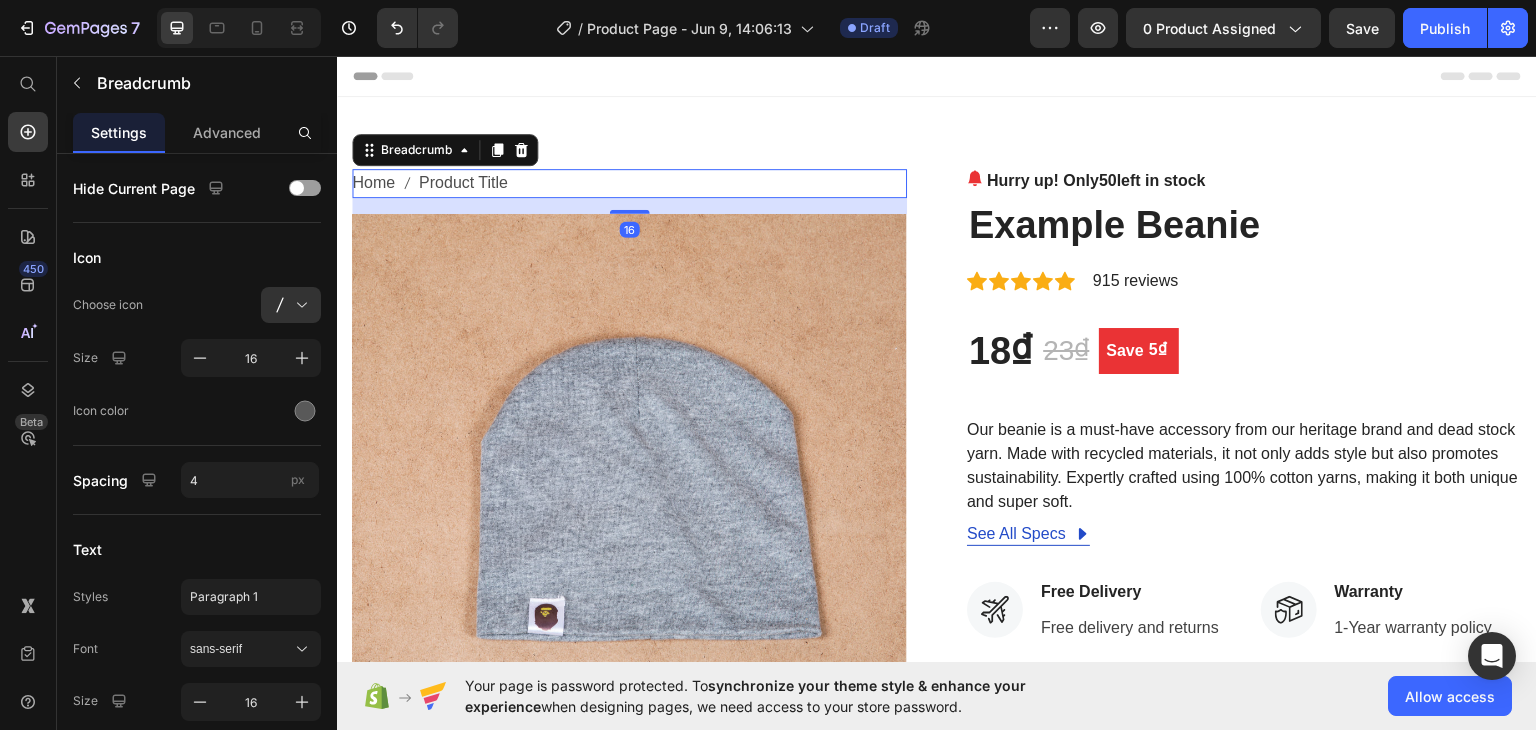 click on "Home
Product Title" at bounding box center (629, 182) 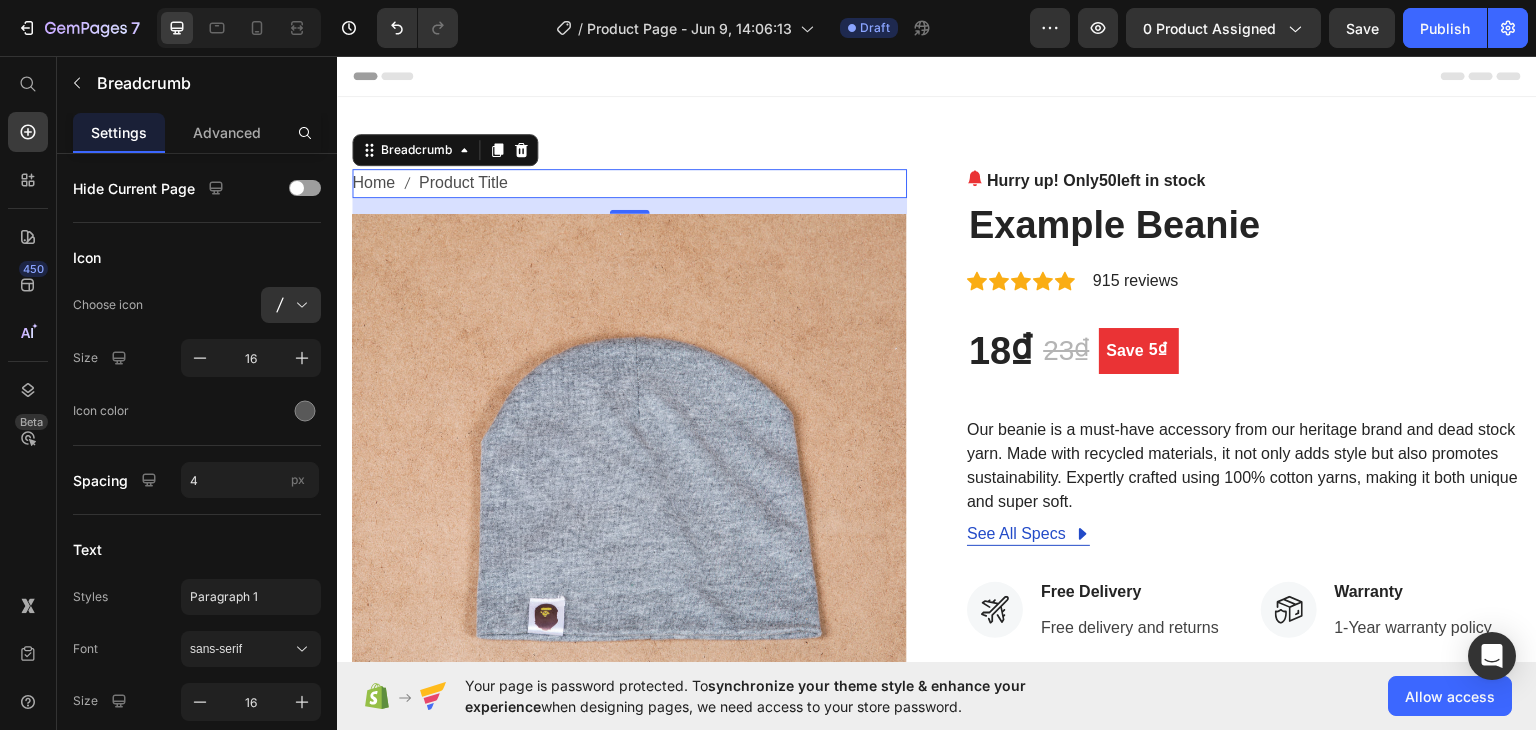 click on "Product Title" at bounding box center (463, 182) 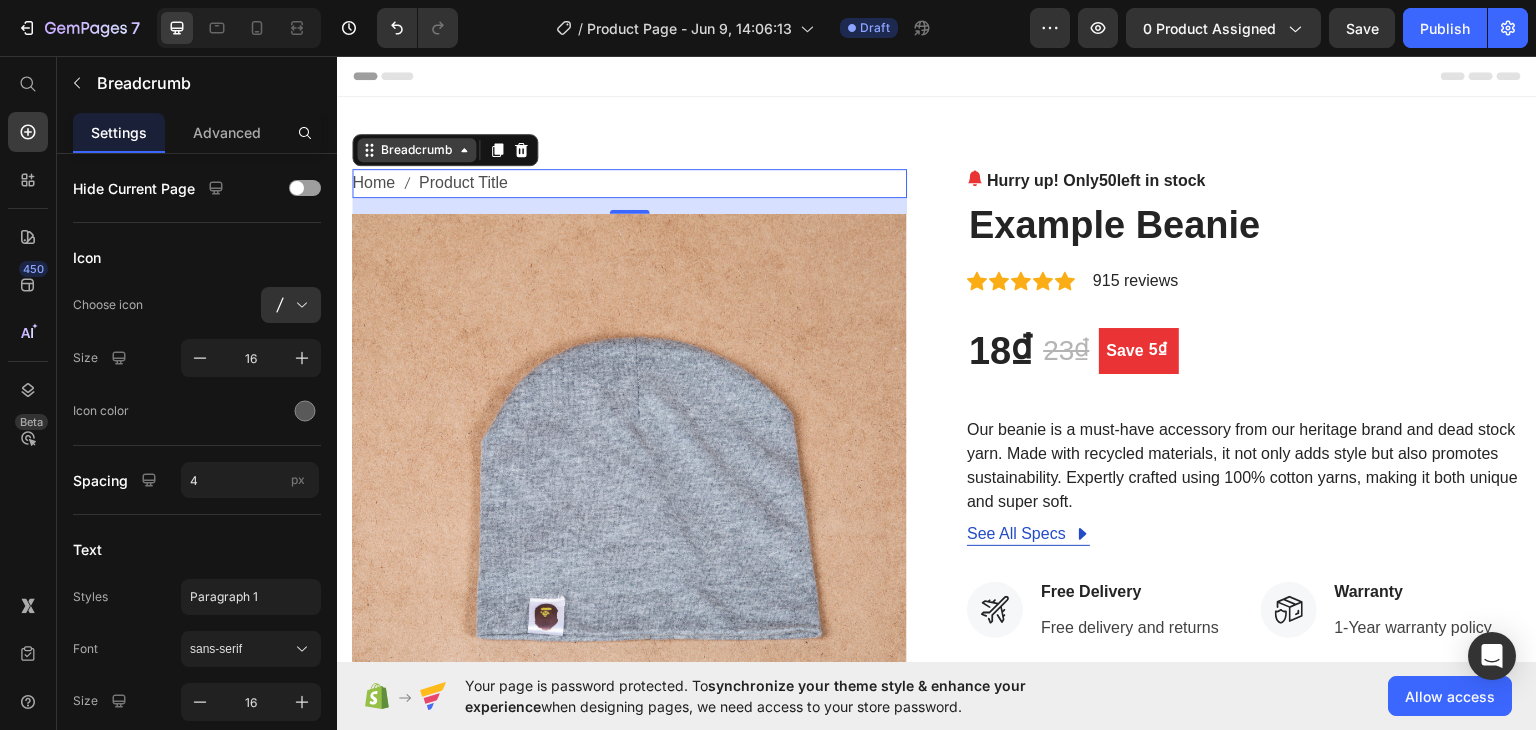 click 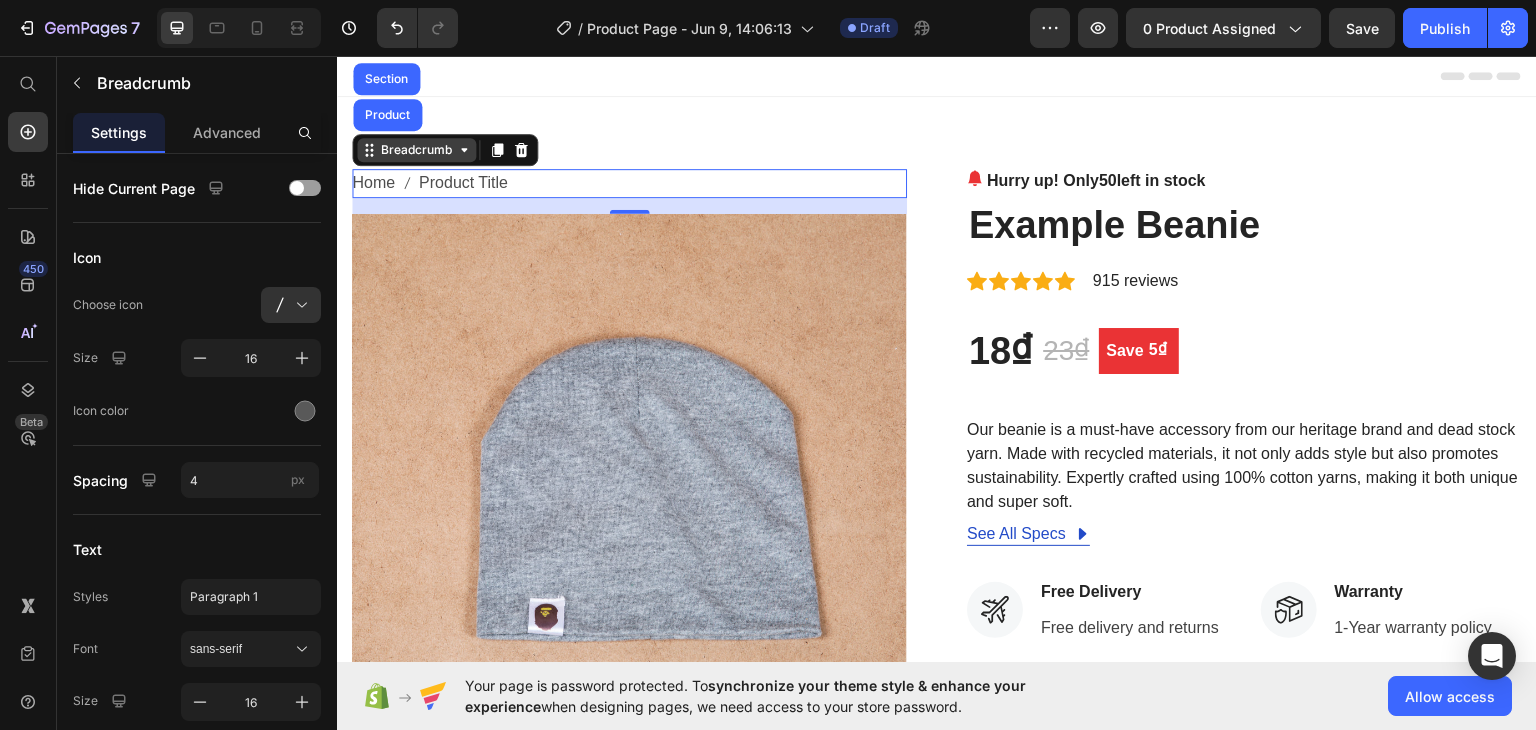 click 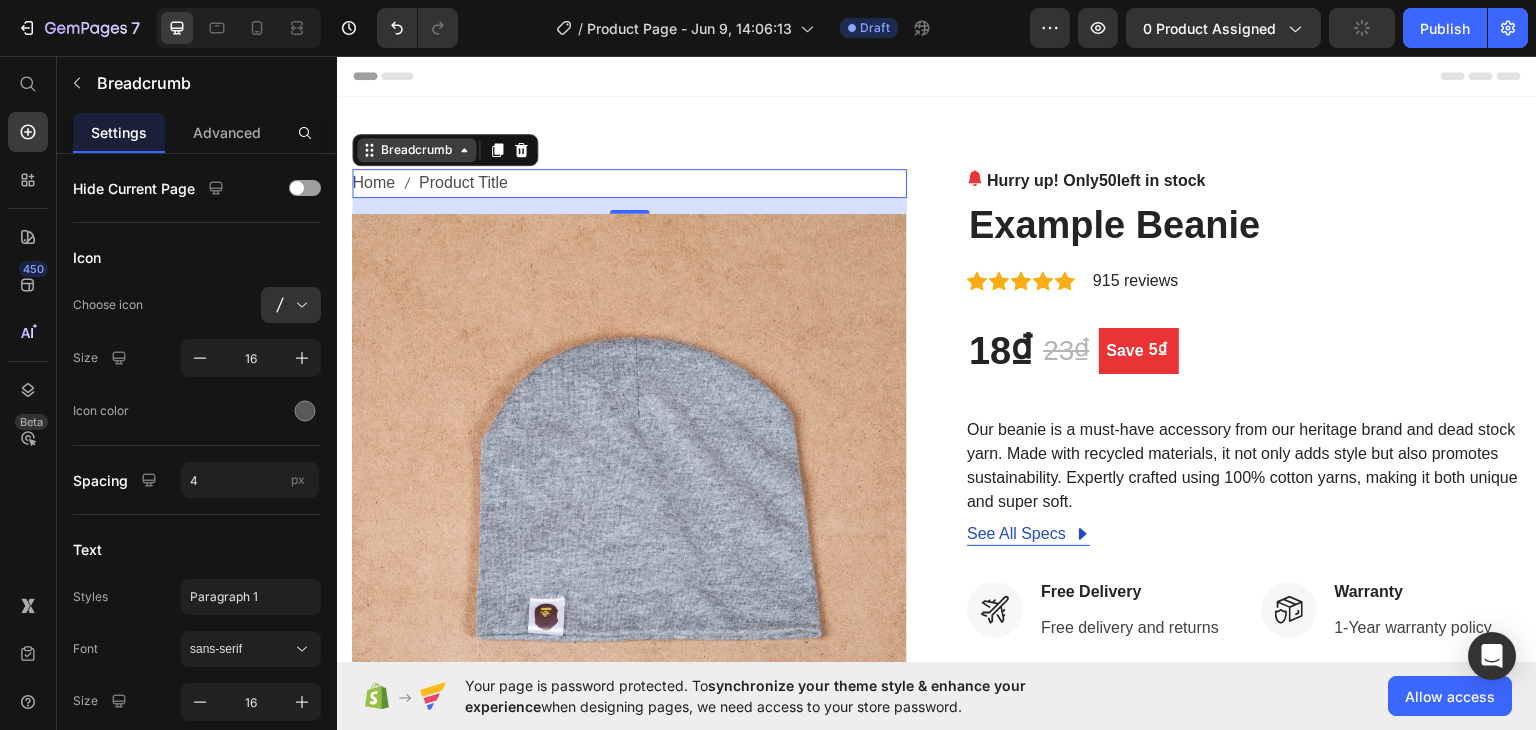 click 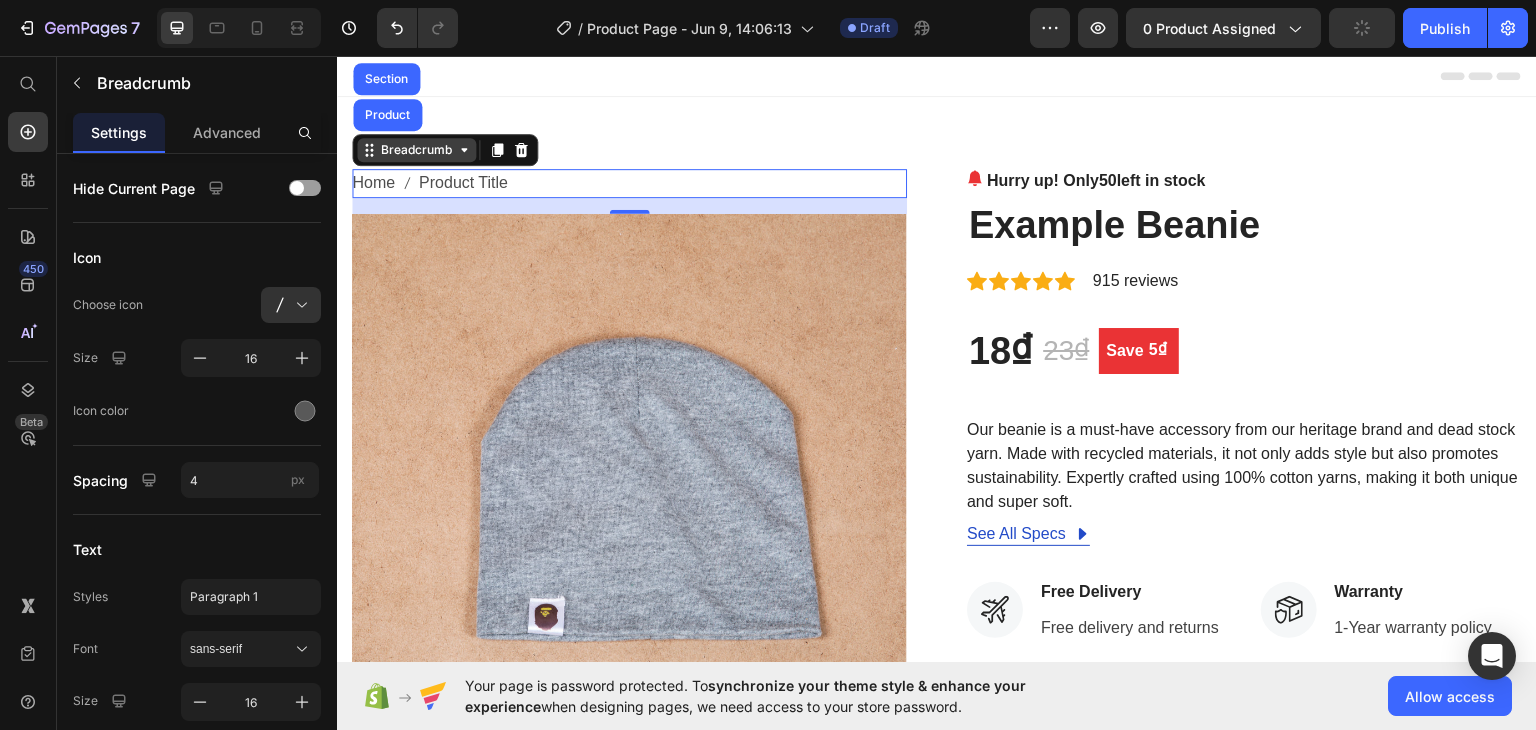 click 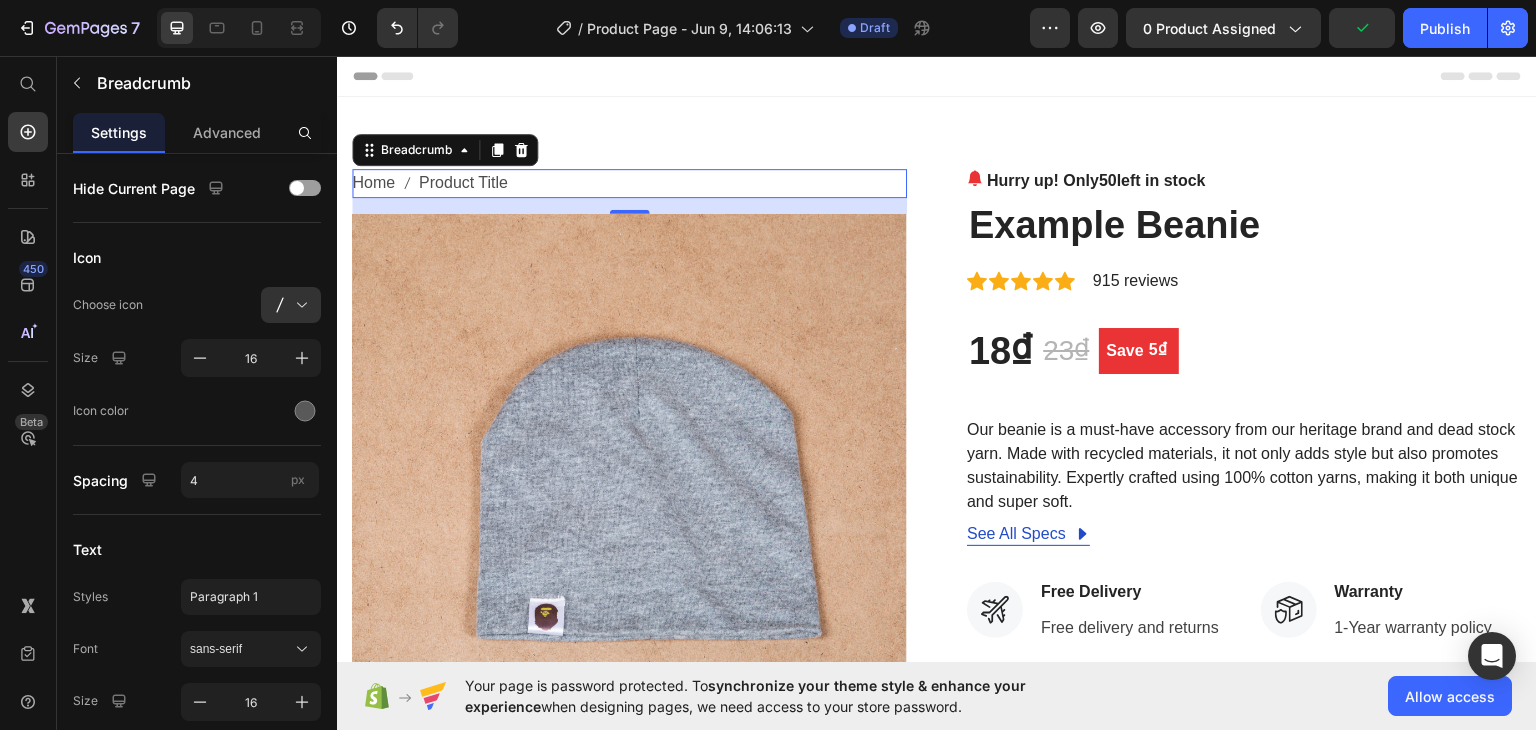click on "Home
Product Title" at bounding box center [629, 182] 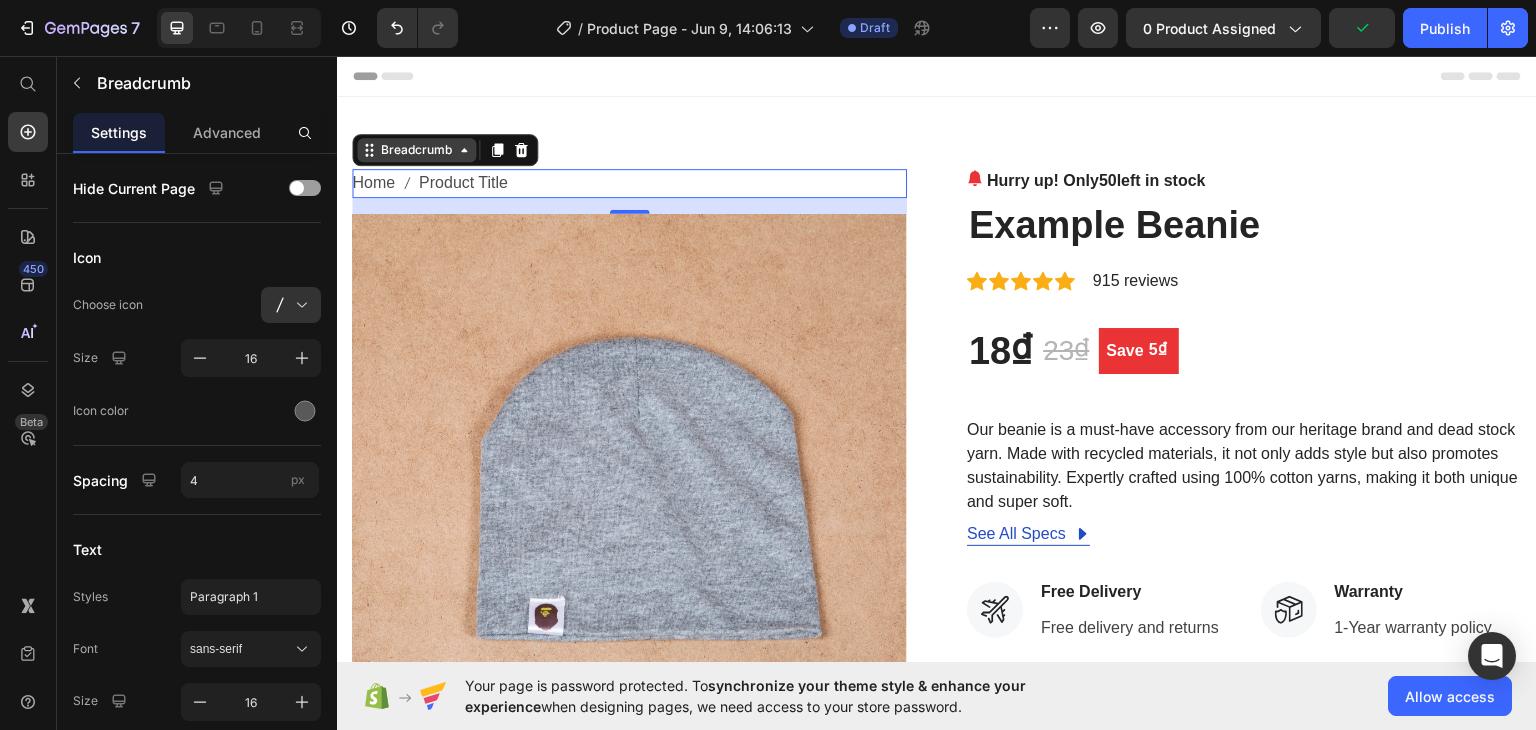click 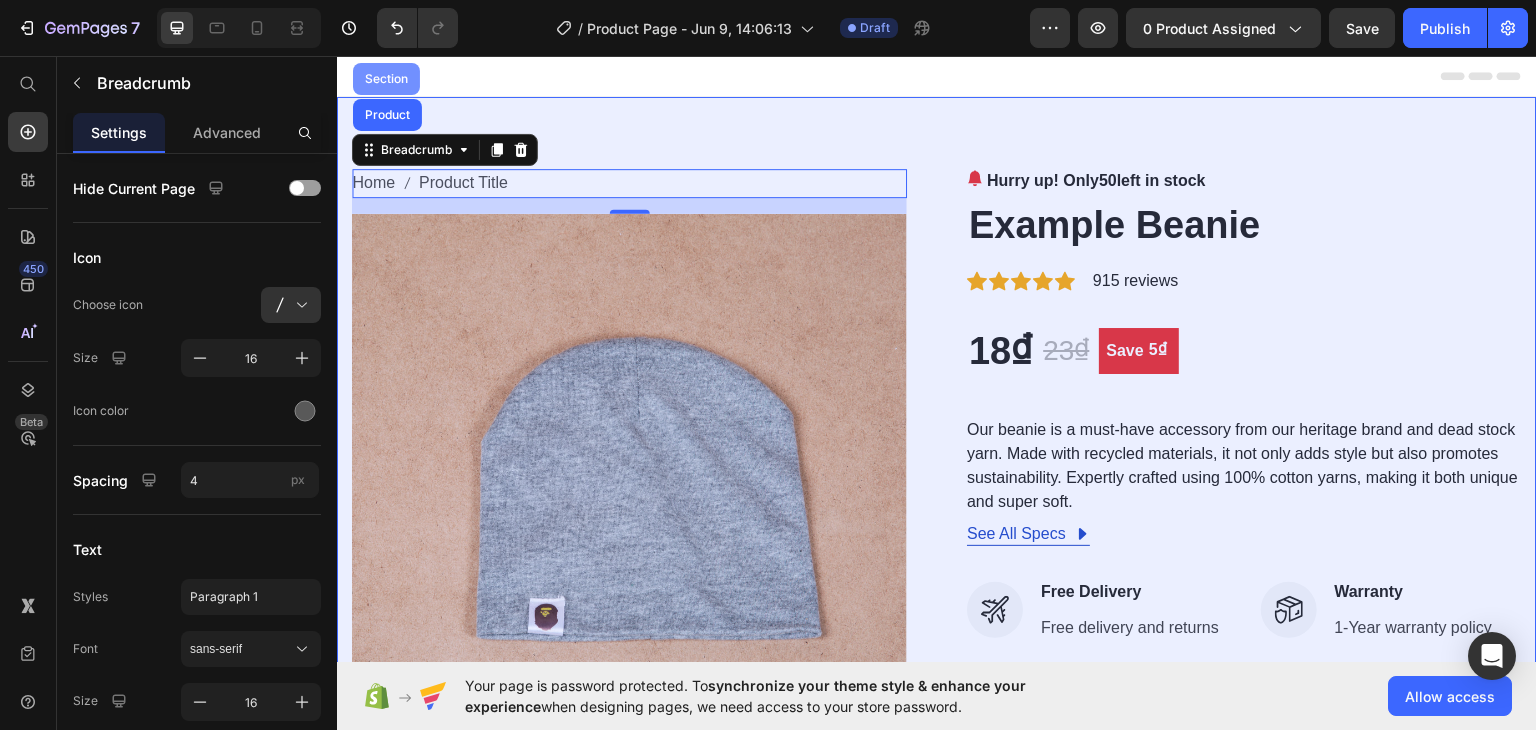 click on "Section" at bounding box center [386, 78] 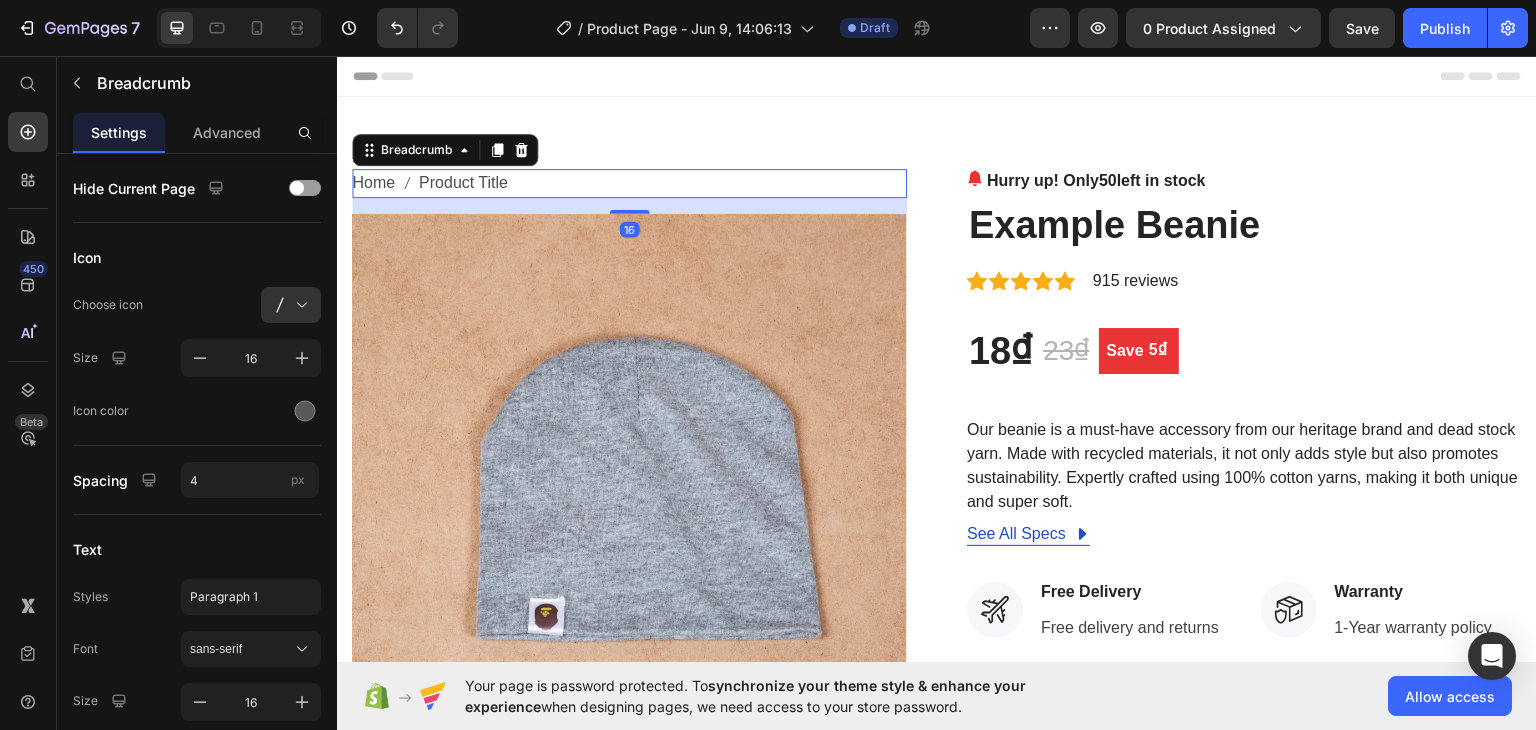 click on "Product Title" at bounding box center [463, 182] 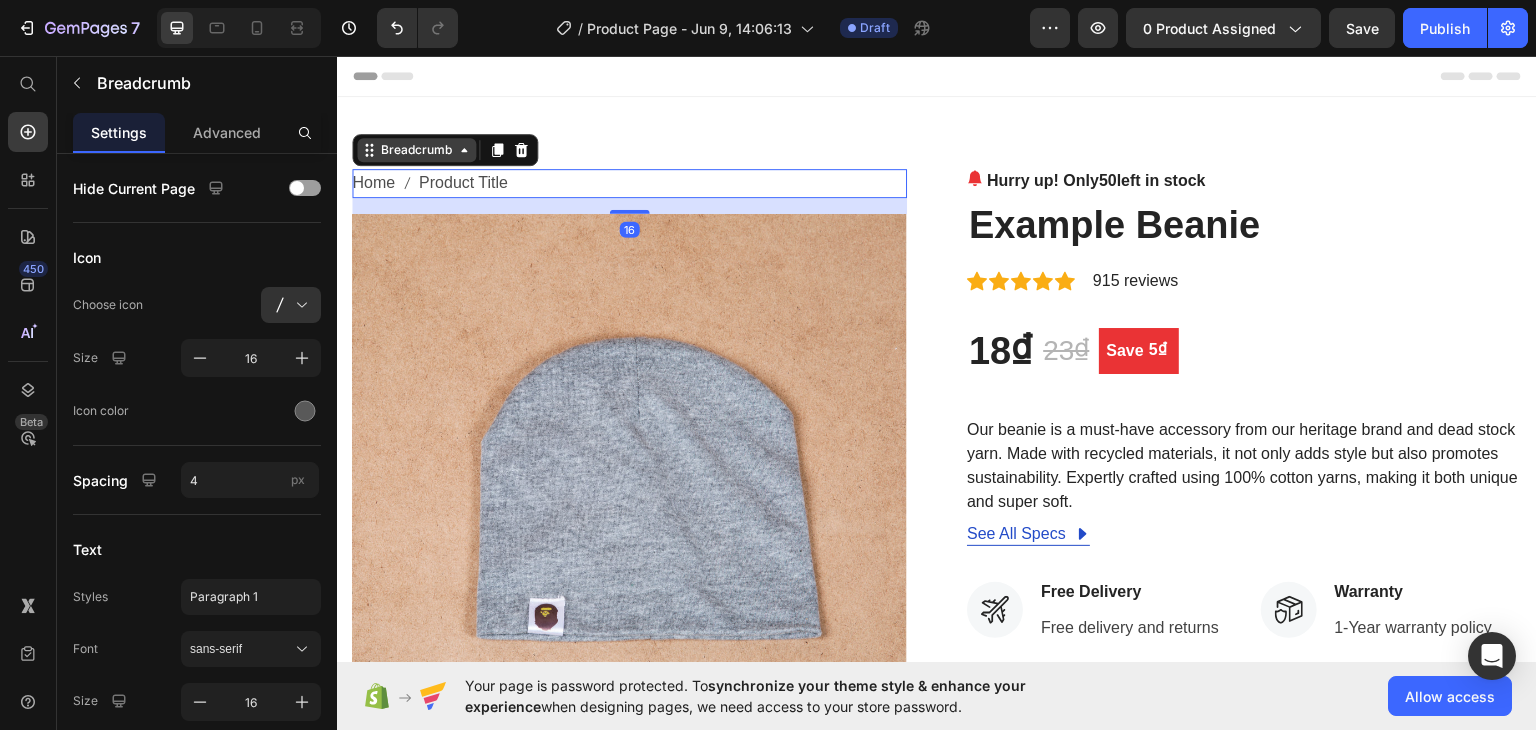 click on "Breadcrumb" at bounding box center (416, 149) 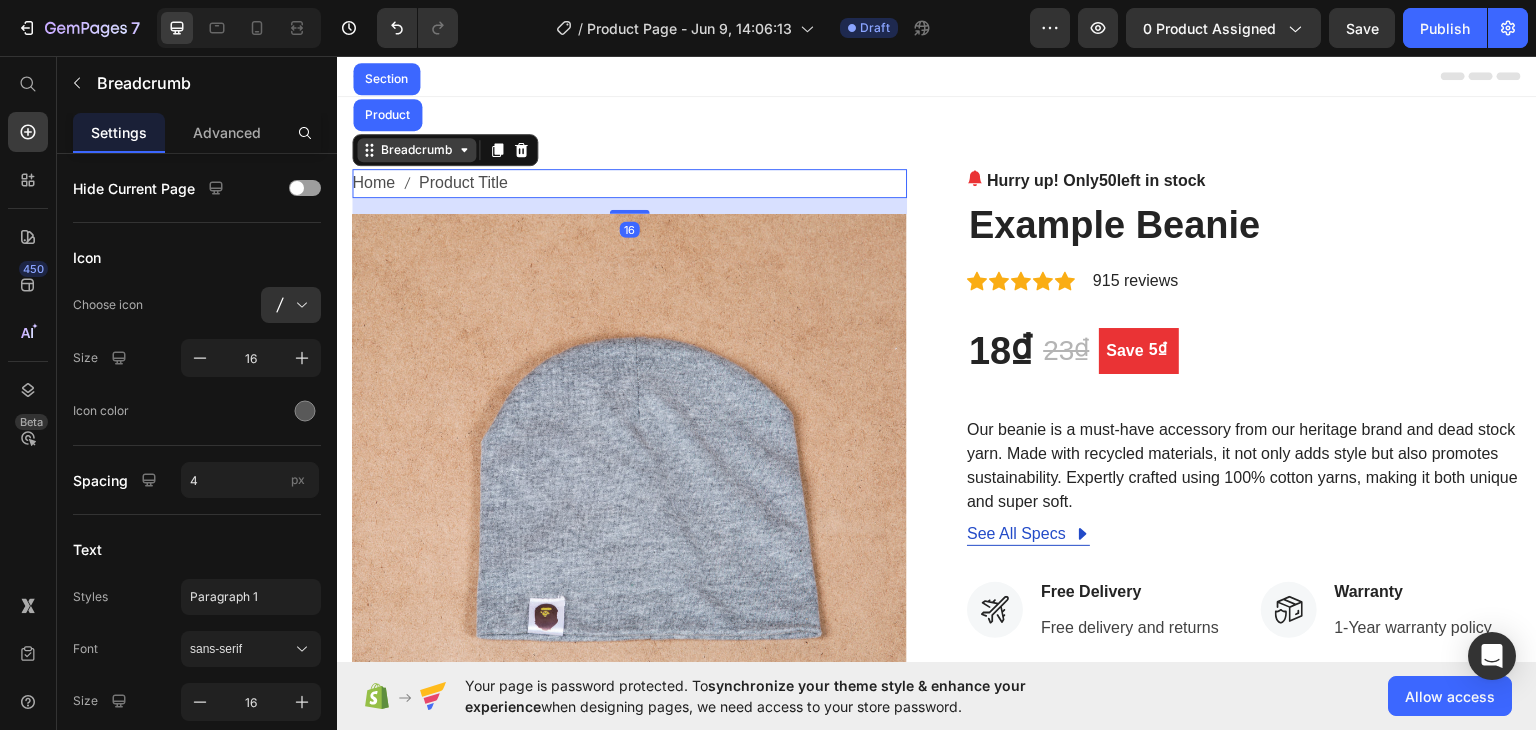 click on "Breadcrumb" at bounding box center (416, 149) 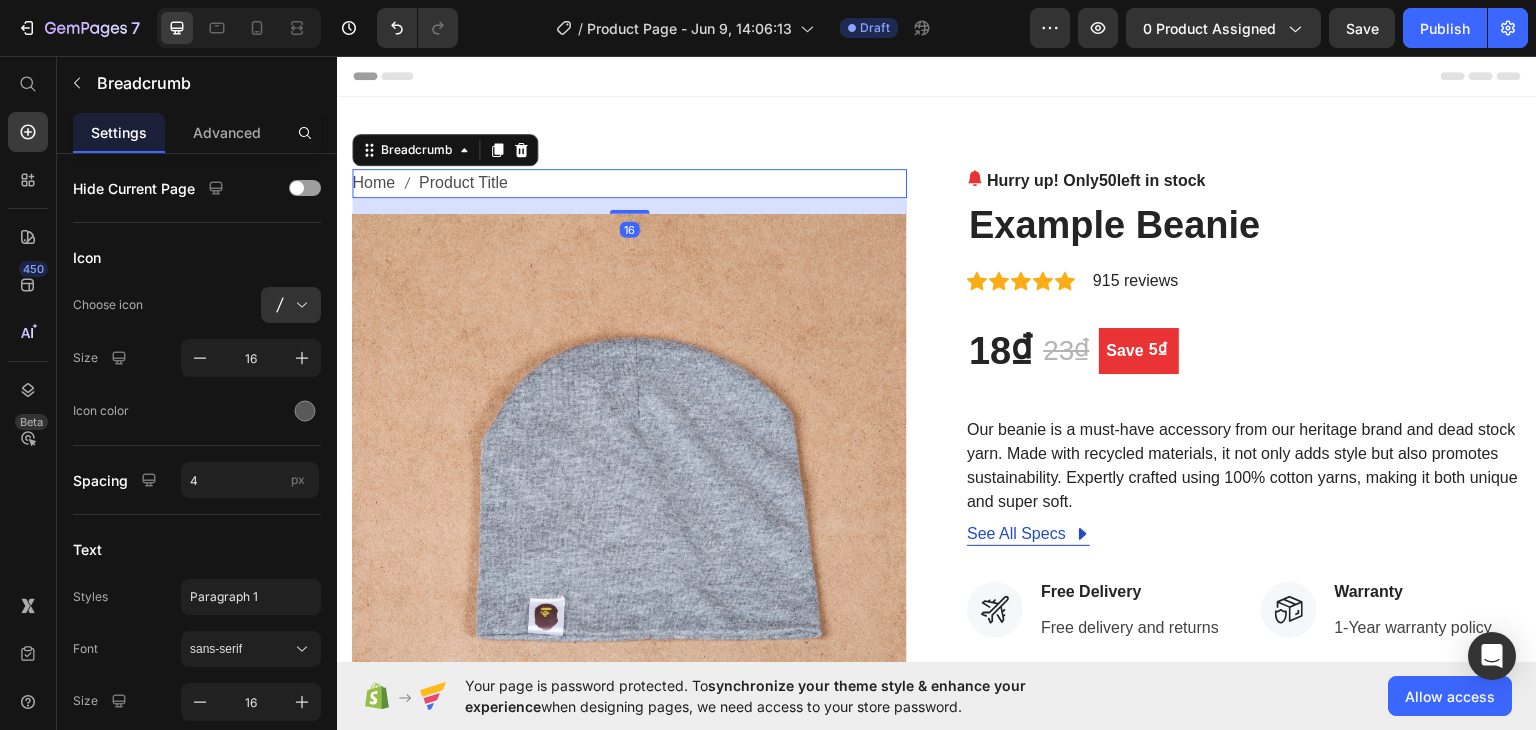 click on "Home
Product Title" at bounding box center (629, 182) 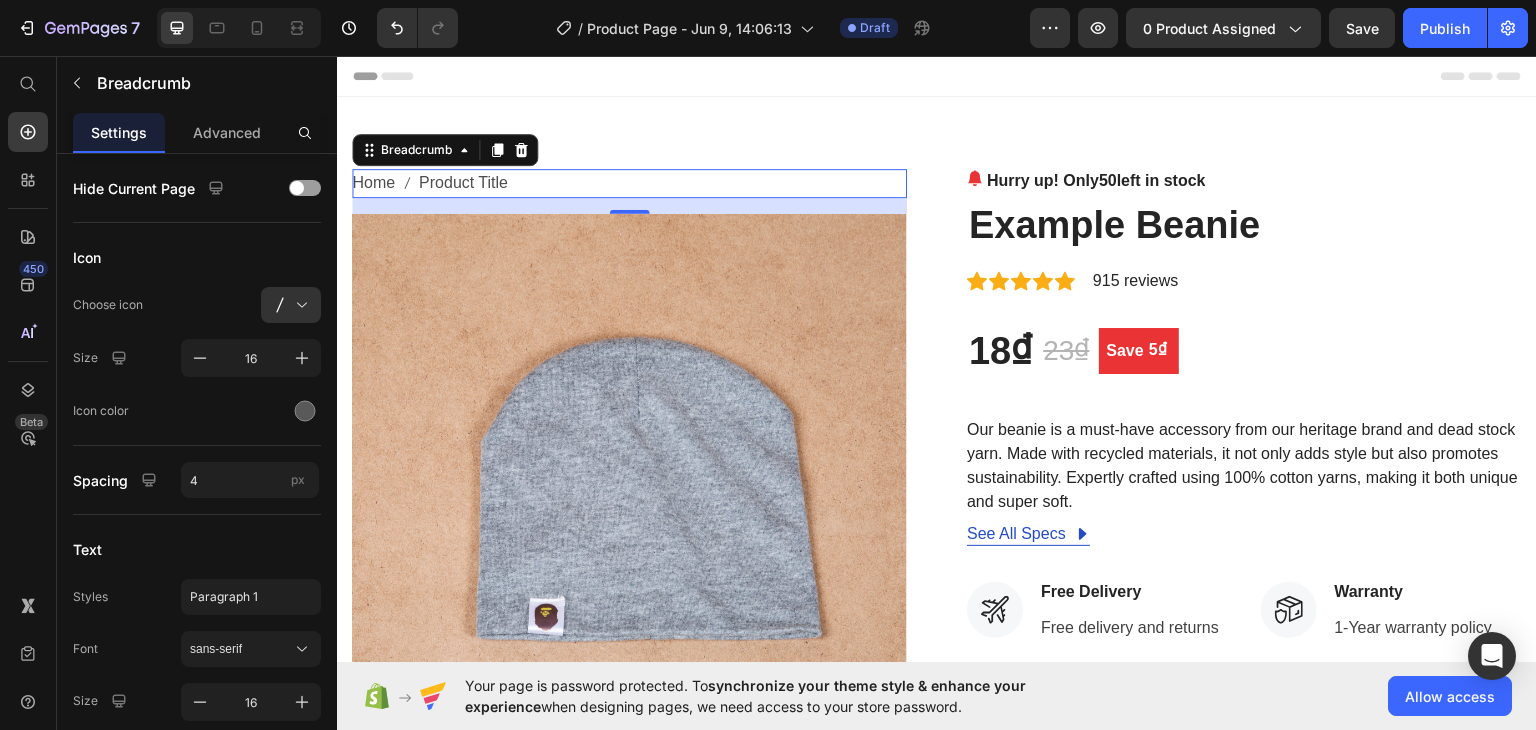 drag, startPoint x: 664, startPoint y: 189, endPoint x: 729, endPoint y: 141, distance: 80.80223 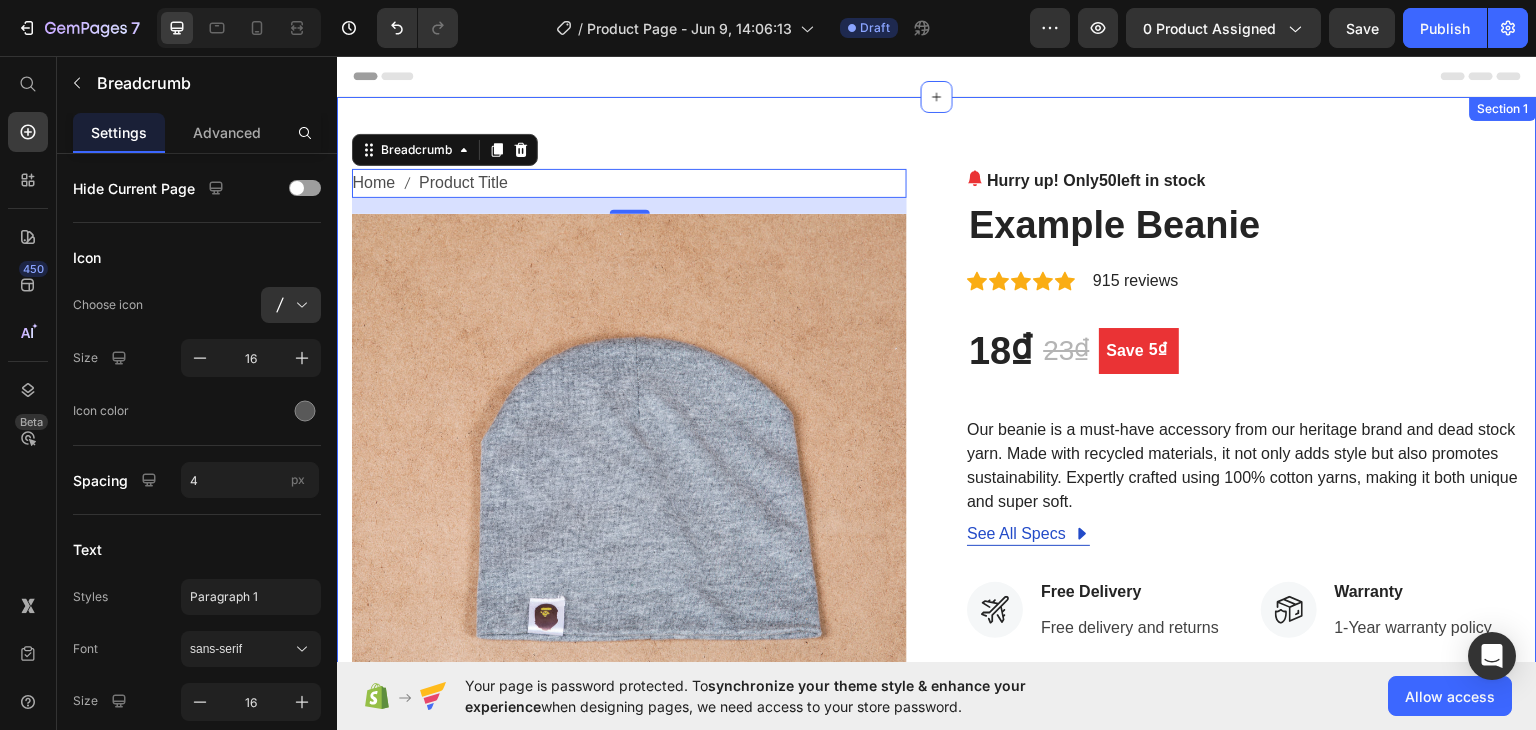 click on "Home
Product Title Breadcrumb   16 Product Images
Hurry up! Only  50  left in stock (P) Stock Counter Example Beanie (P) Title
Icon
Icon
Icon
Icon
Icon Icon List Hoz 915 reviews Text block Row 18₫ (P) Price 23₫ (P) Price Save 5₫ (P) Tag Row Our beanie is a must-have accessory from our heritage brand and dead stock yarn. Made with recycled materials, it not only adds style but also promotes sustainability. Expertly crafted using 100% cotton yarns, making it both unique and super soft. (P) Description
See All Specs Button Row
Icon Free Delivery Text block Free delivery and returns Text block Icon List
Icon Worry-Free Trial Text block 60-Day easy returns Text block Icon List
Icon Warranty Text block 1-Year warranty policy Text block Icon List
Icon After-Sale Service Row" at bounding box center (937, 637) 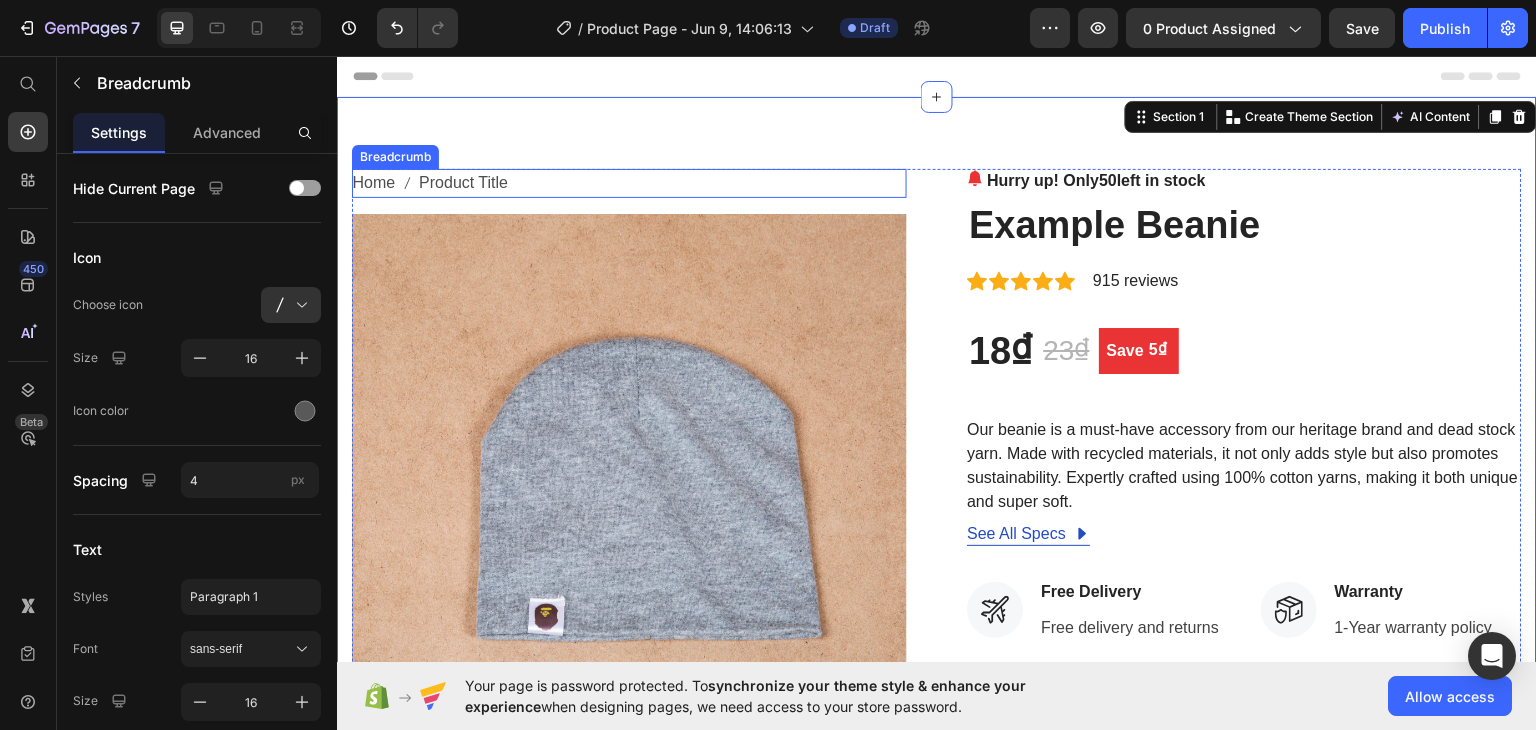 click on "Home
Product Title" at bounding box center (629, 182) 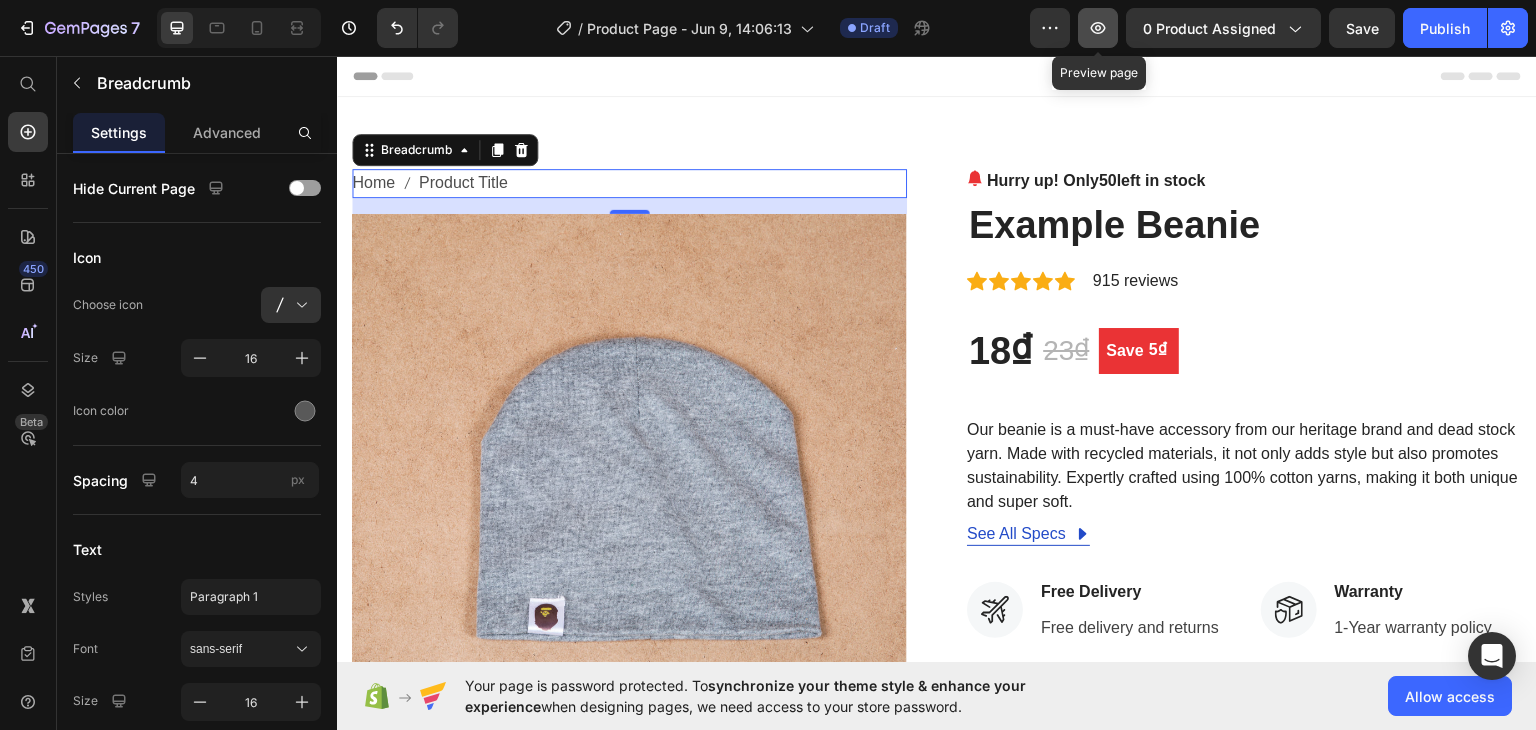 click 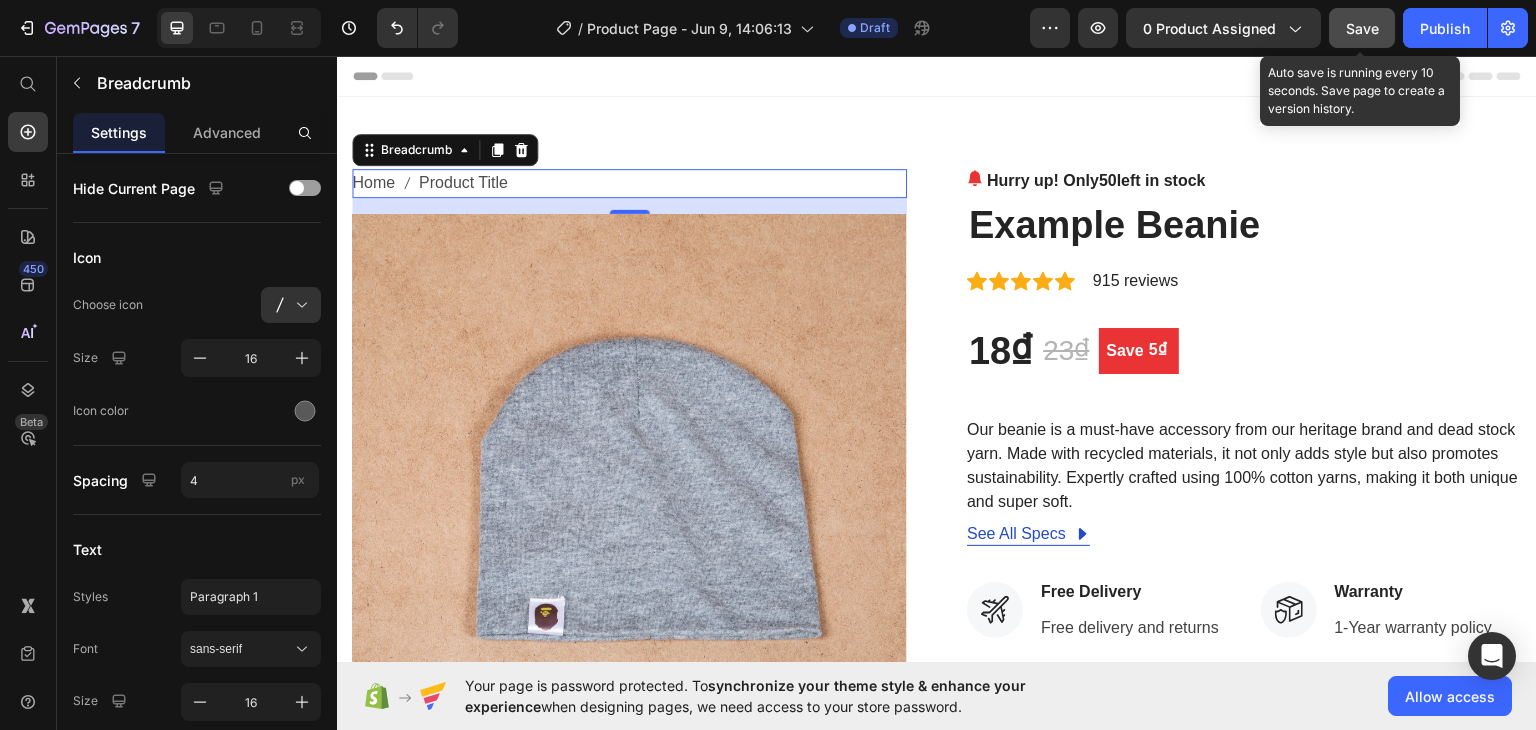 click on "Save" at bounding box center (1362, 28) 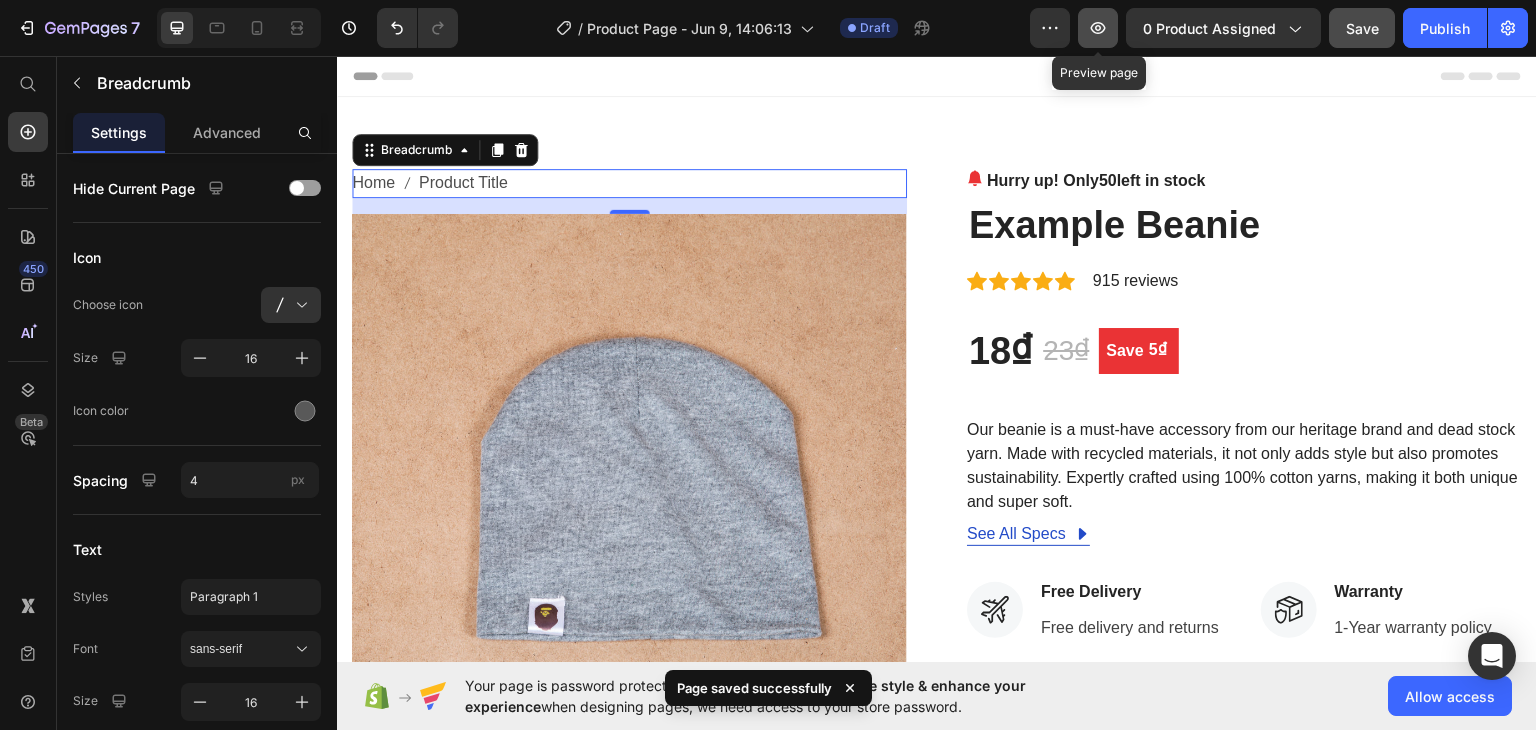 click 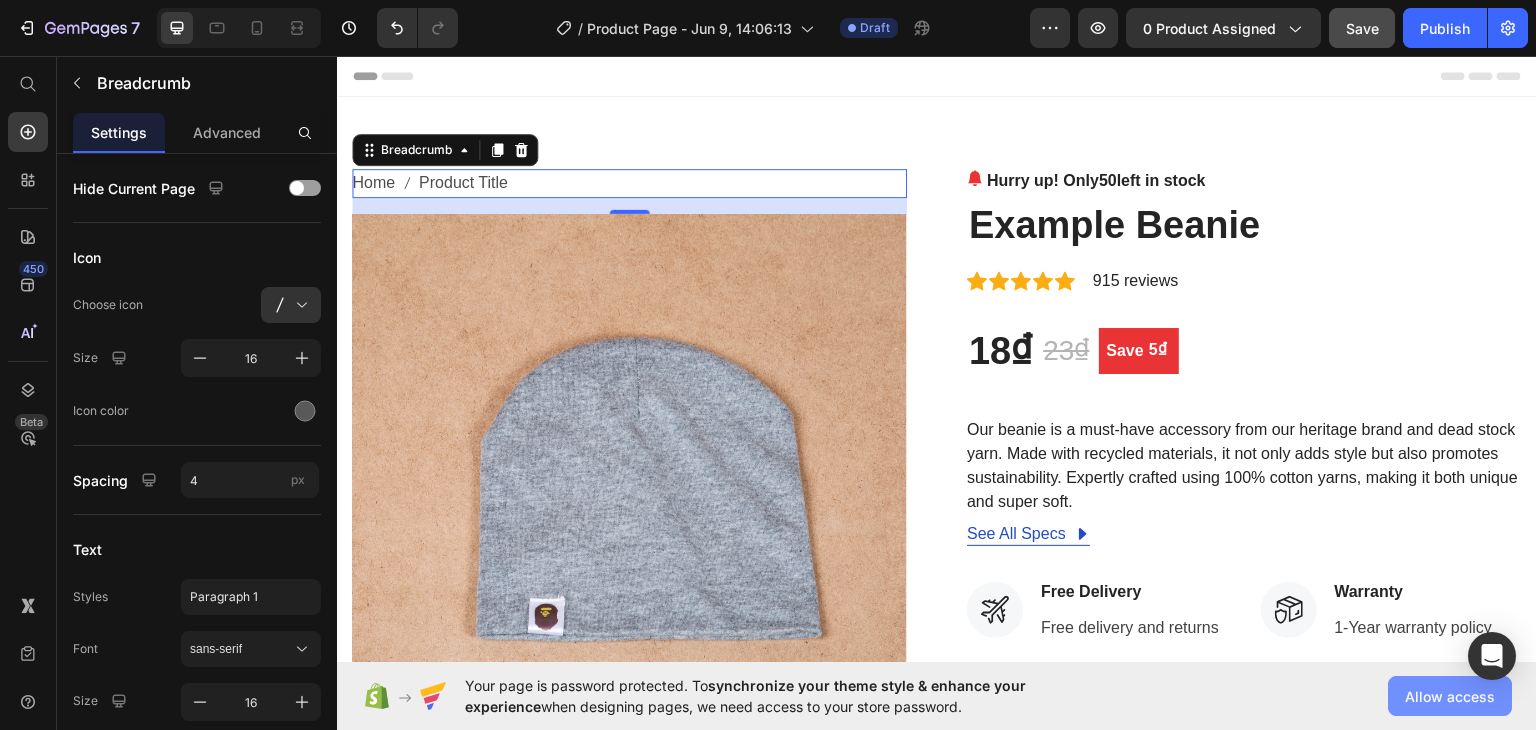 click on "Allow access" 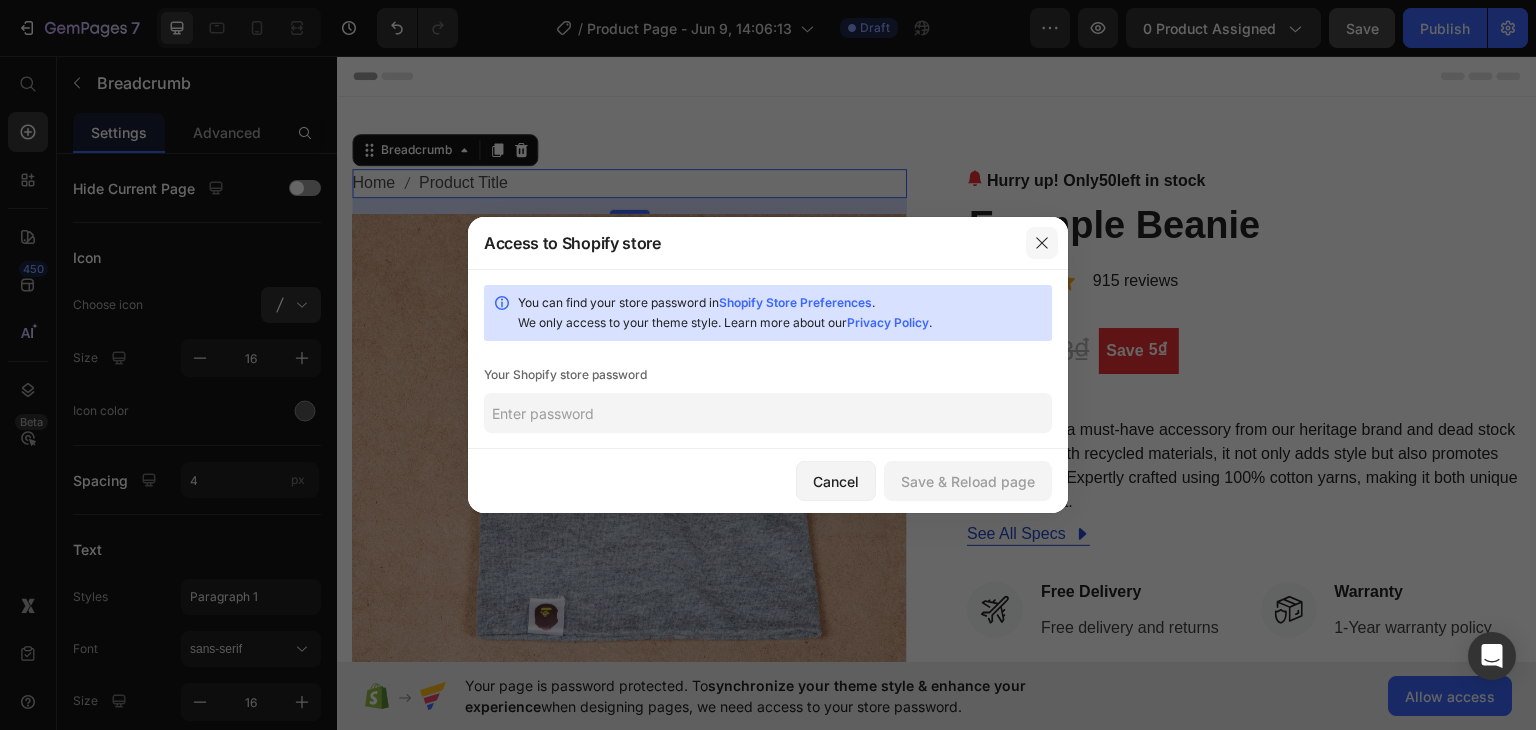 click 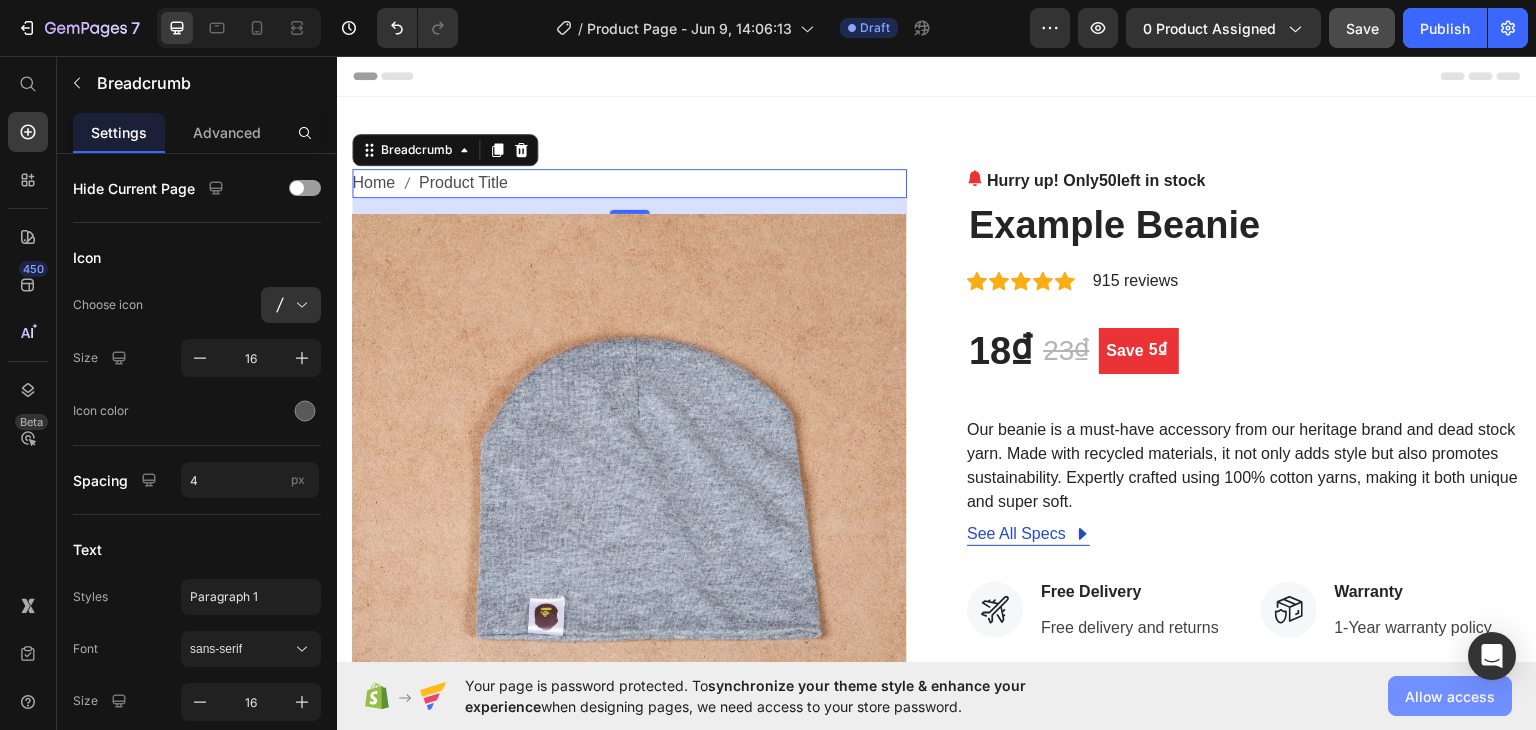 click on "Allow access" at bounding box center (1450, 696) 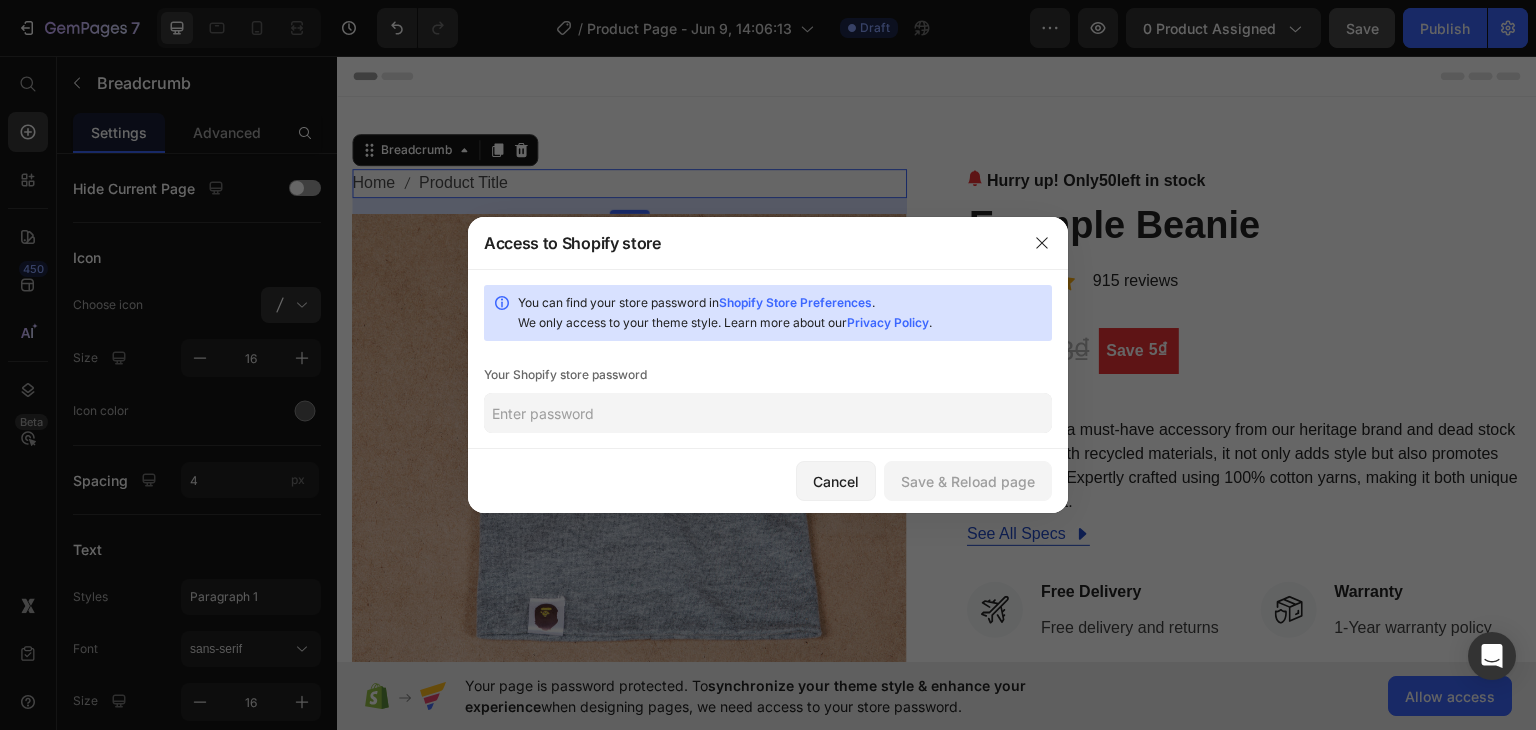 click 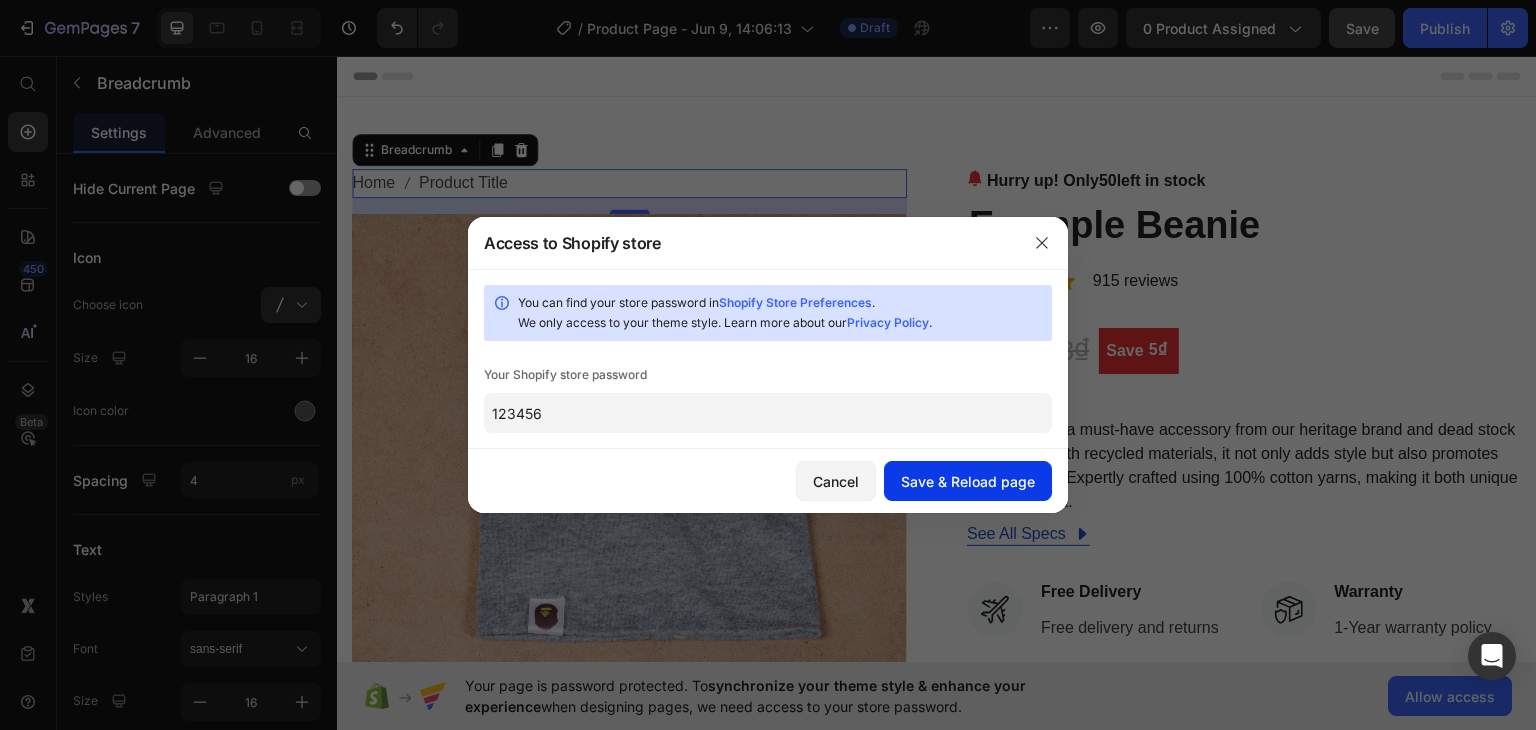 type on "123456" 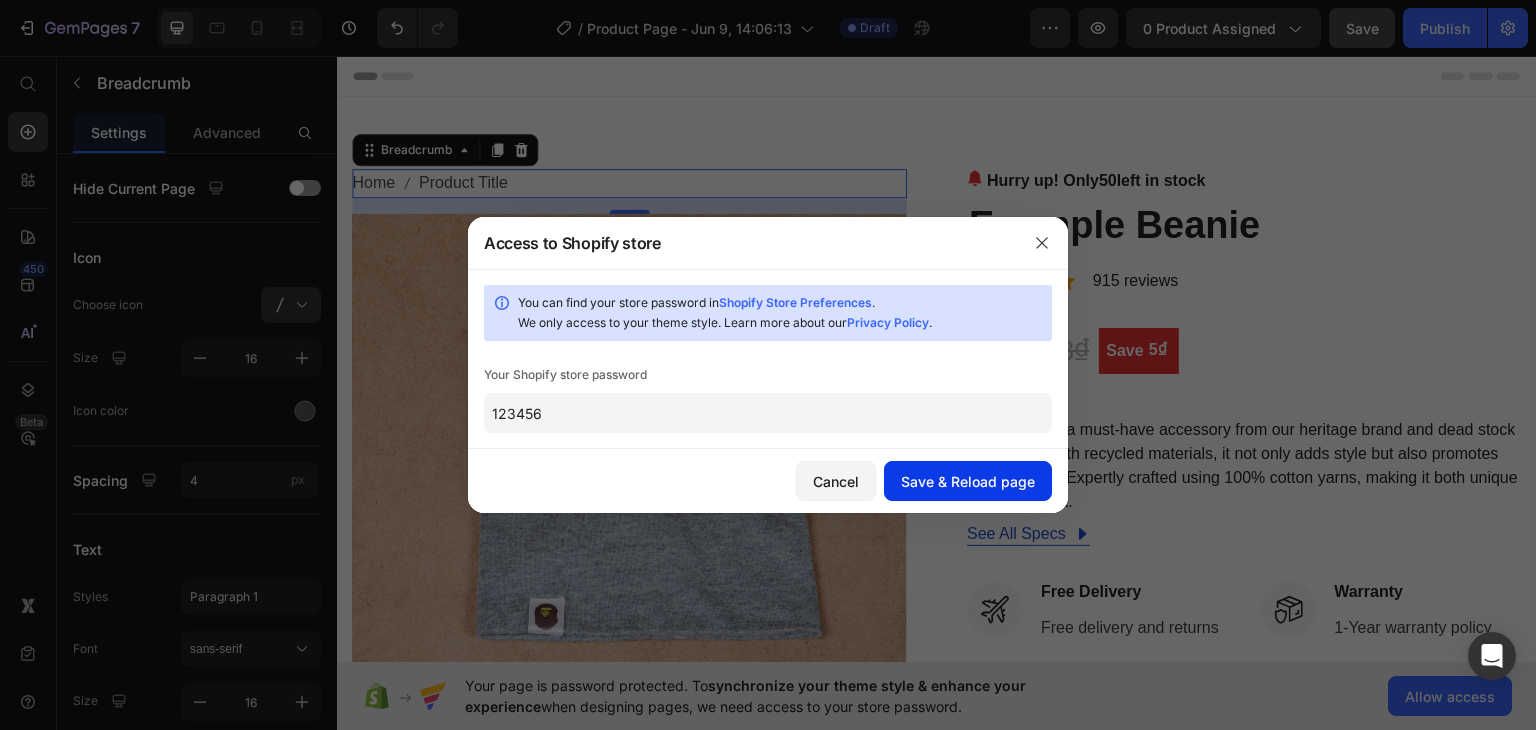 click on "Save & Reload page" 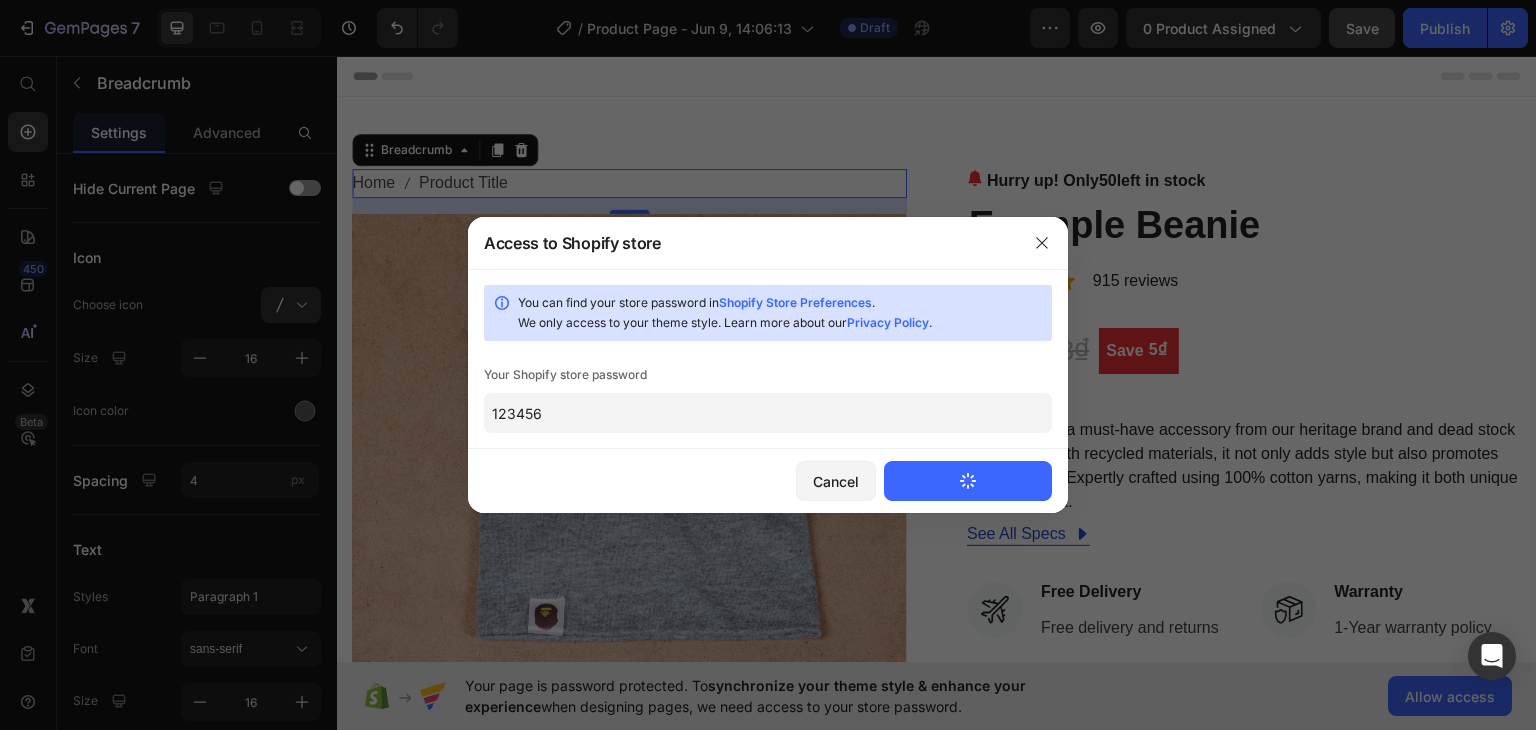 type 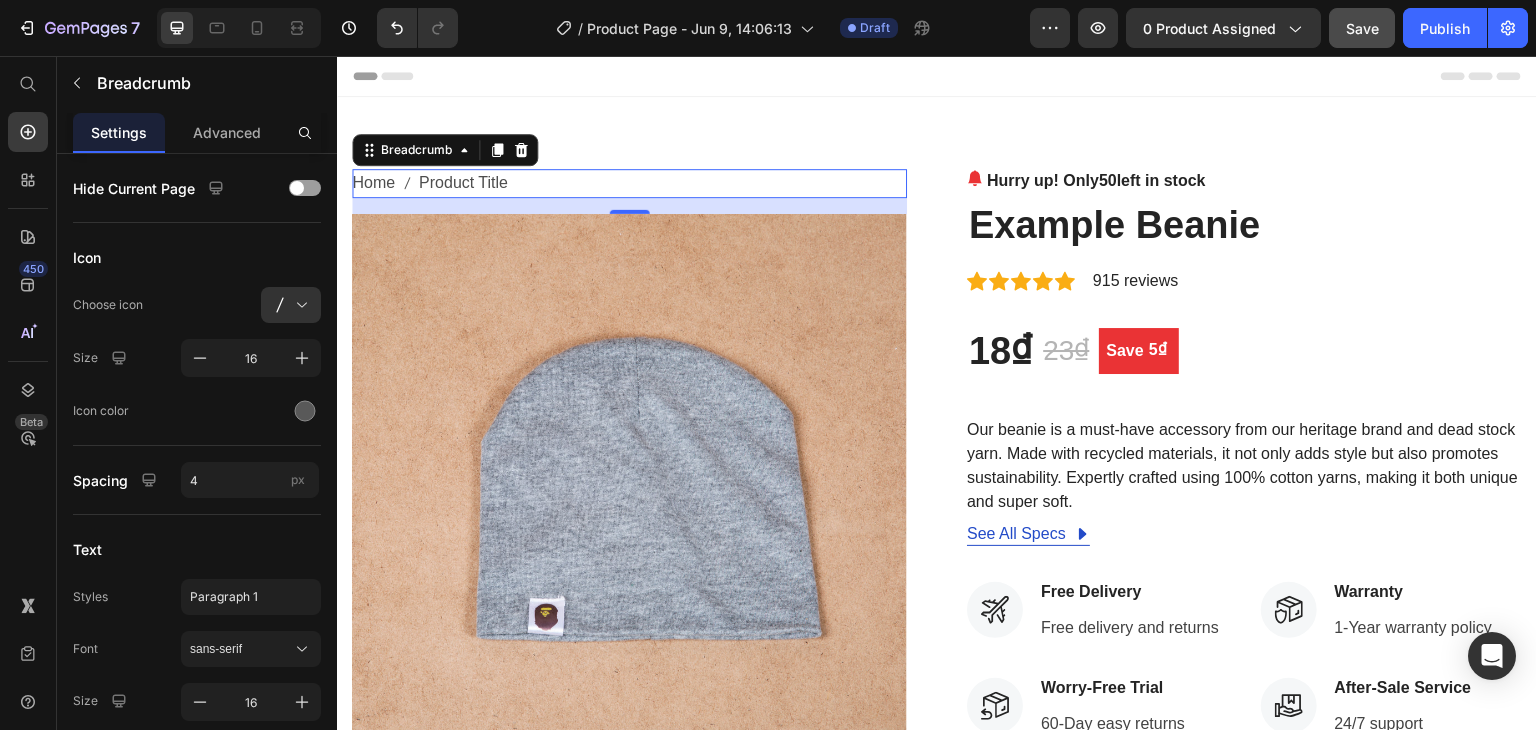scroll, scrollTop: 0, scrollLeft: 0, axis: both 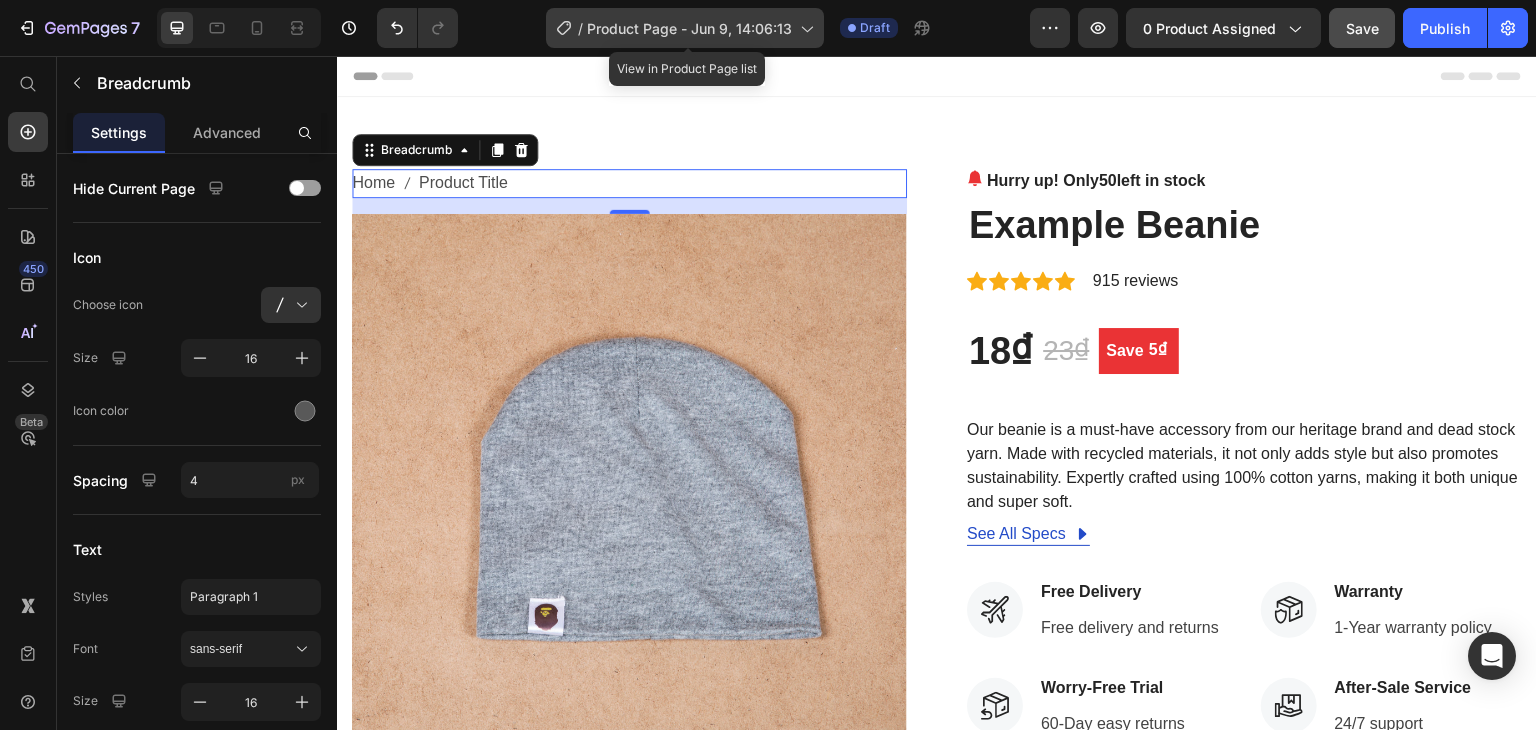 click on "/  Product Page - Jun 9, 14:06:13" 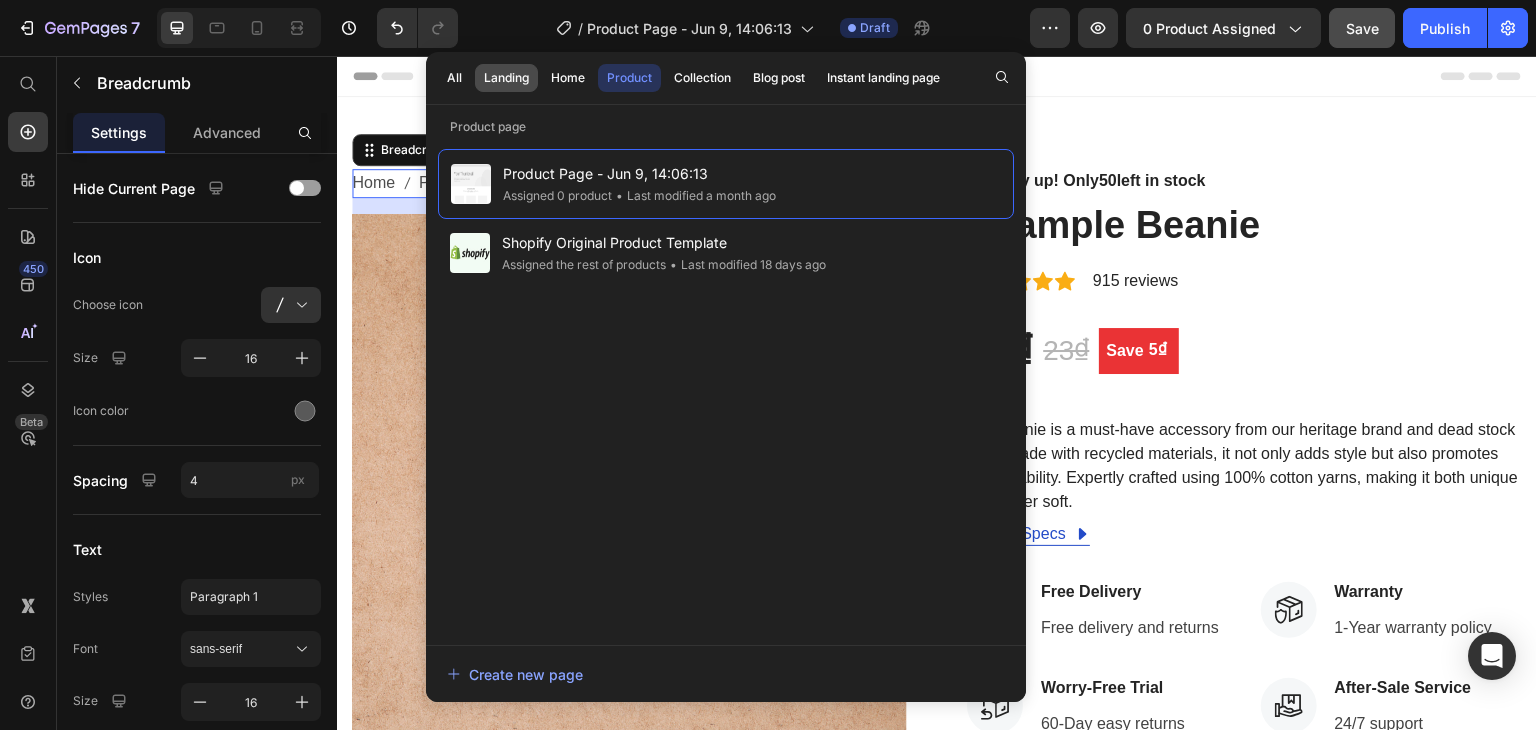 click on "Landing" at bounding box center [506, 78] 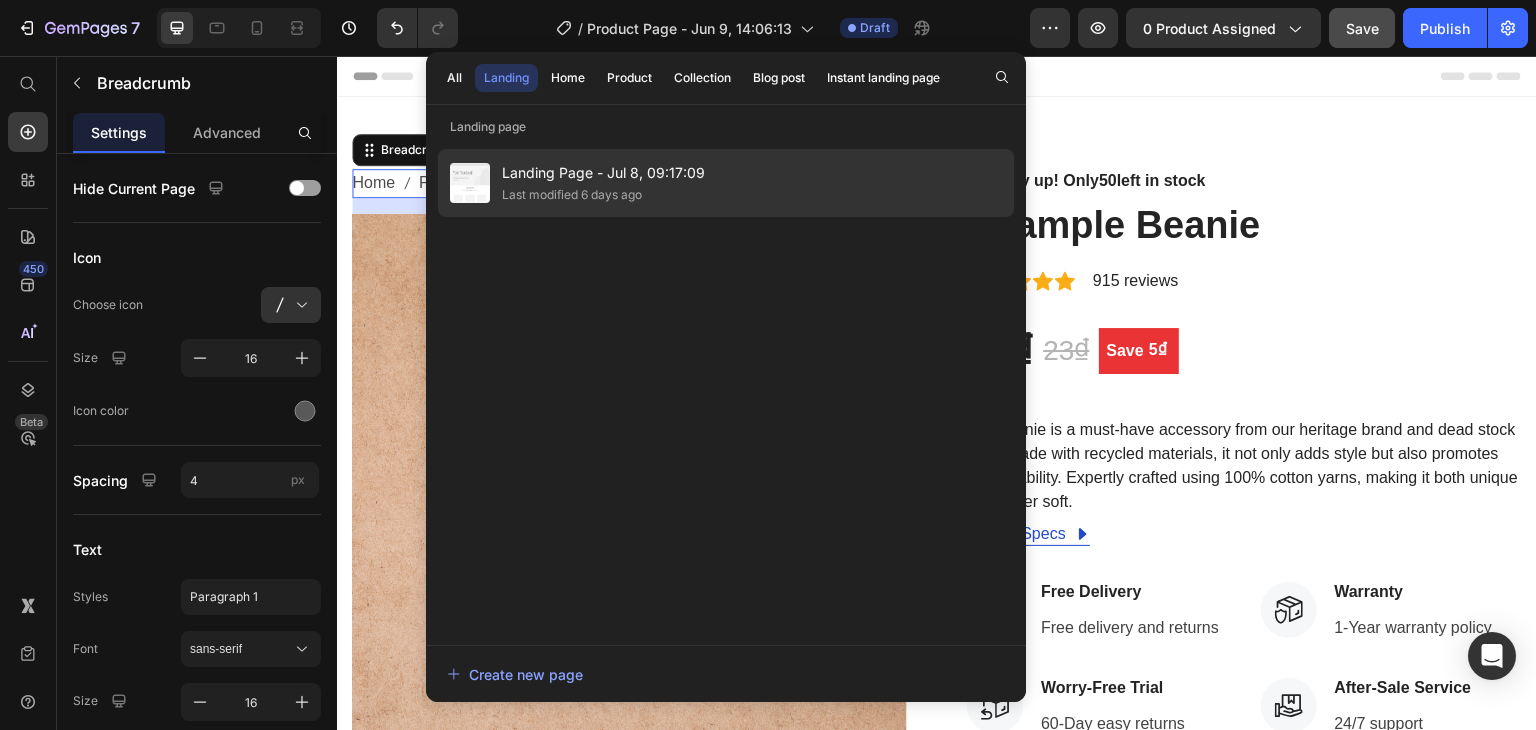 click on "Landing Page - Jul 8, 09:17:09 Last modified 6 days ago" 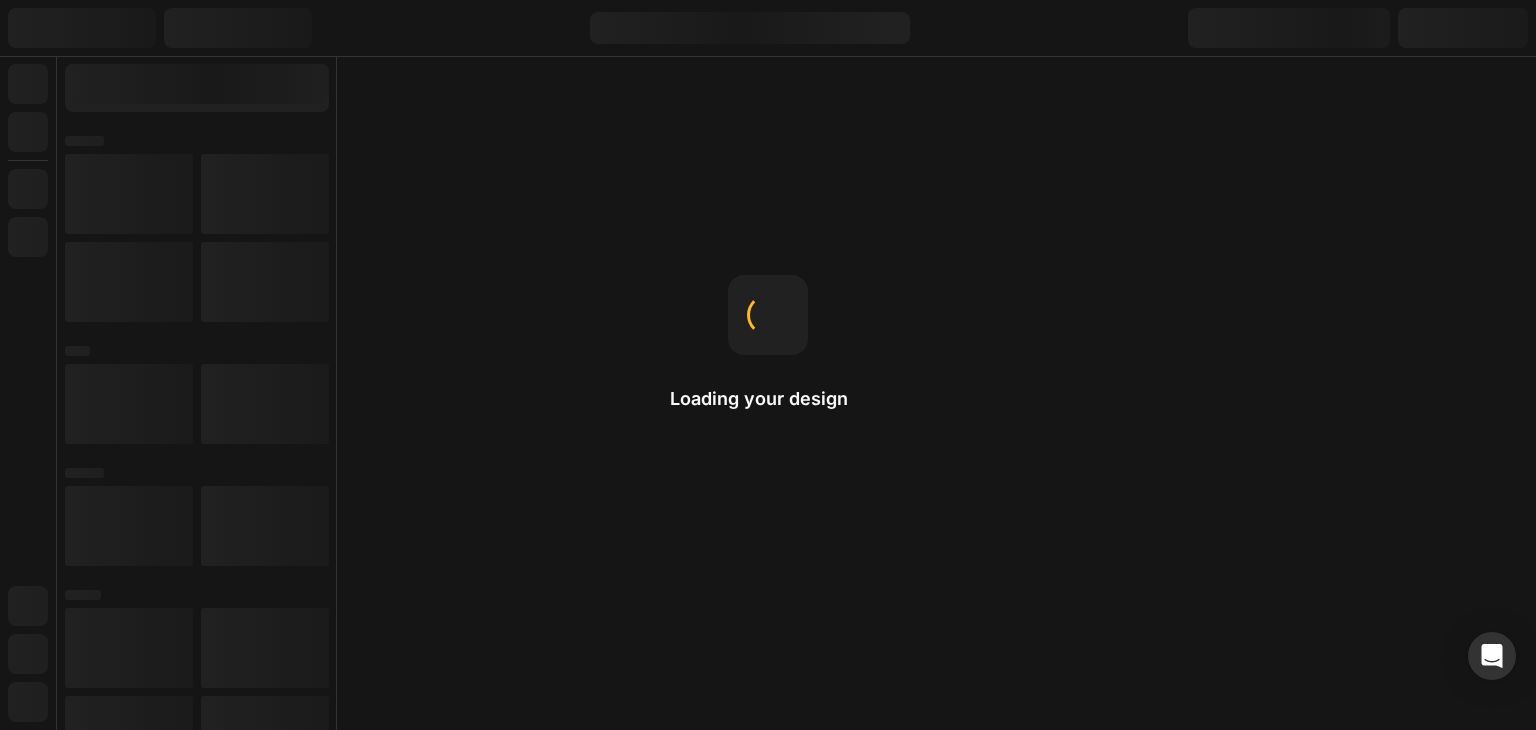 scroll, scrollTop: 0, scrollLeft: 0, axis: both 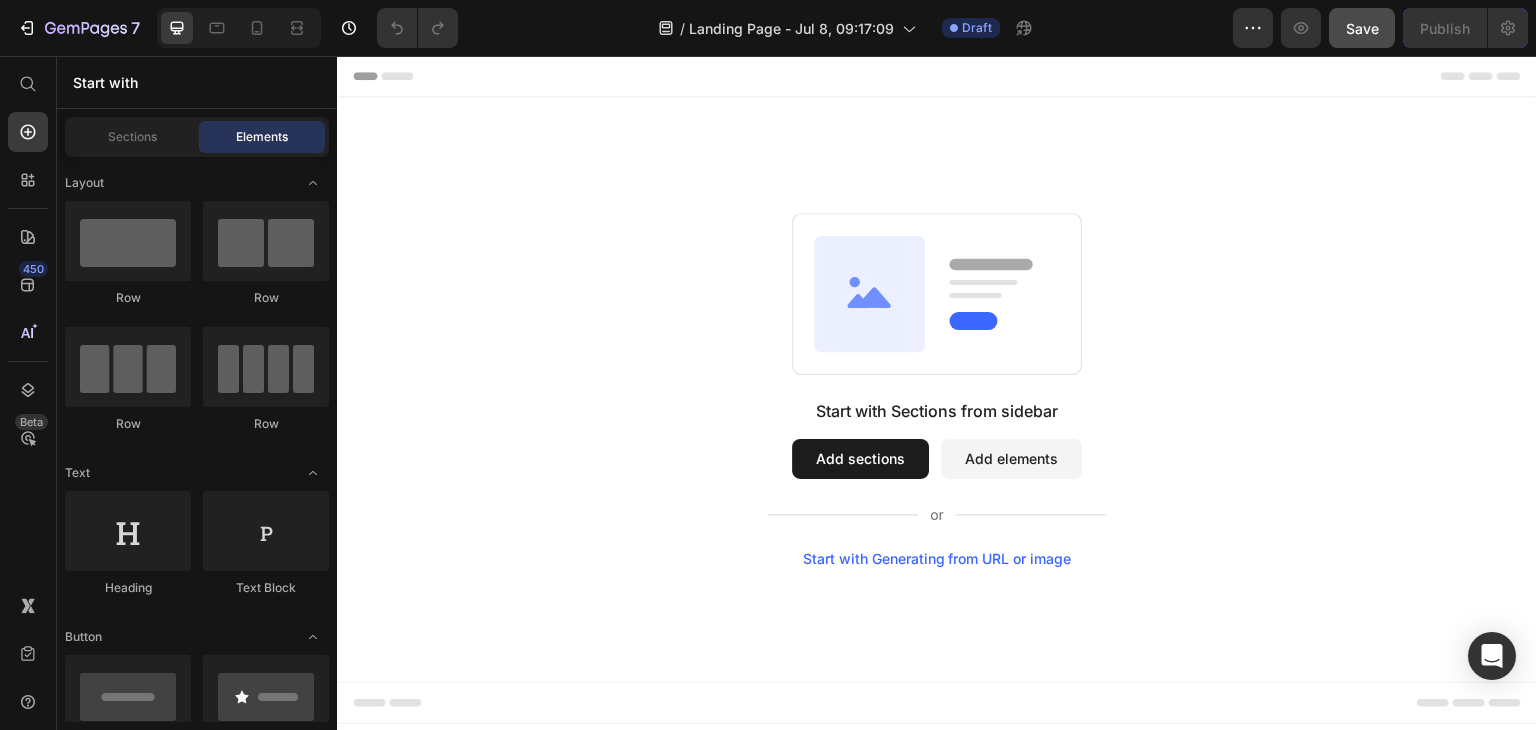 click on "Add sections" at bounding box center (860, 459) 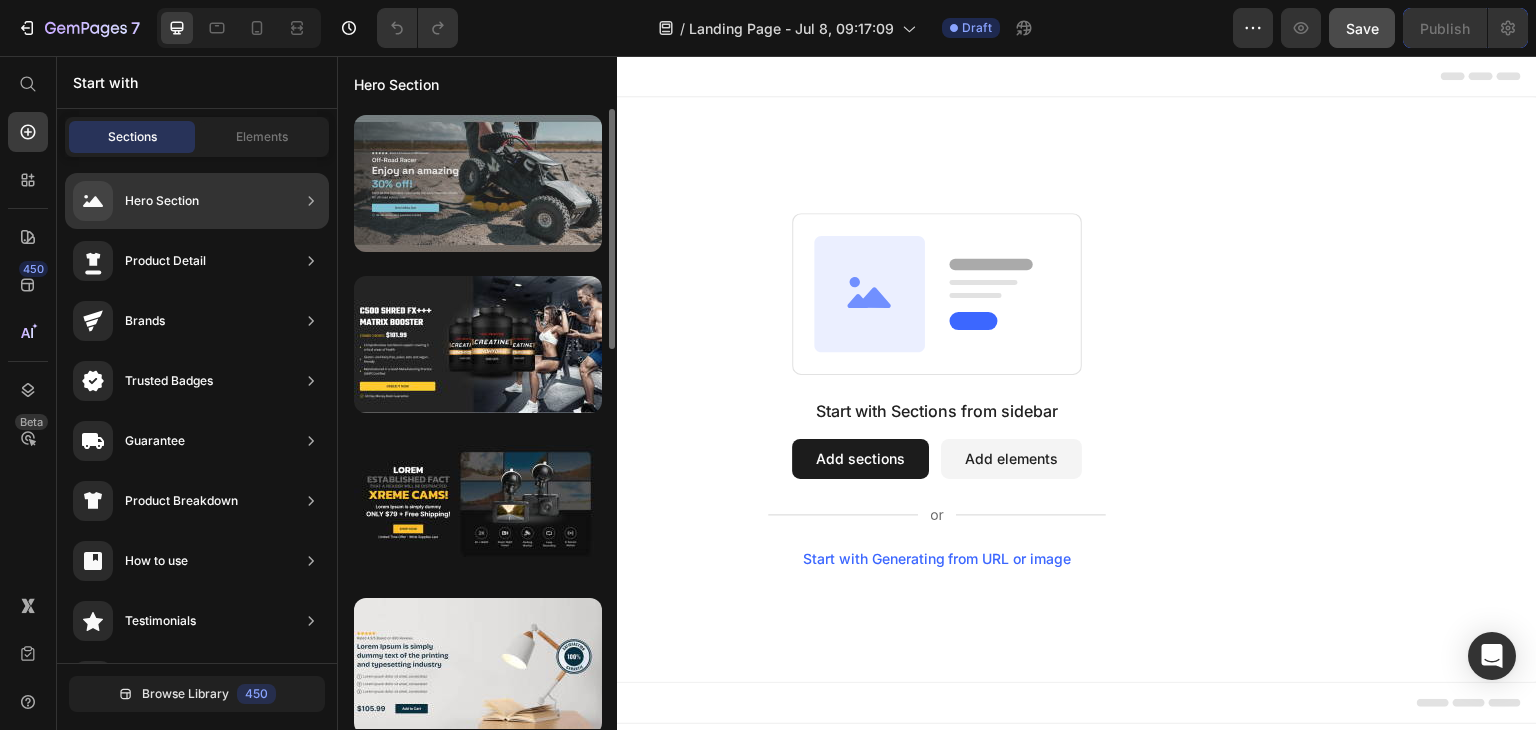 click at bounding box center [478, 183] 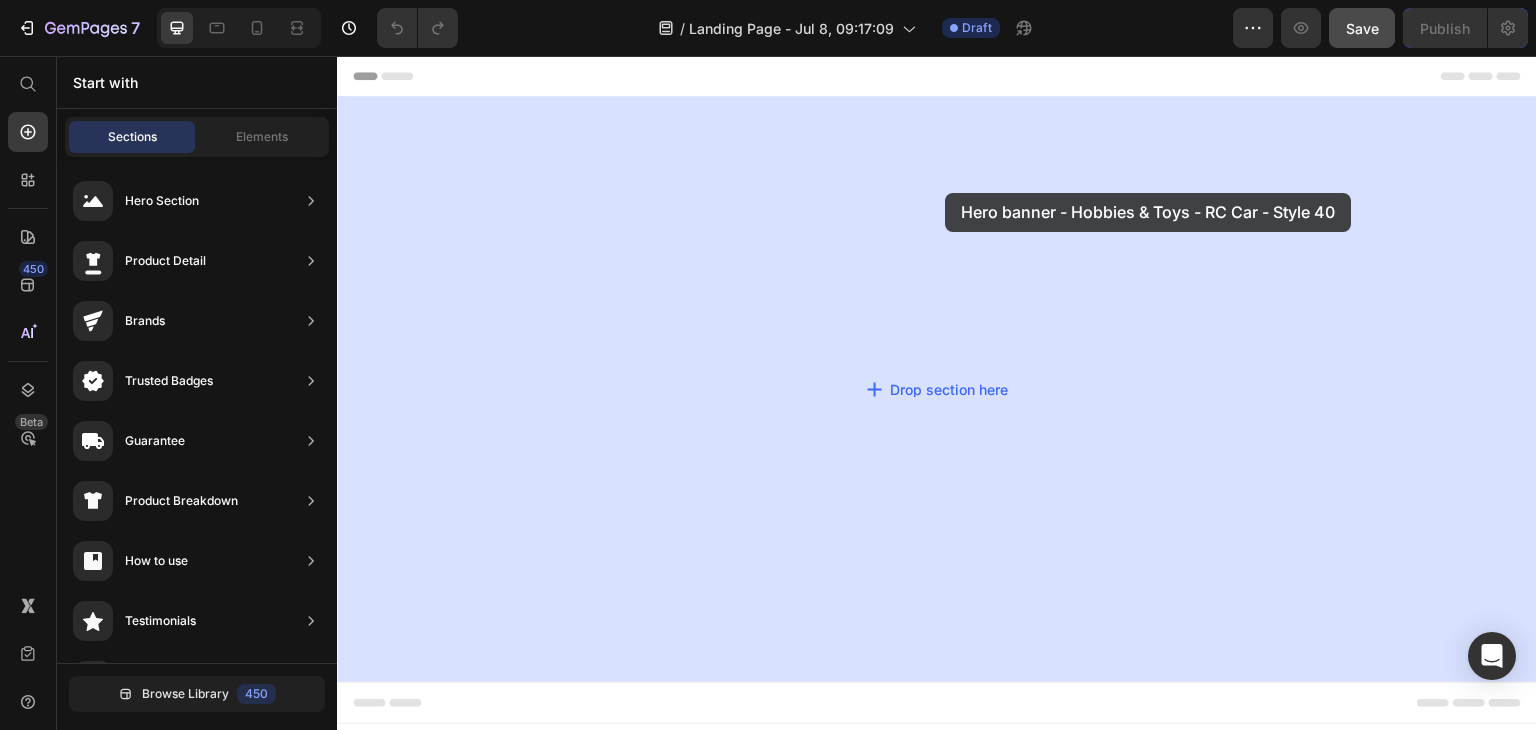 drag, startPoint x: 833, startPoint y: 253, endPoint x: 772, endPoint y: 177, distance: 97.45255 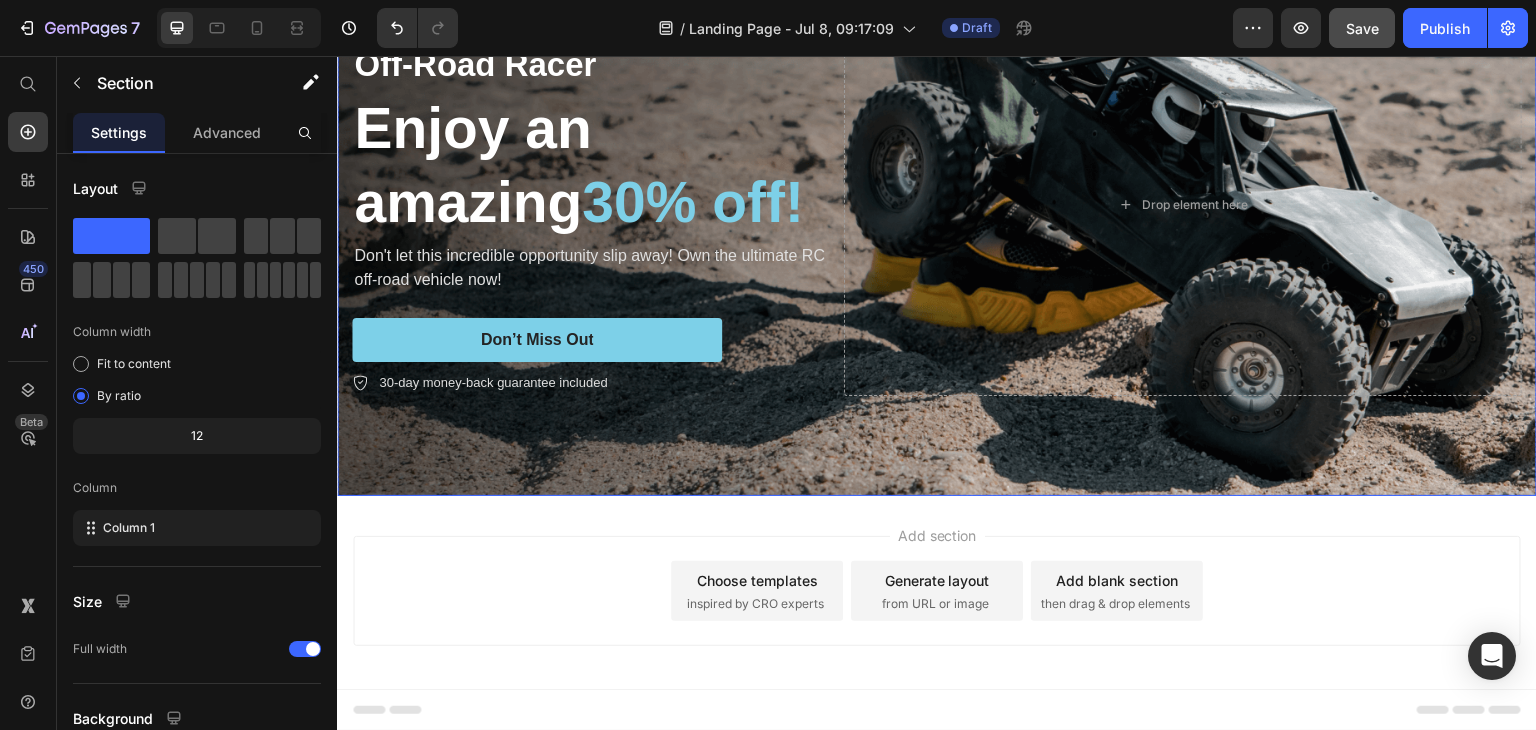 scroll, scrollTop: 188, scrollLeft: 0, axis: vertical 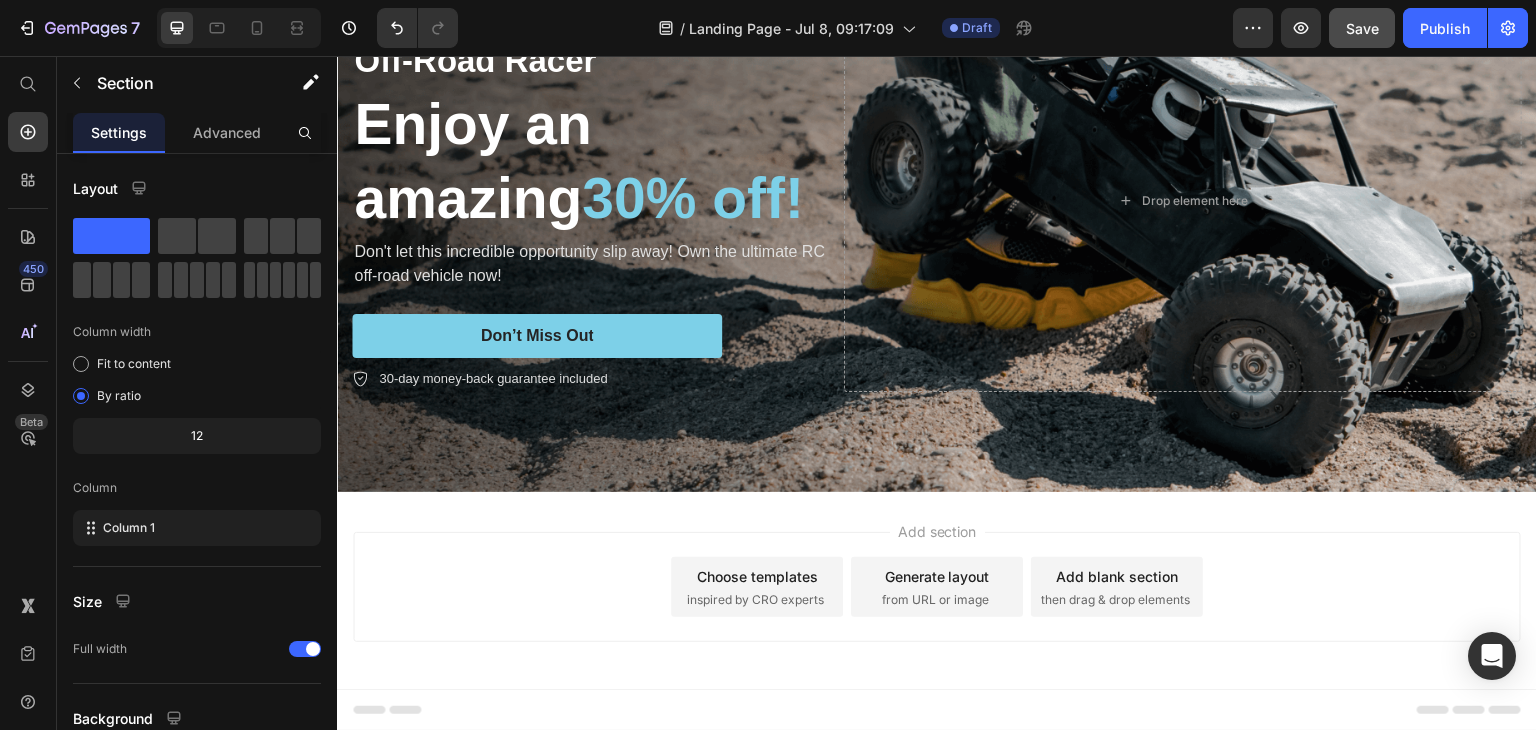 click on "Add section Choose templates inspired by CRO experts Generate layout from URL or image Add blank section then drag & drop elements" at bounding box center (937, 587) 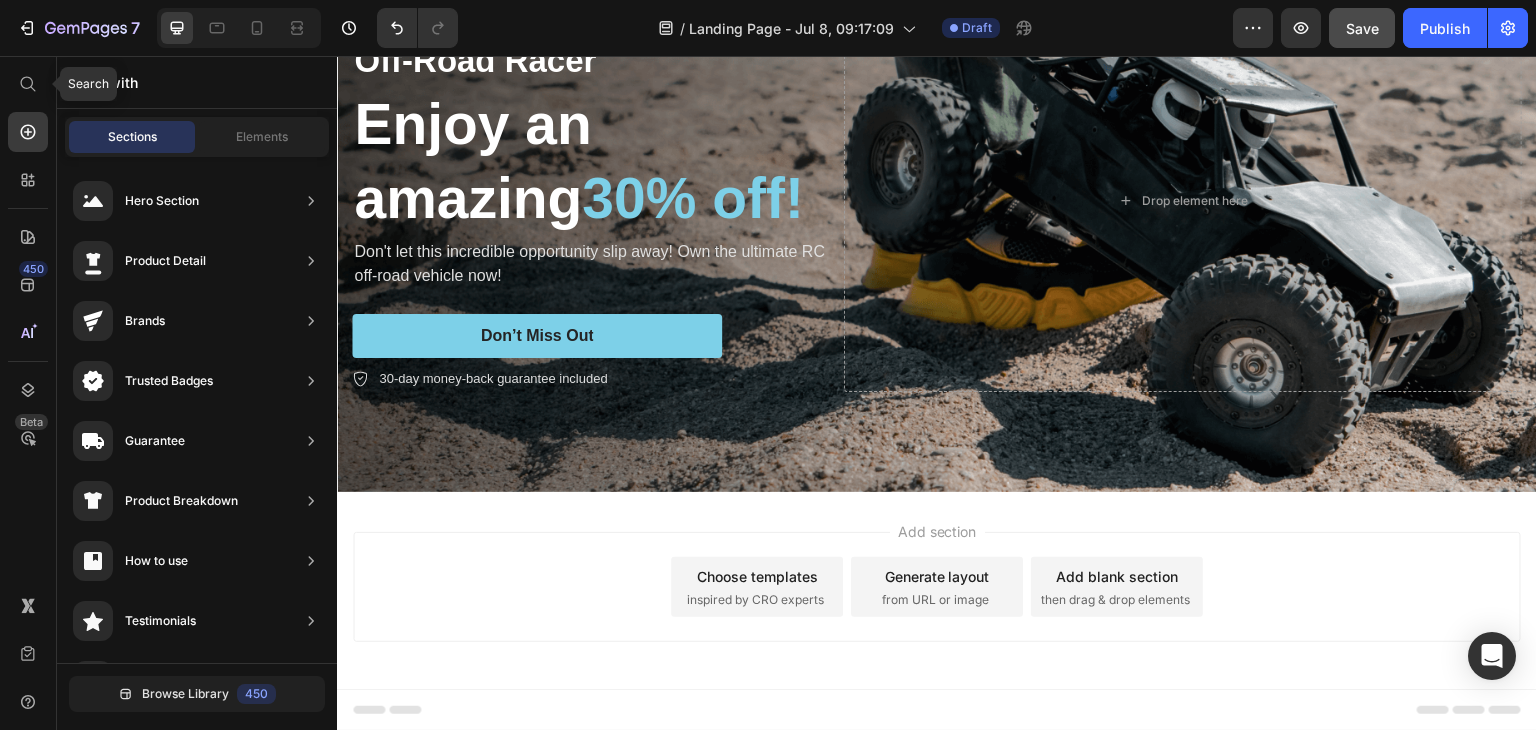drag, startPoint x: 12, startPoint y: 83, endPoint x: 58, endPoint y: 97, distance: 48.08326 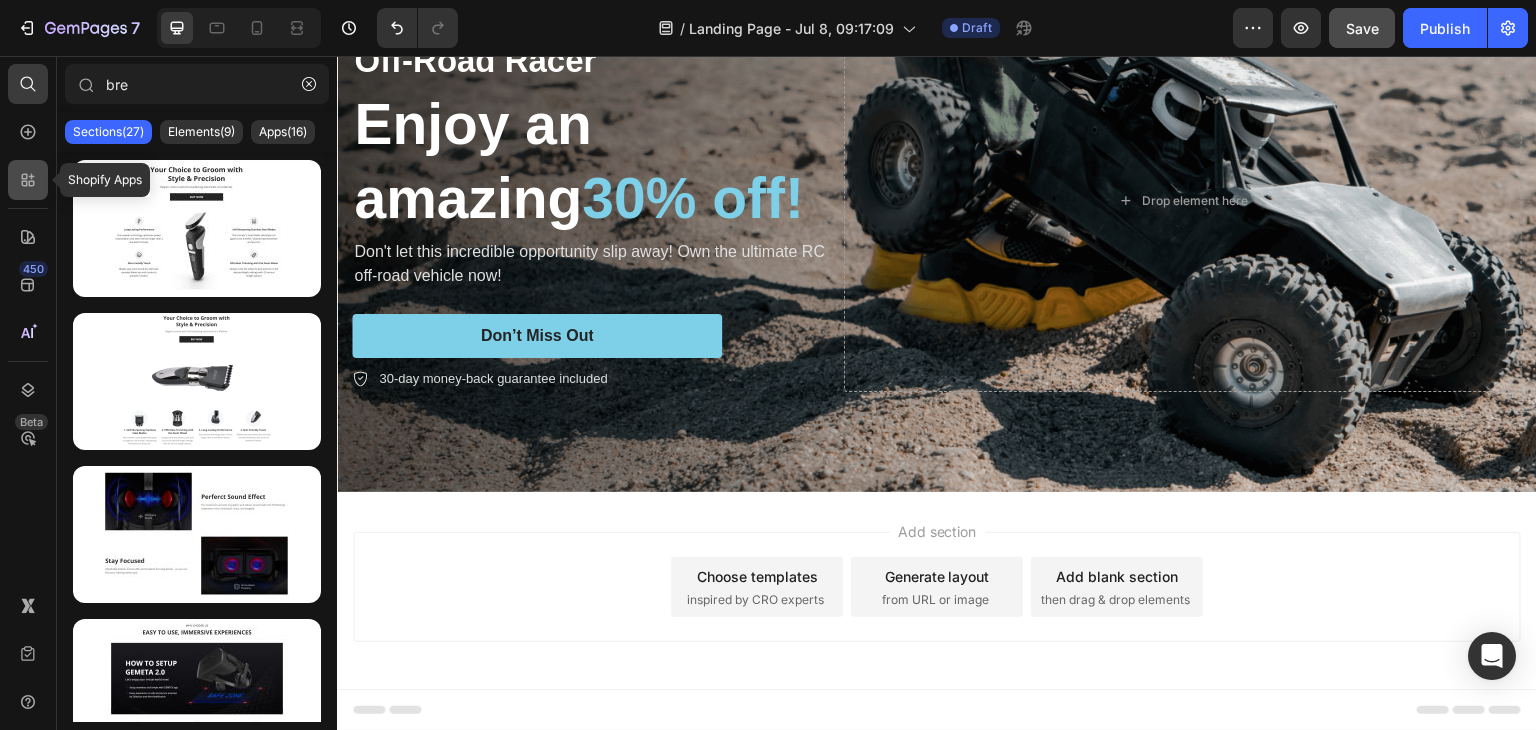 type on "bre" 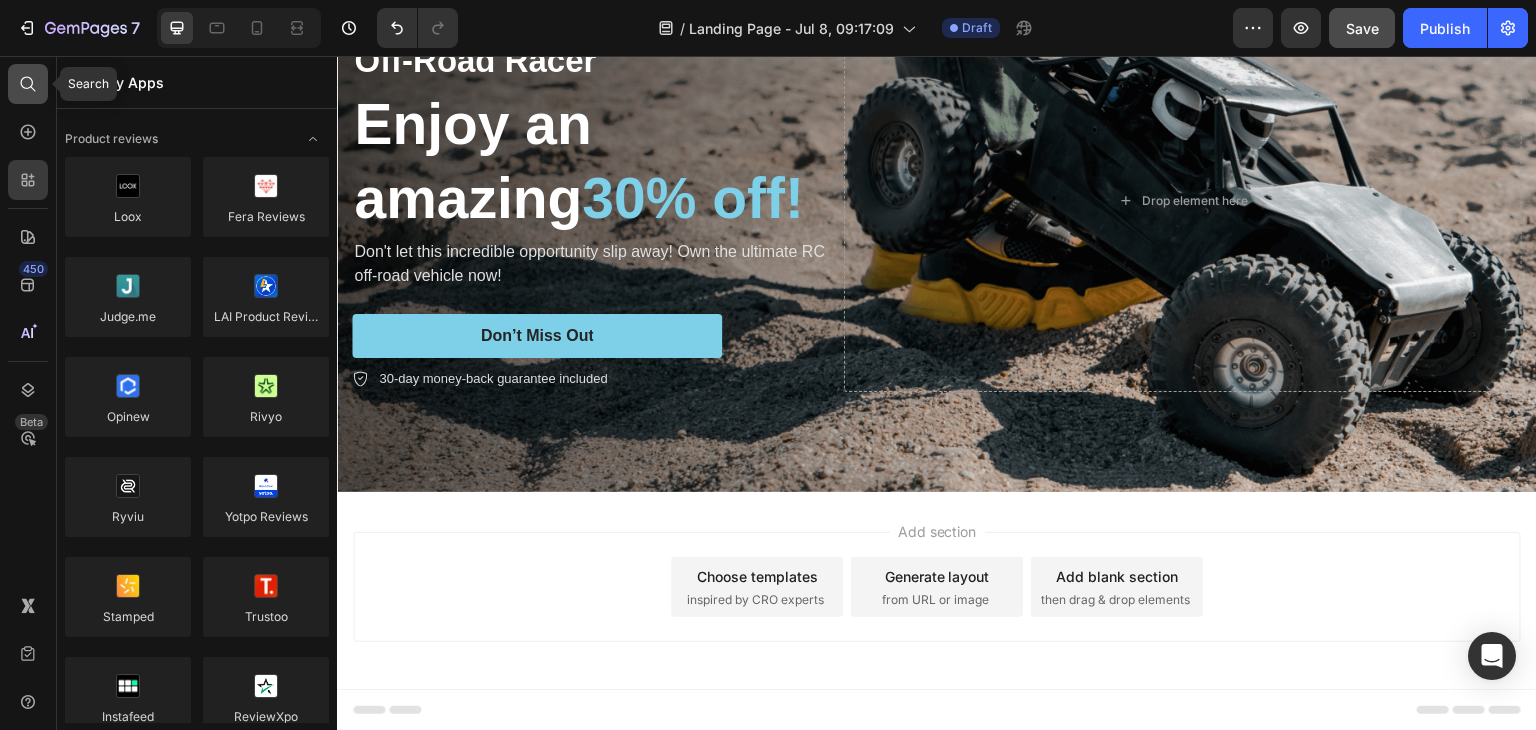 click 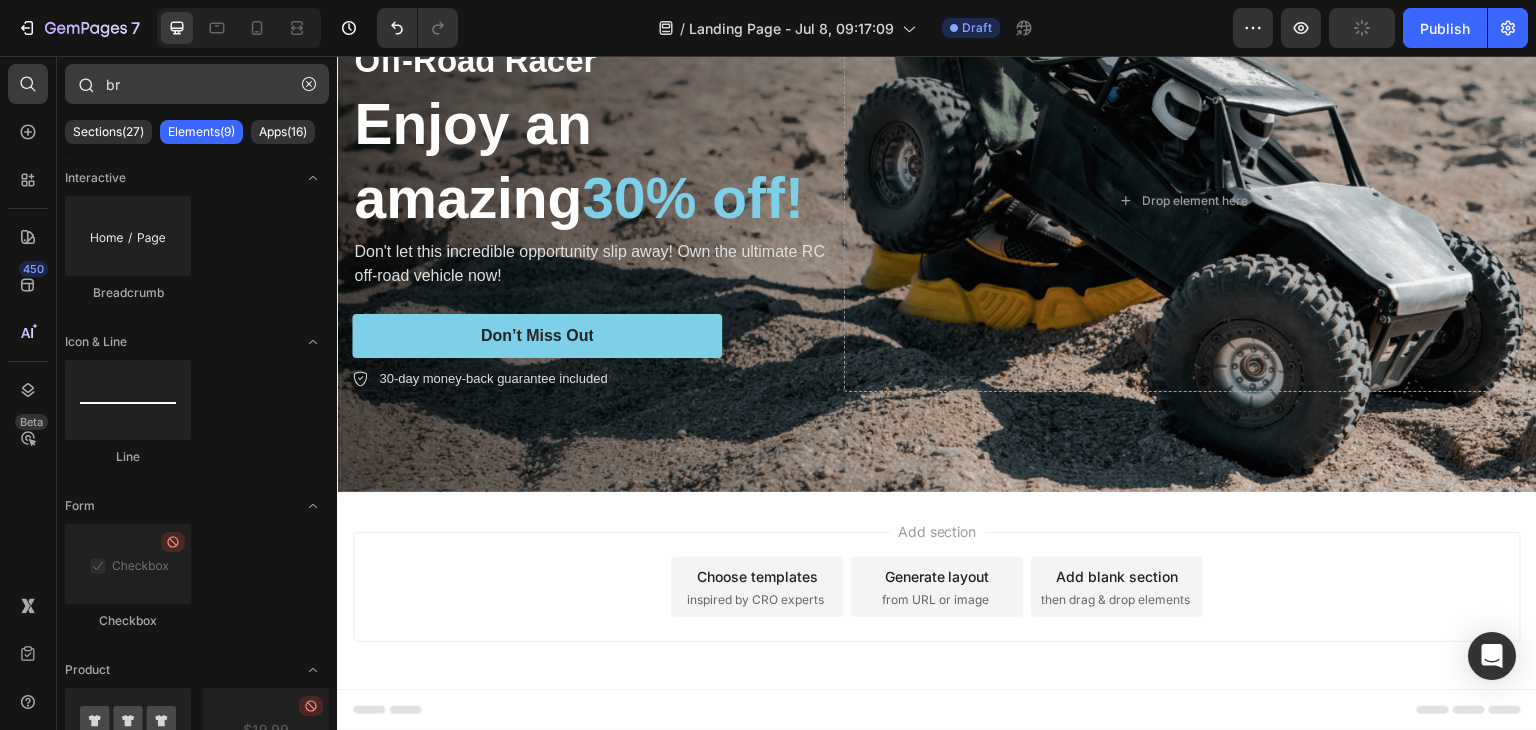 type on "b" 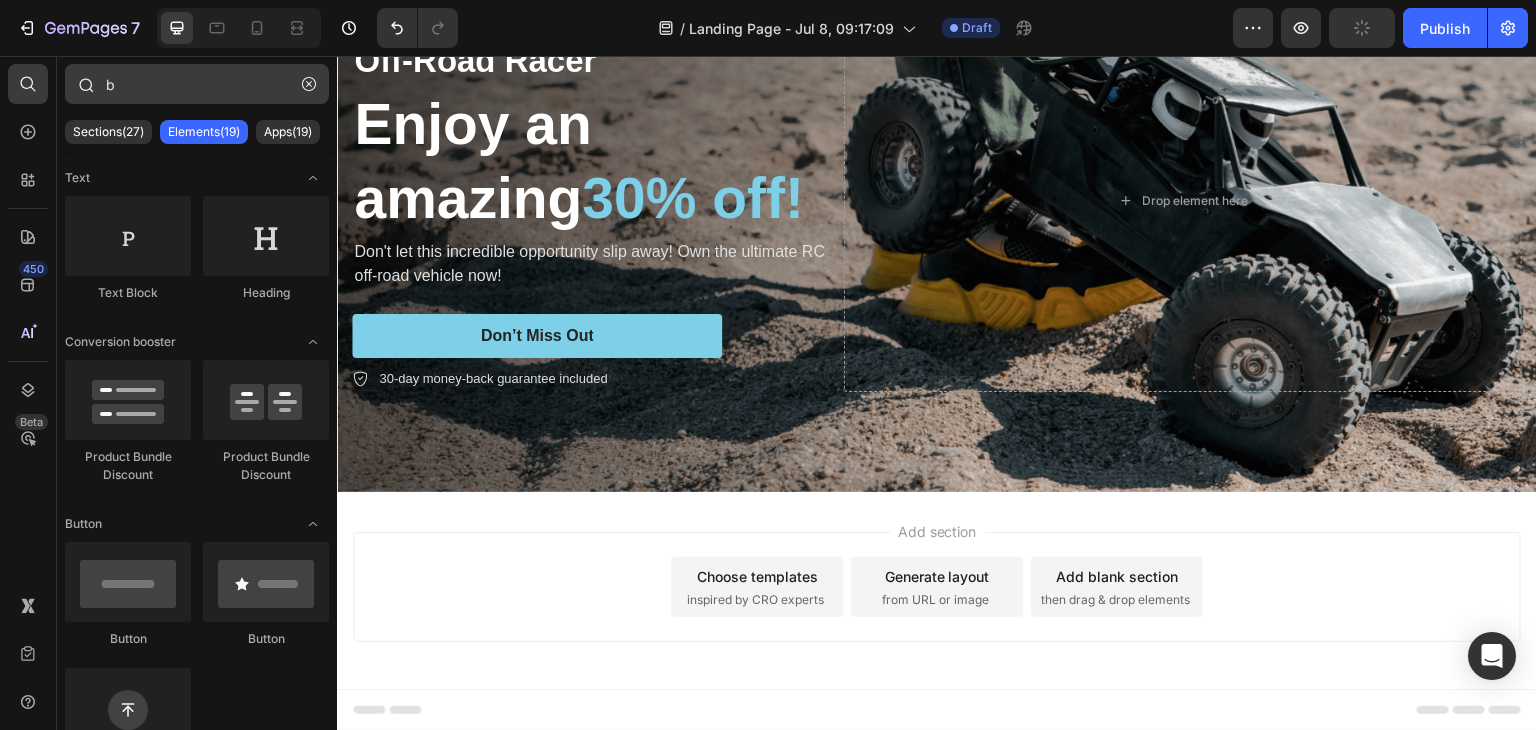 type 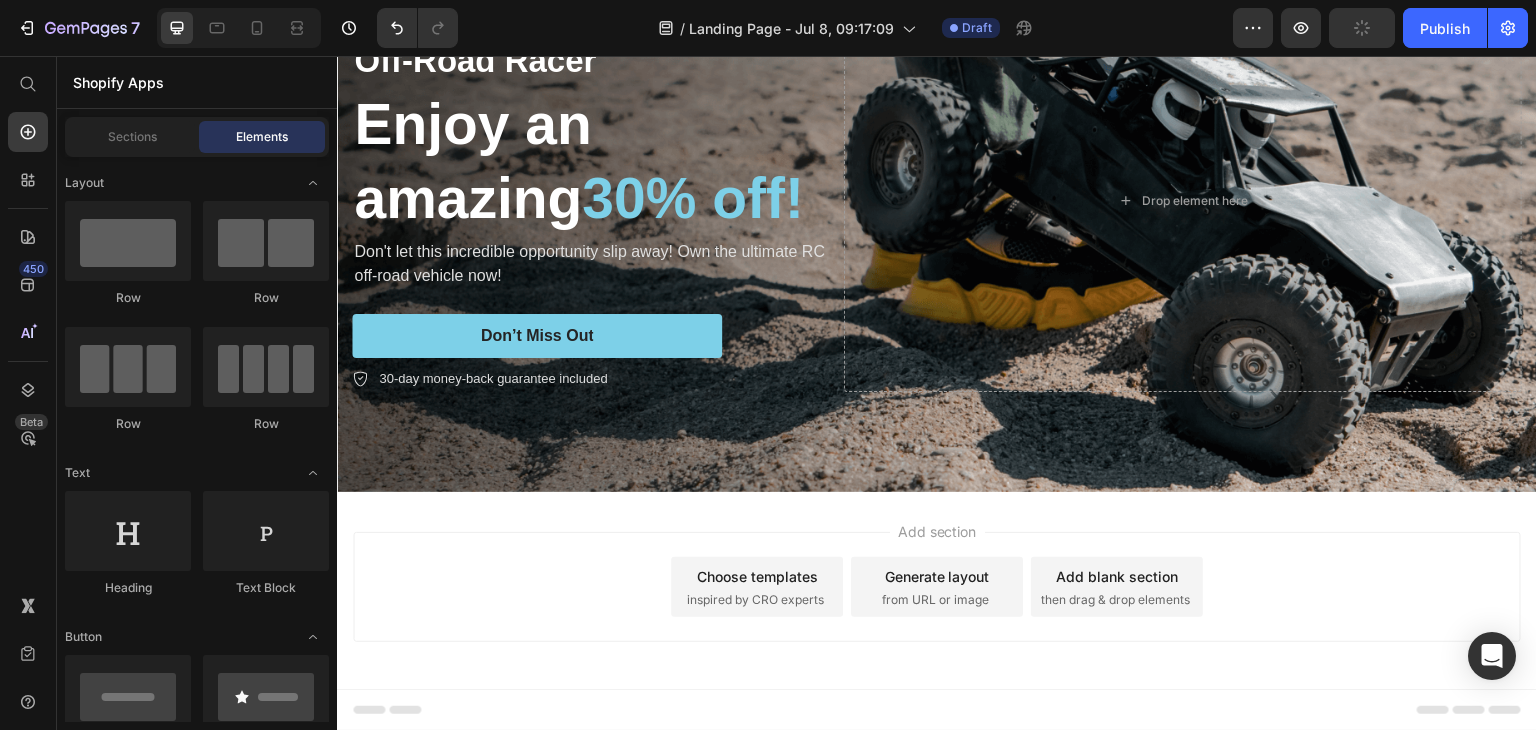 click on "Add section Choose templates inspired by CRO experts Generate layout from URL or image Add blank section then drag & drop elements" at bounding box center (937, 615) 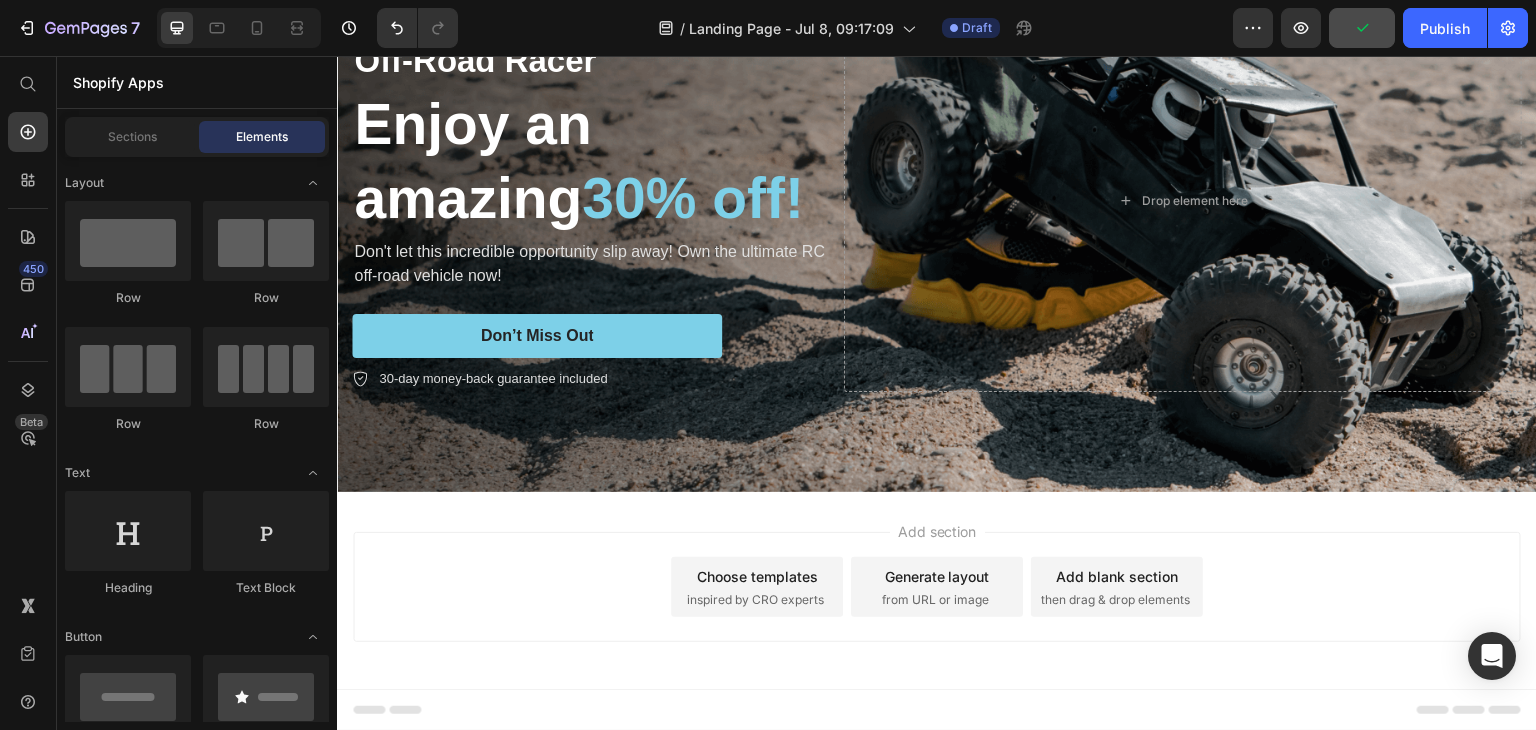click on "Add section Choose templates inspired by CRO experts Generate layout from URL or image Add blank section then drag & drop elements" at bounding box center [937, 587] 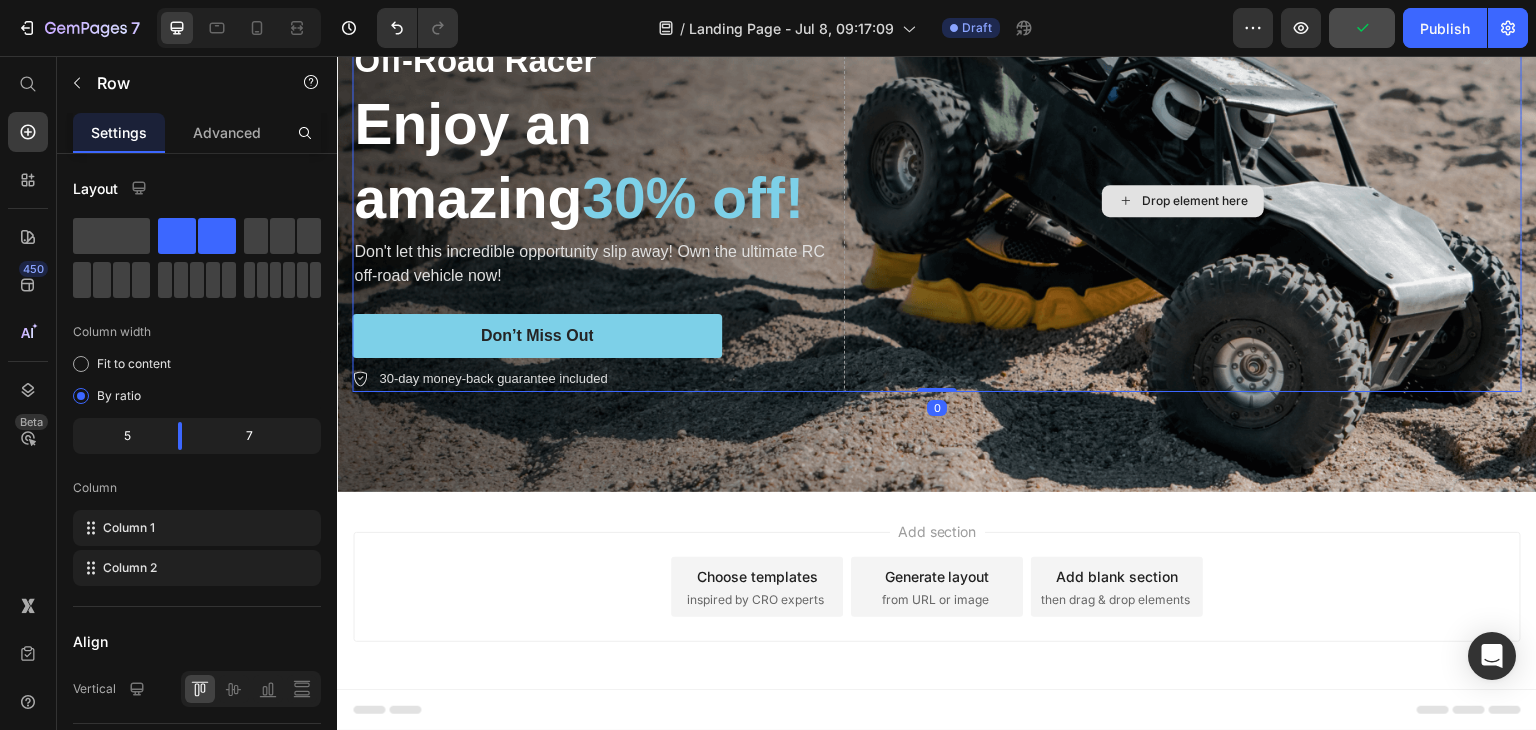click on "Drop element here" at bounding box center [1183, 201] 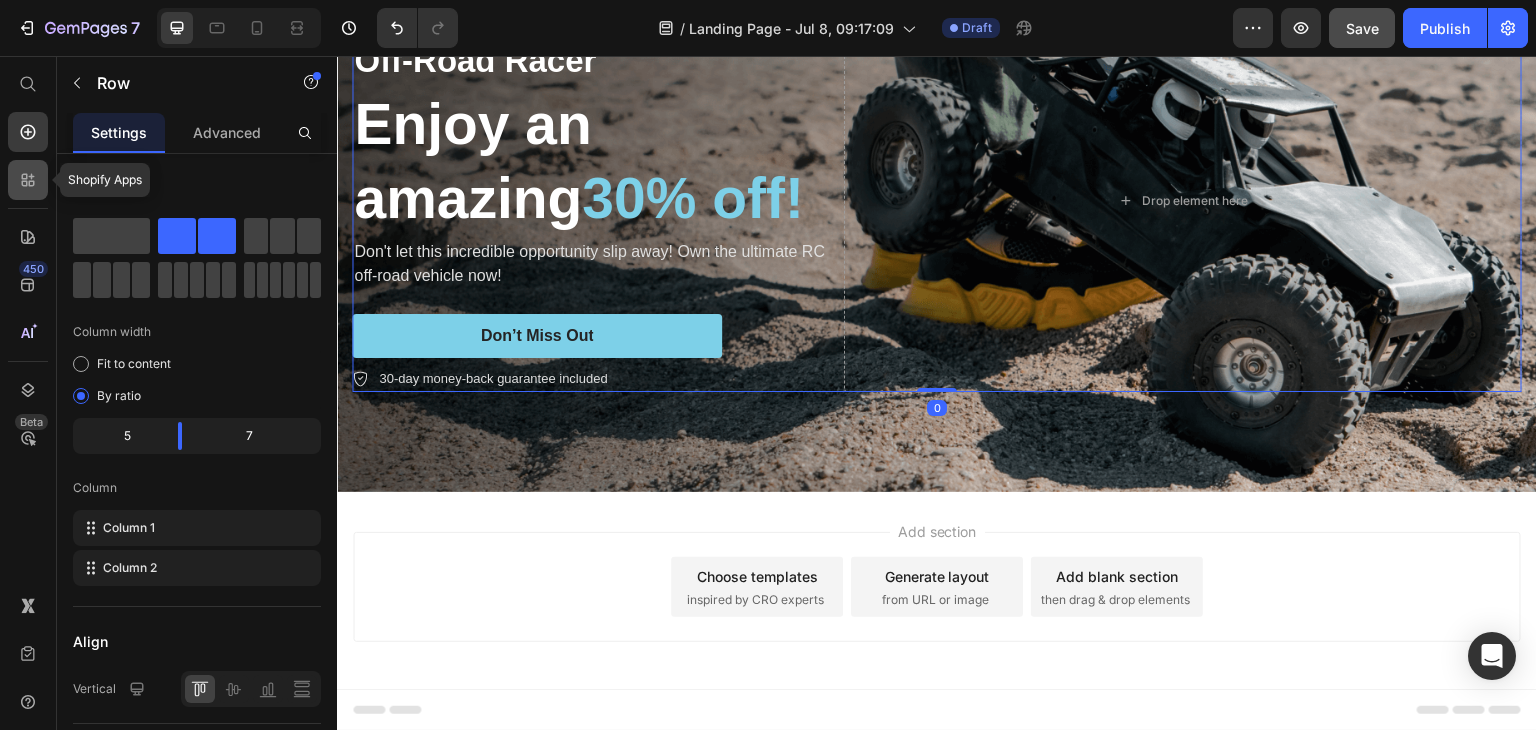 click 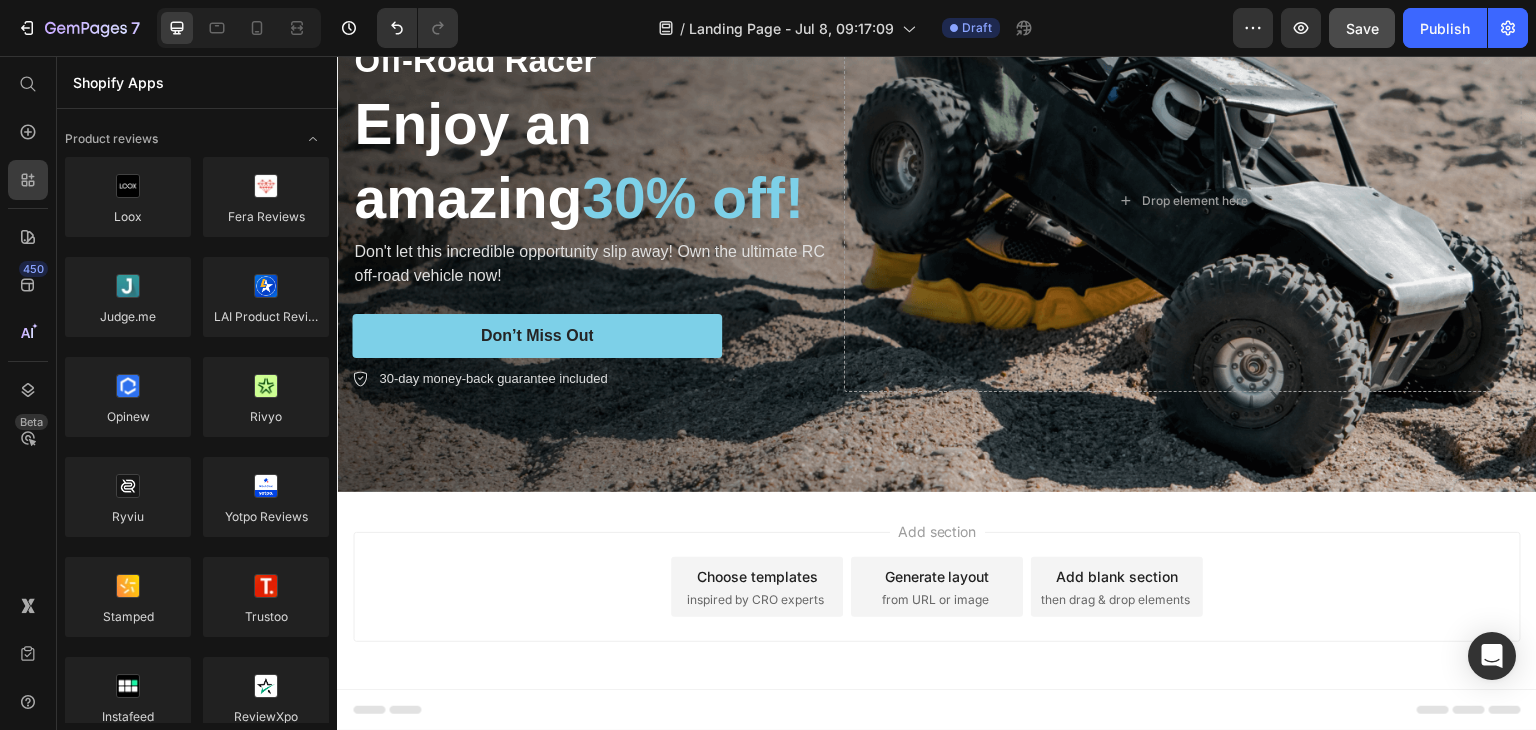 click on "Shopify Apps" at bounding box center [197, 82] 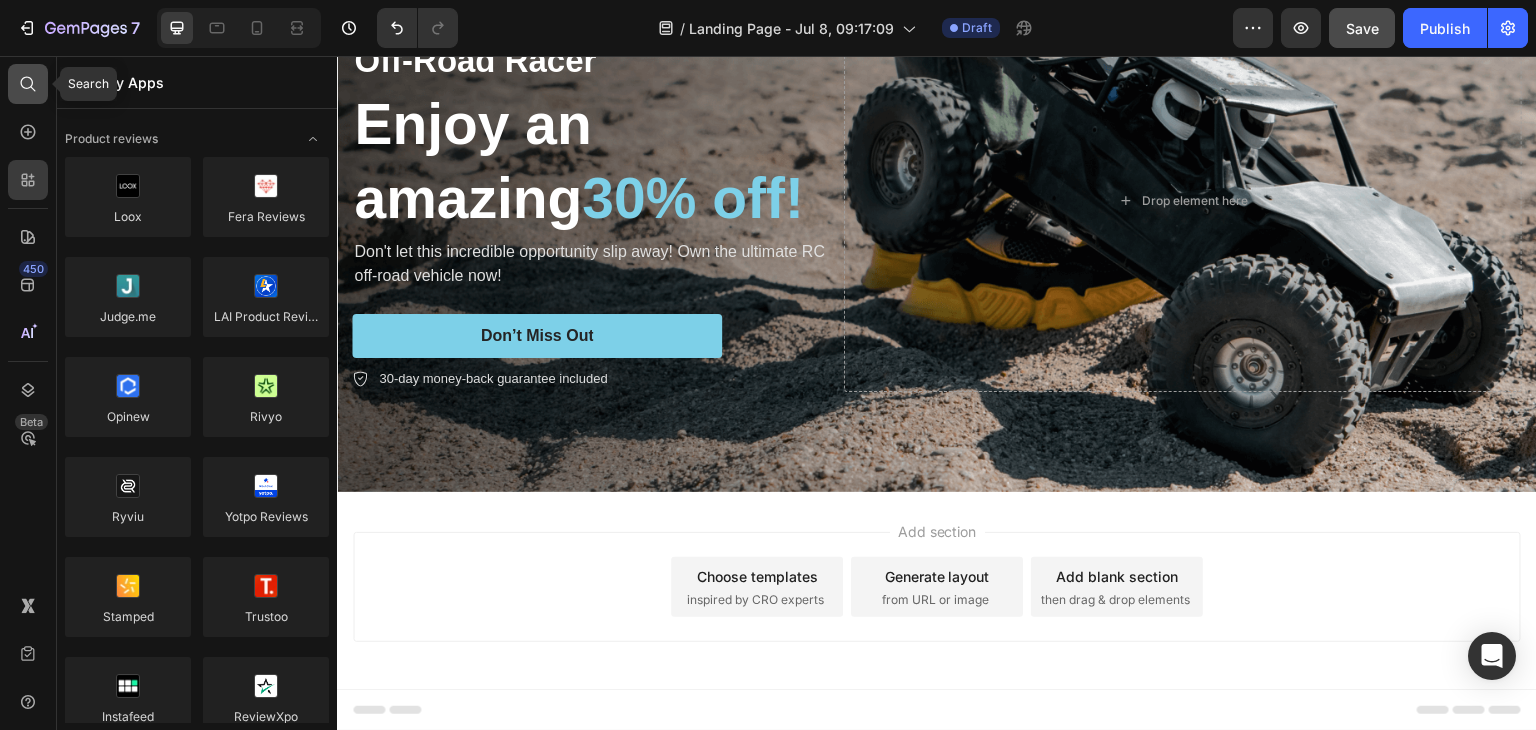 click 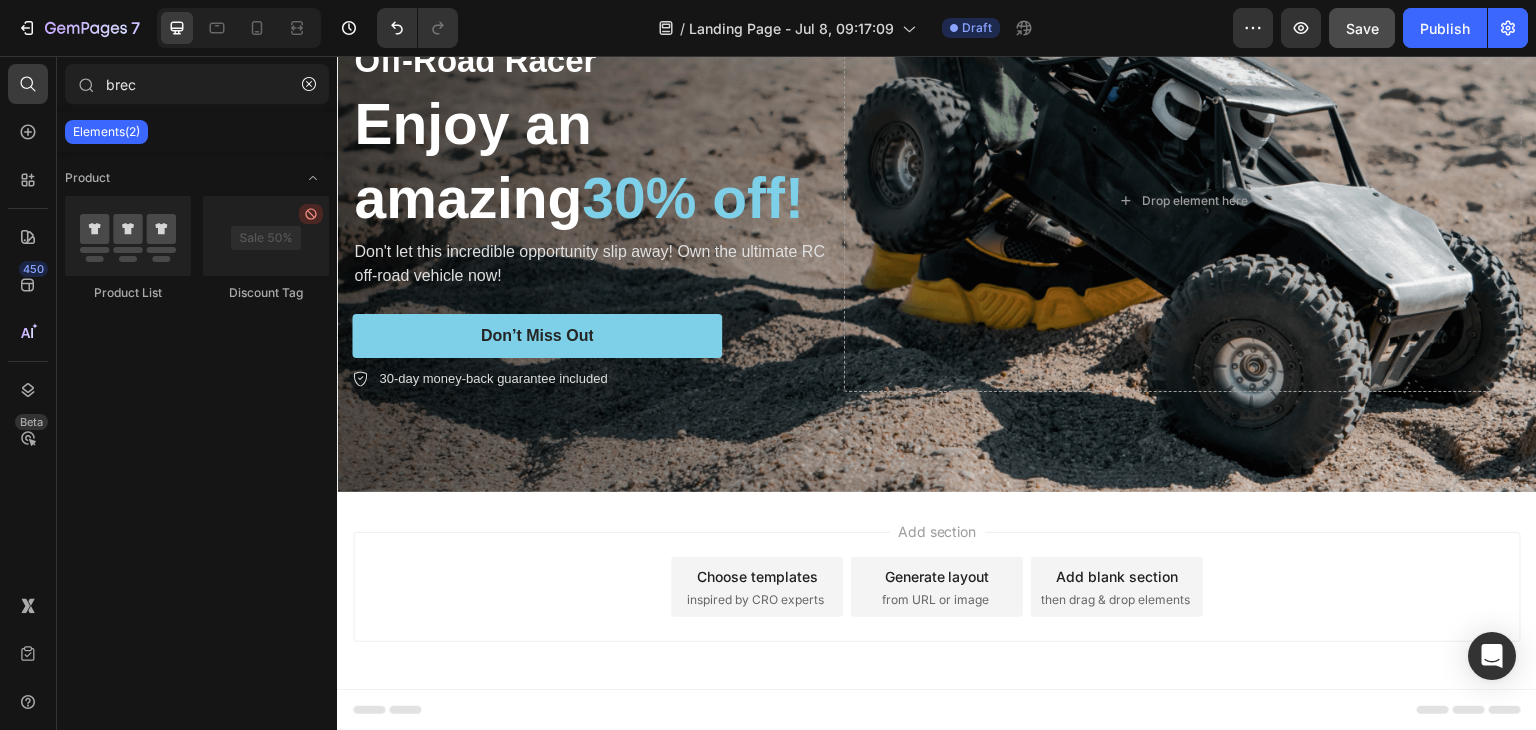 type on "brec" 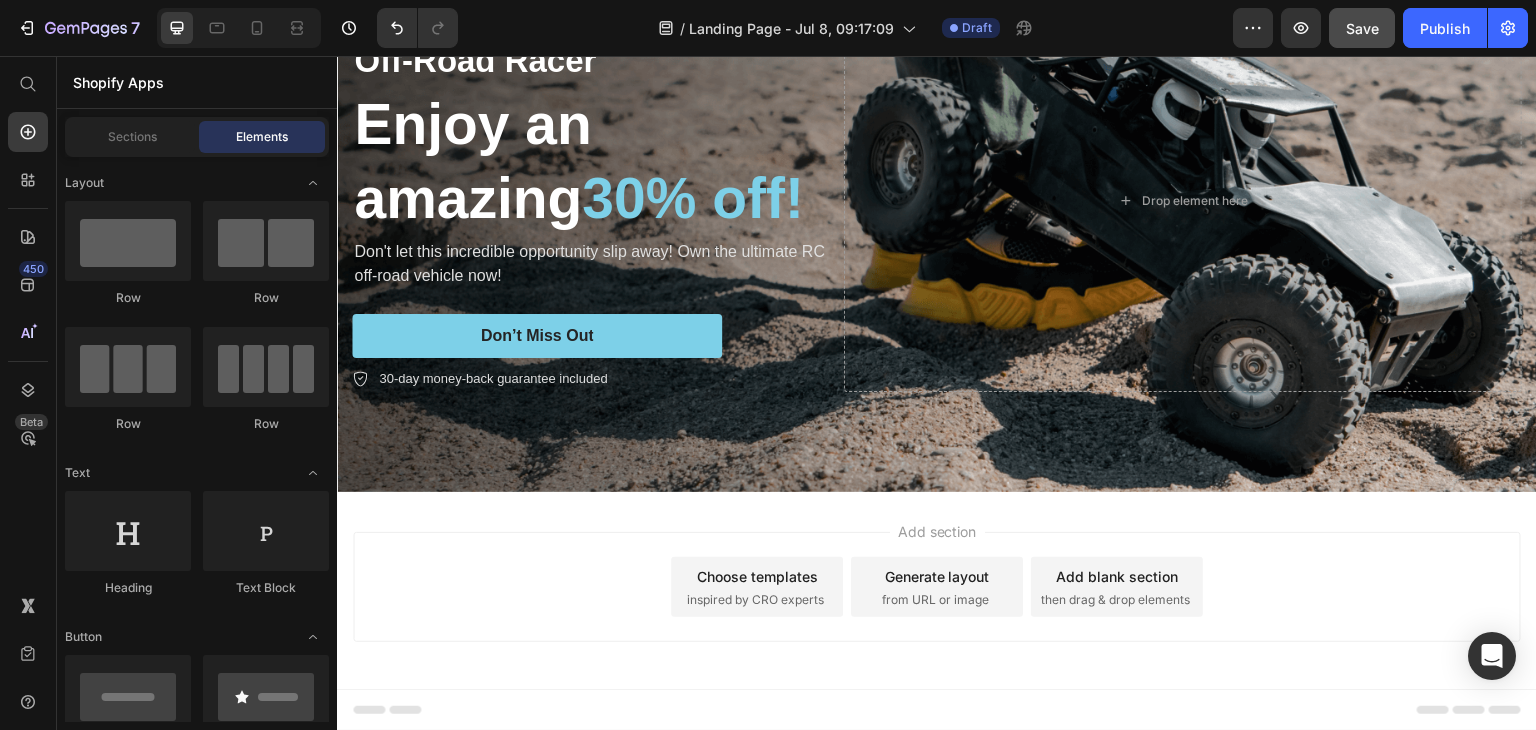 click on "Add section Choose templates inspired by CRO experts Generate layout from URL or image Add blank section then drag & drop elements" at bounding box center (937, 587) 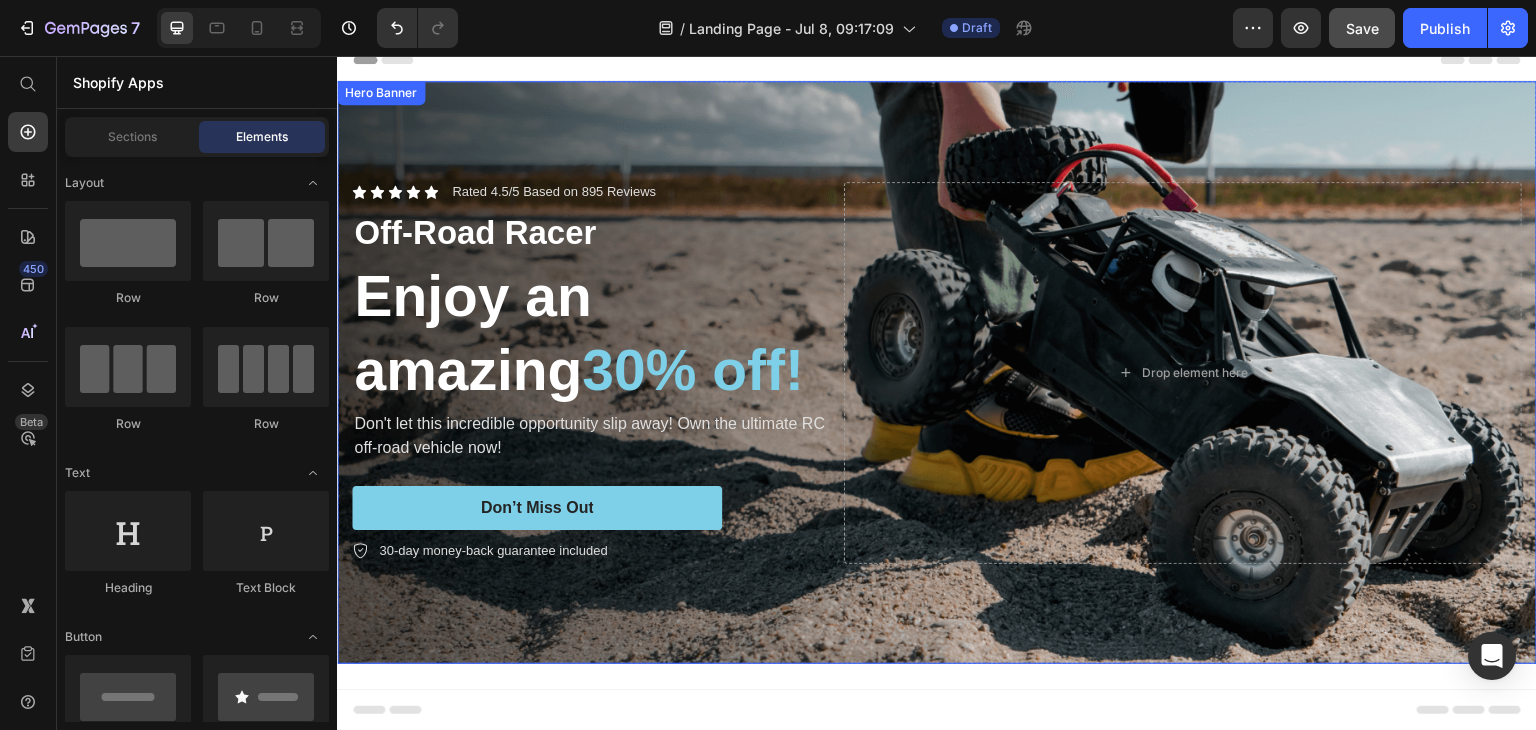 scroll, scrollTop: 0, scrollLeft: 0, axis: both 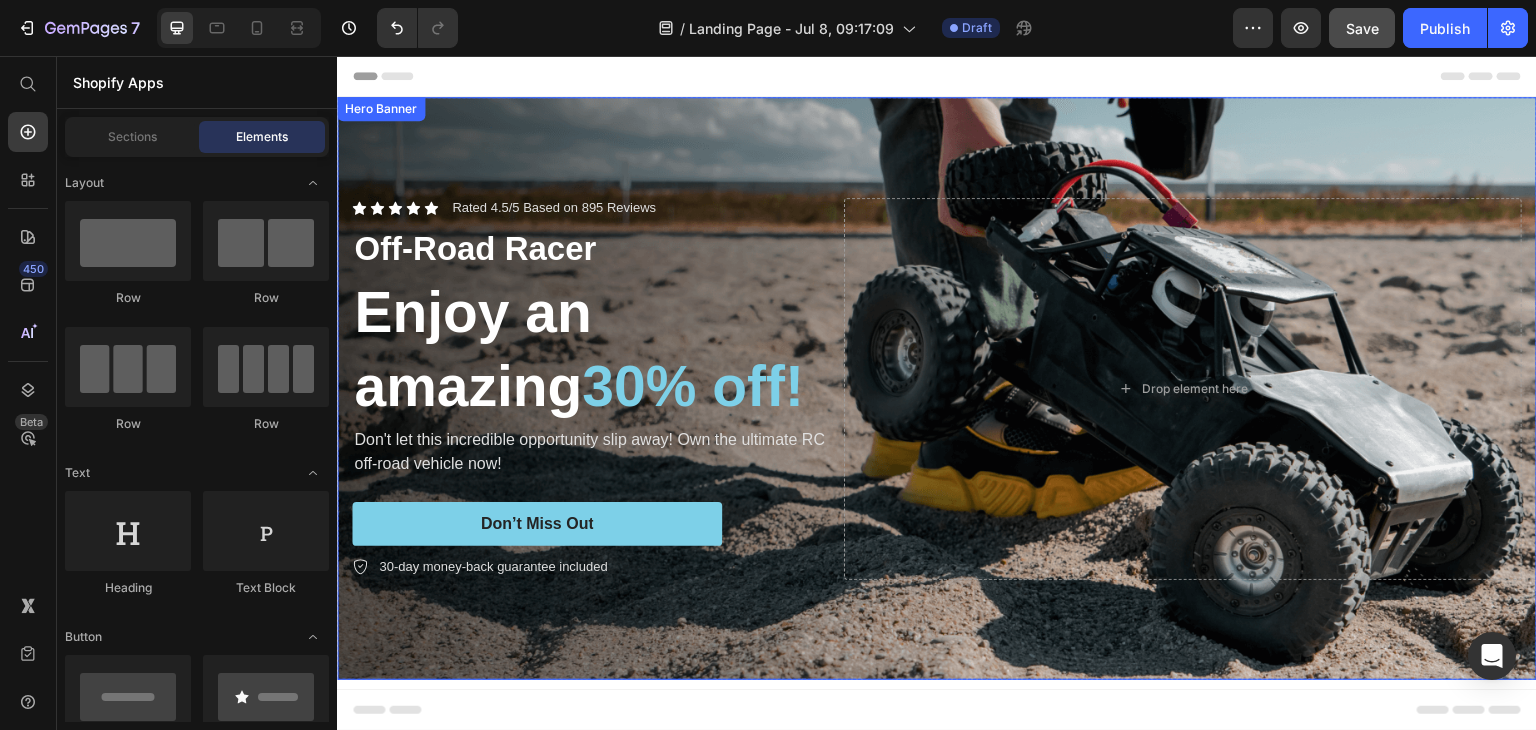 click at bounding box center (937, 388) 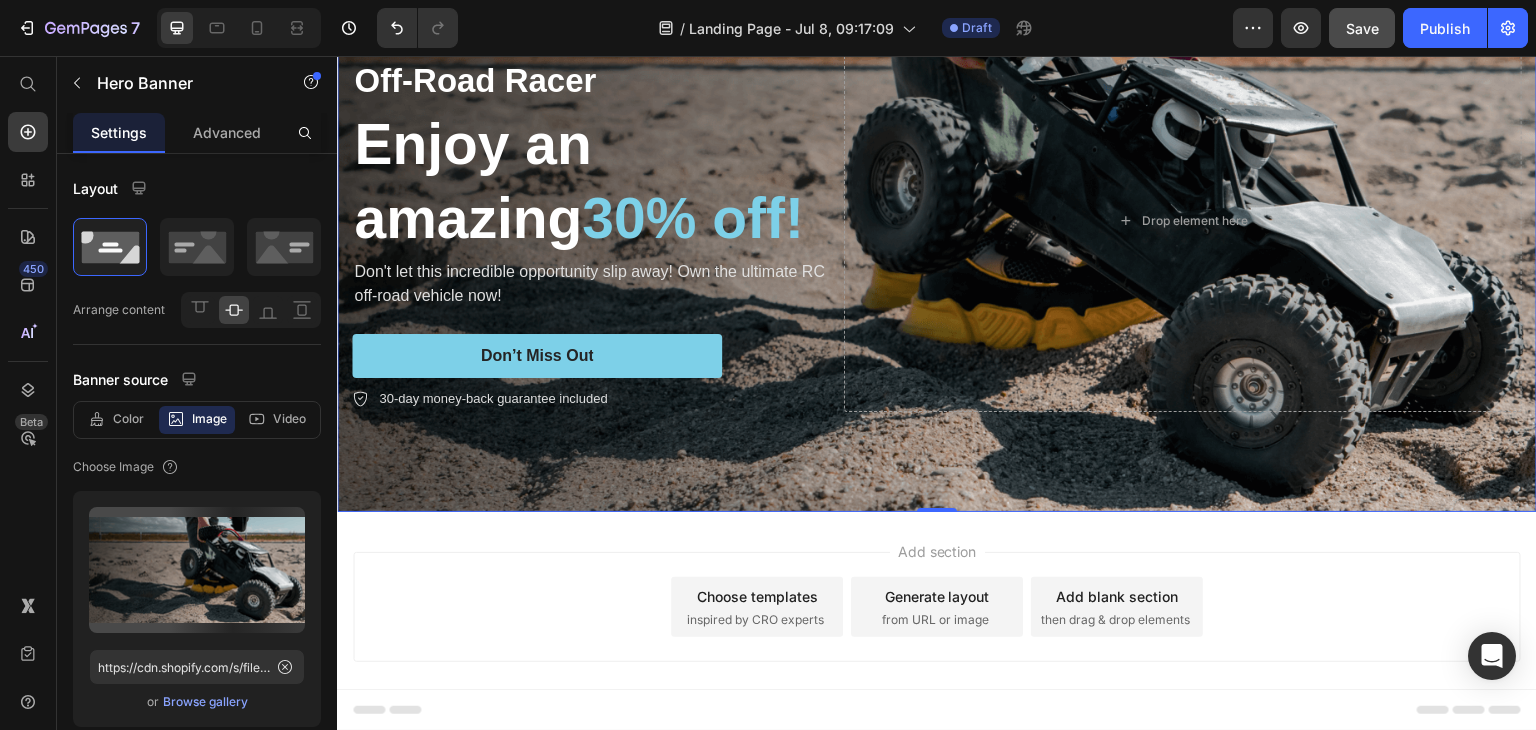 scroll, scrollTop: 188, scrollLeft: 0, axis: vertical 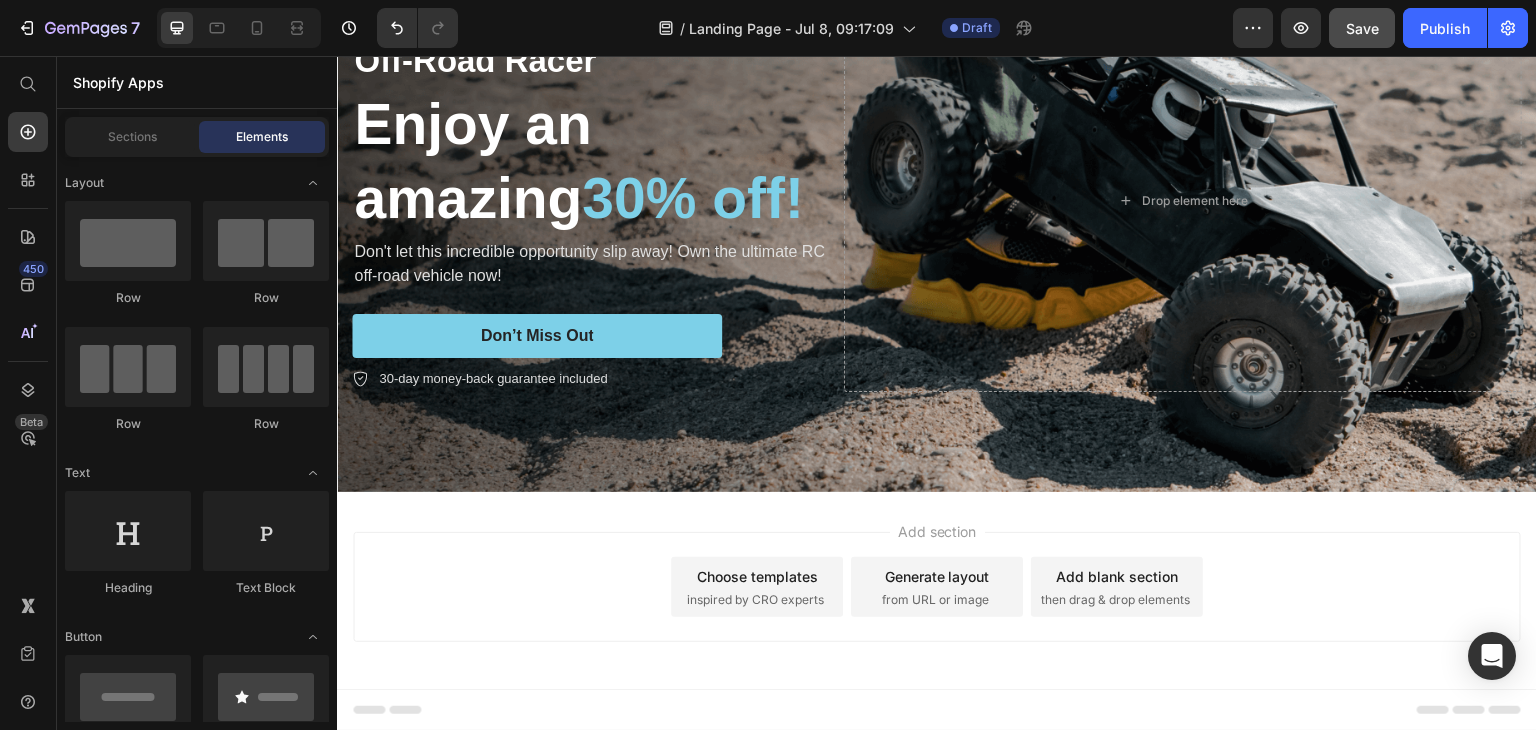 click on "Add section Choose templates inspired by CRO experts Generate layout from URL or image Add blank section then drag & drop elements" at bounding box center (937, 587) 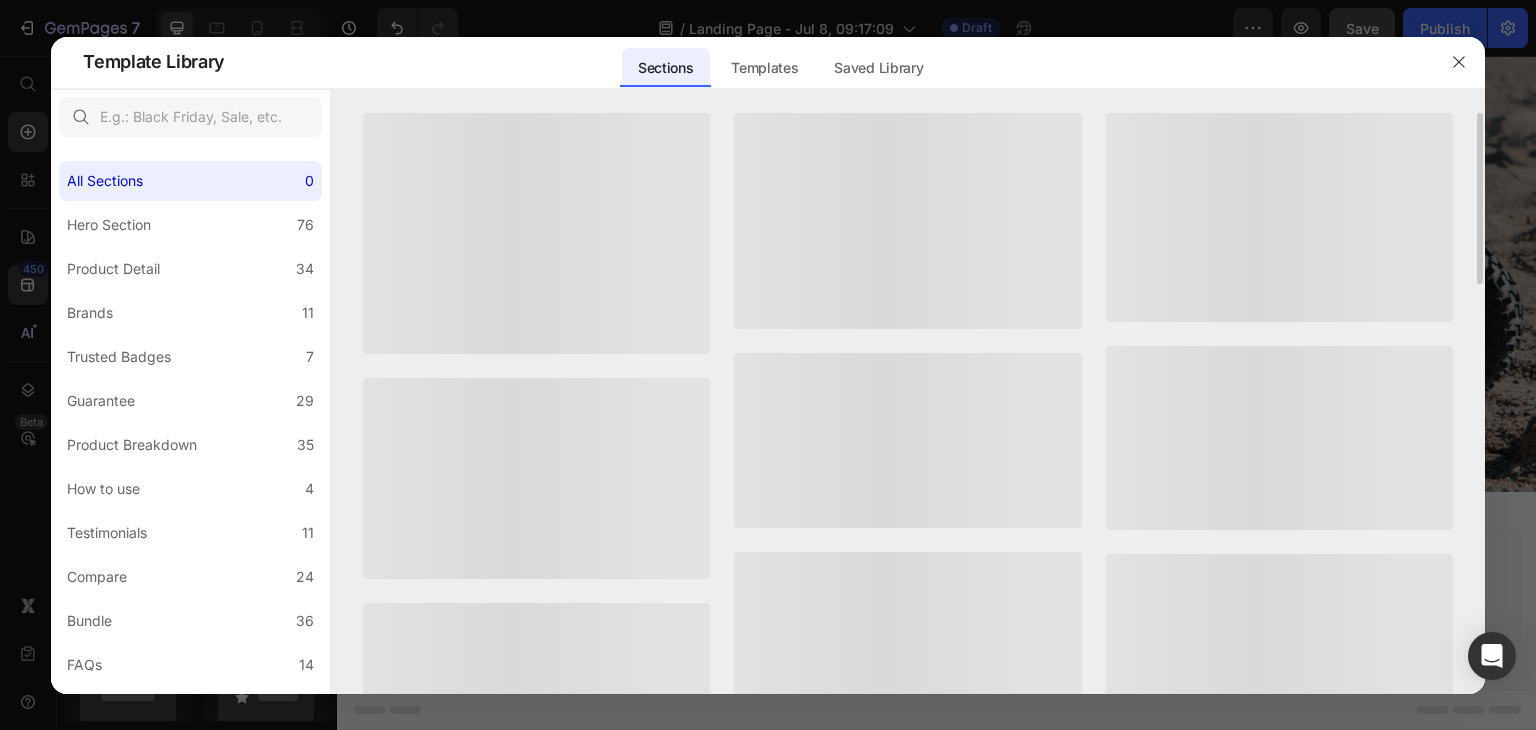 click at bounding box center (907, 441) 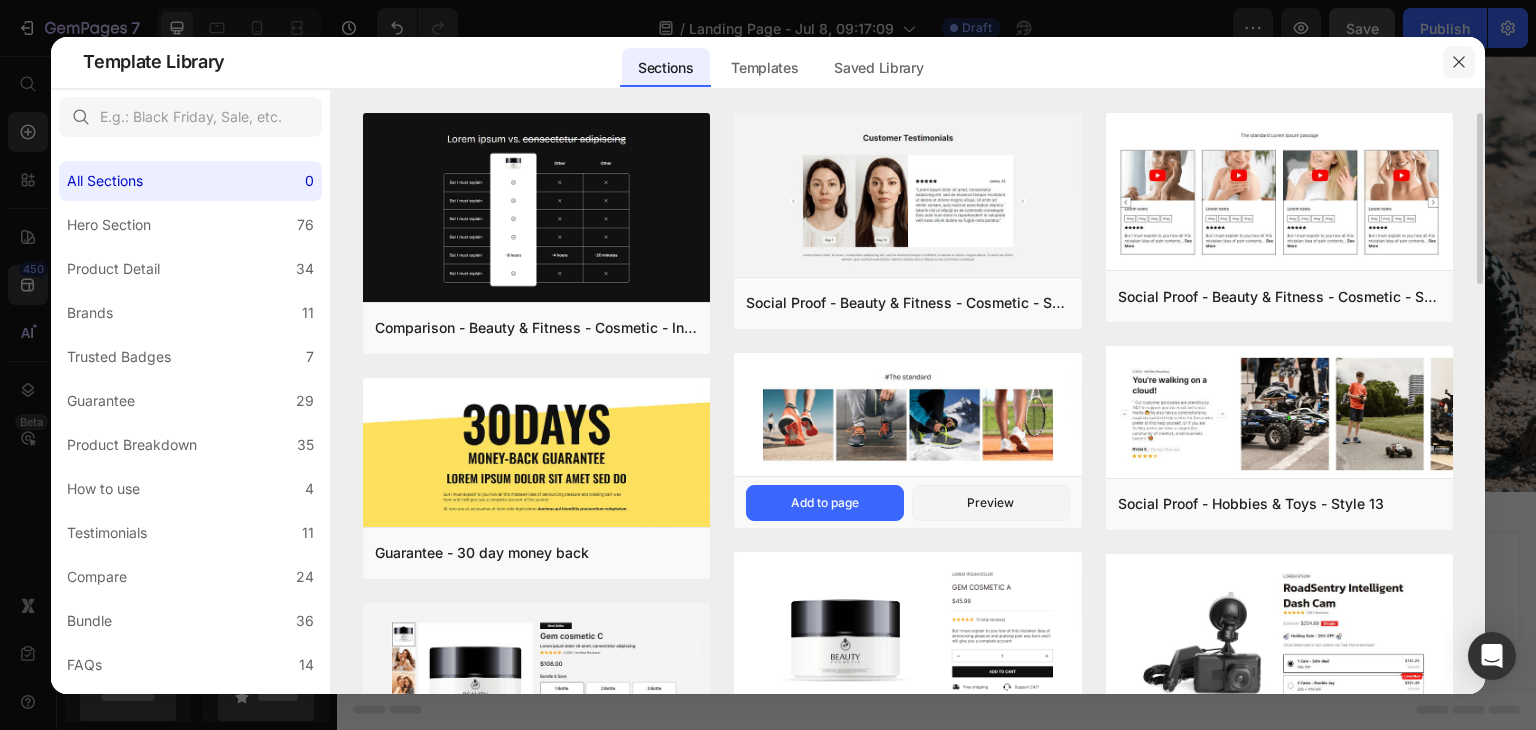 drag, startPoint x: 1470, startPoint y: 57, endPoint x: 1126, endPoint y: 13, distance: 346.80255 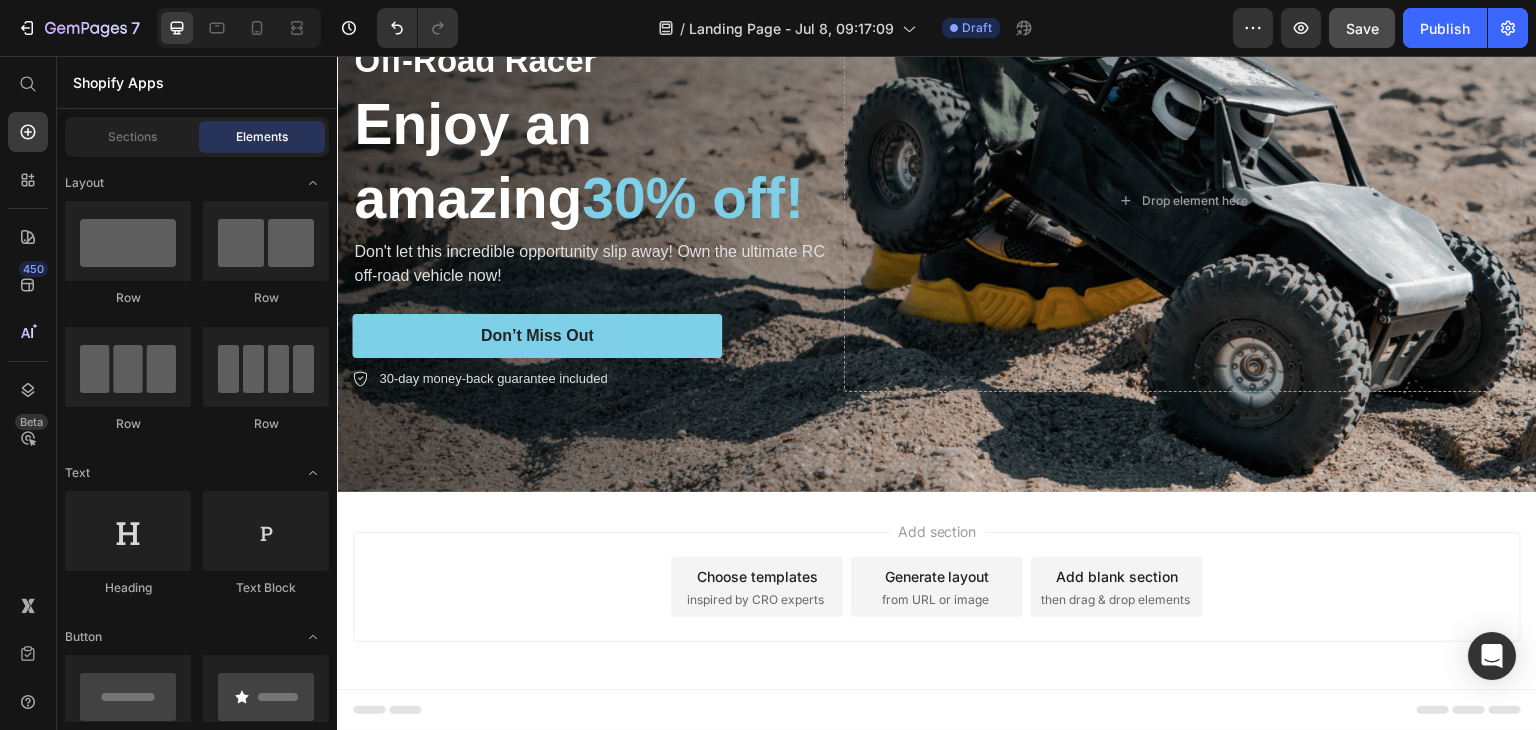 click on "Add section" at bounding box center [937, 531] 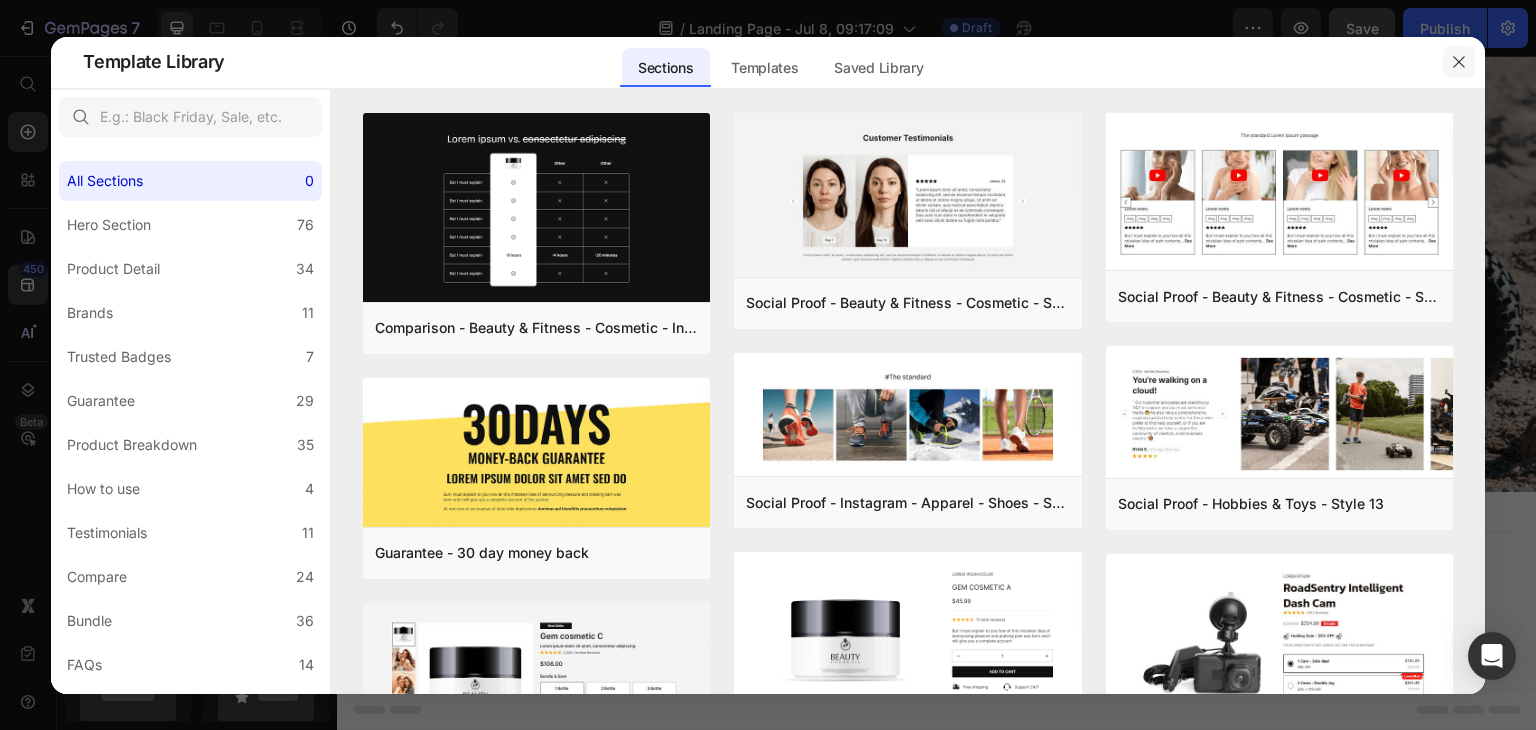 click at bounding box center (1459, 62) 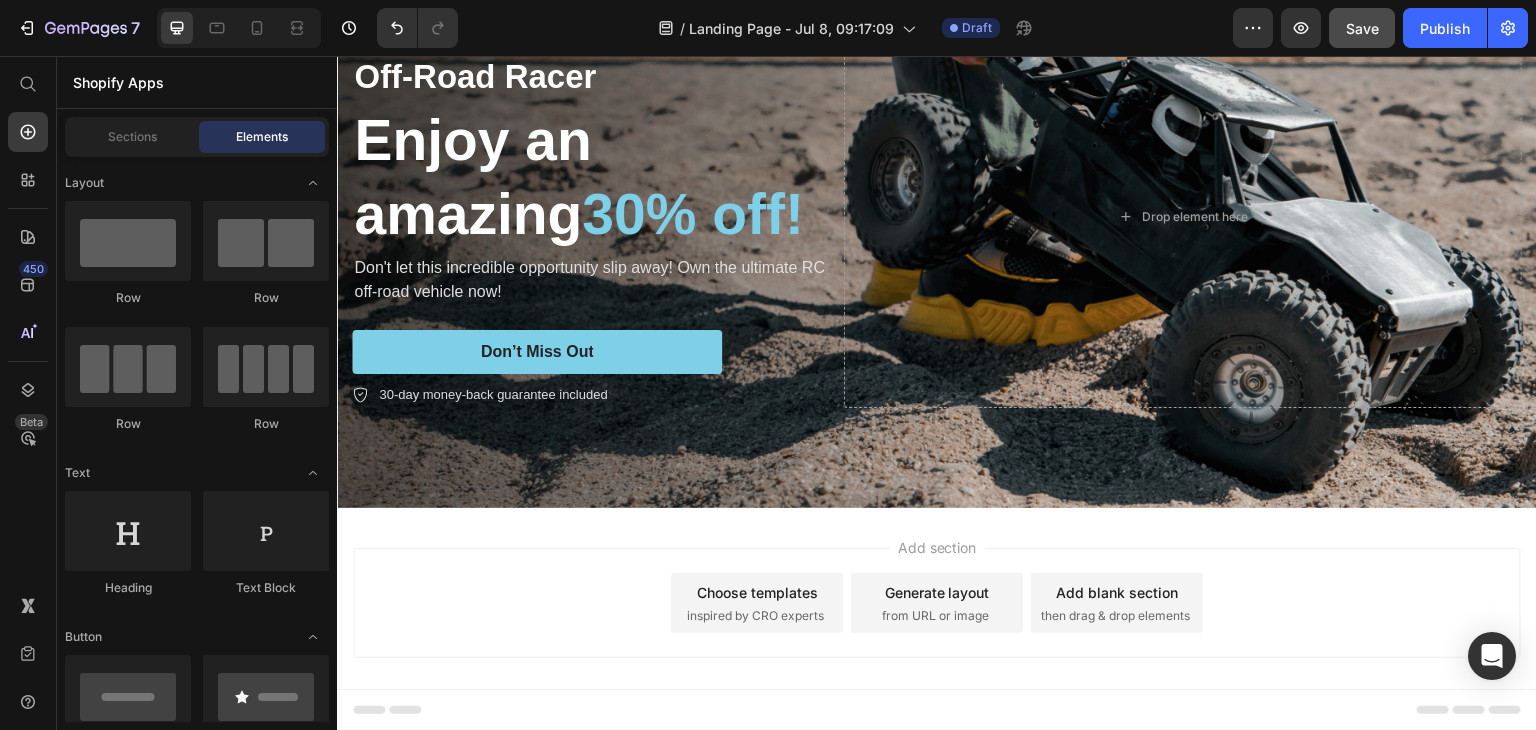 scroll, scrollTop: 188, scrollLeft: 0, axis: vertical 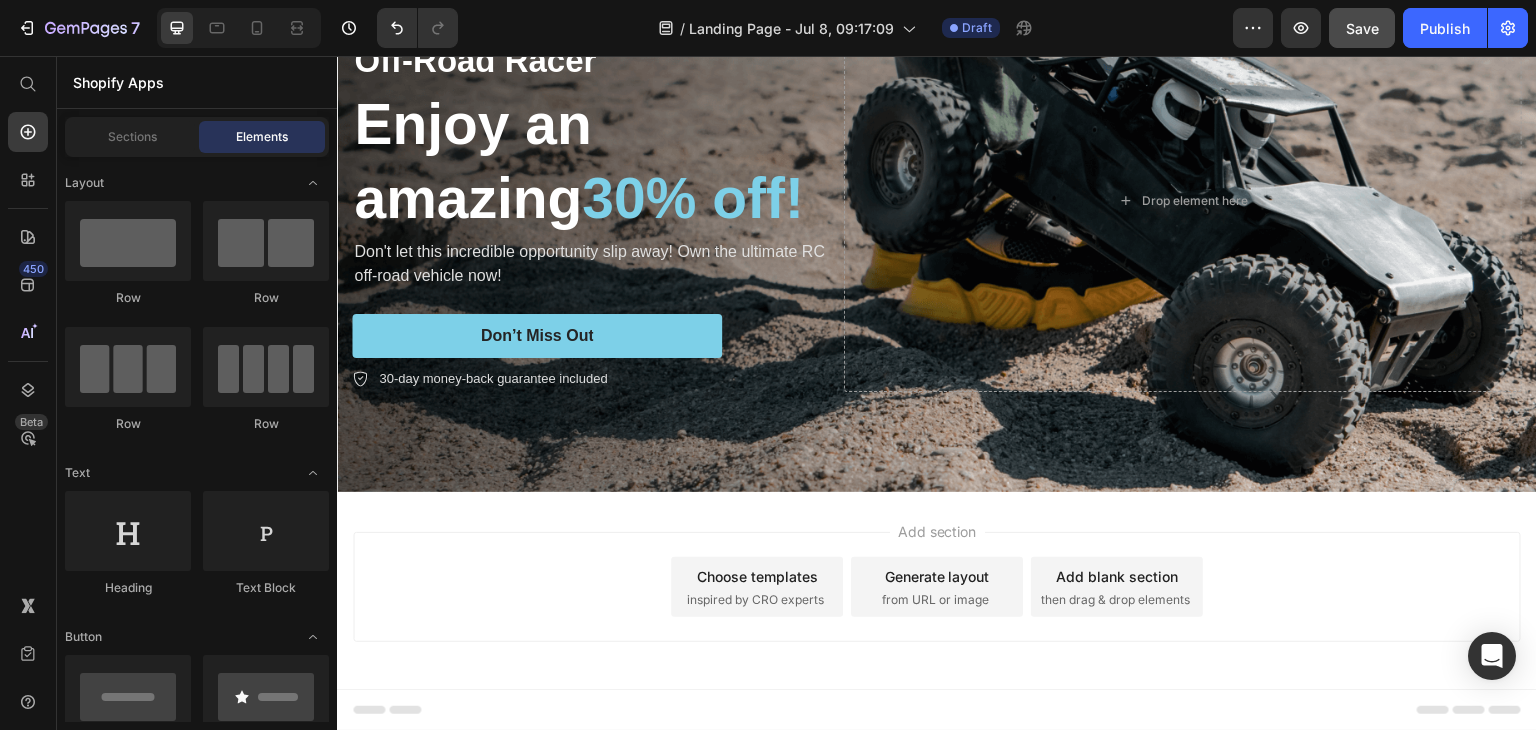 click on "Add section Choose templates inspired by CRO experts Generate layout from URL or image Add blank section then drag & drop elements" at bounding box center [937, 587] 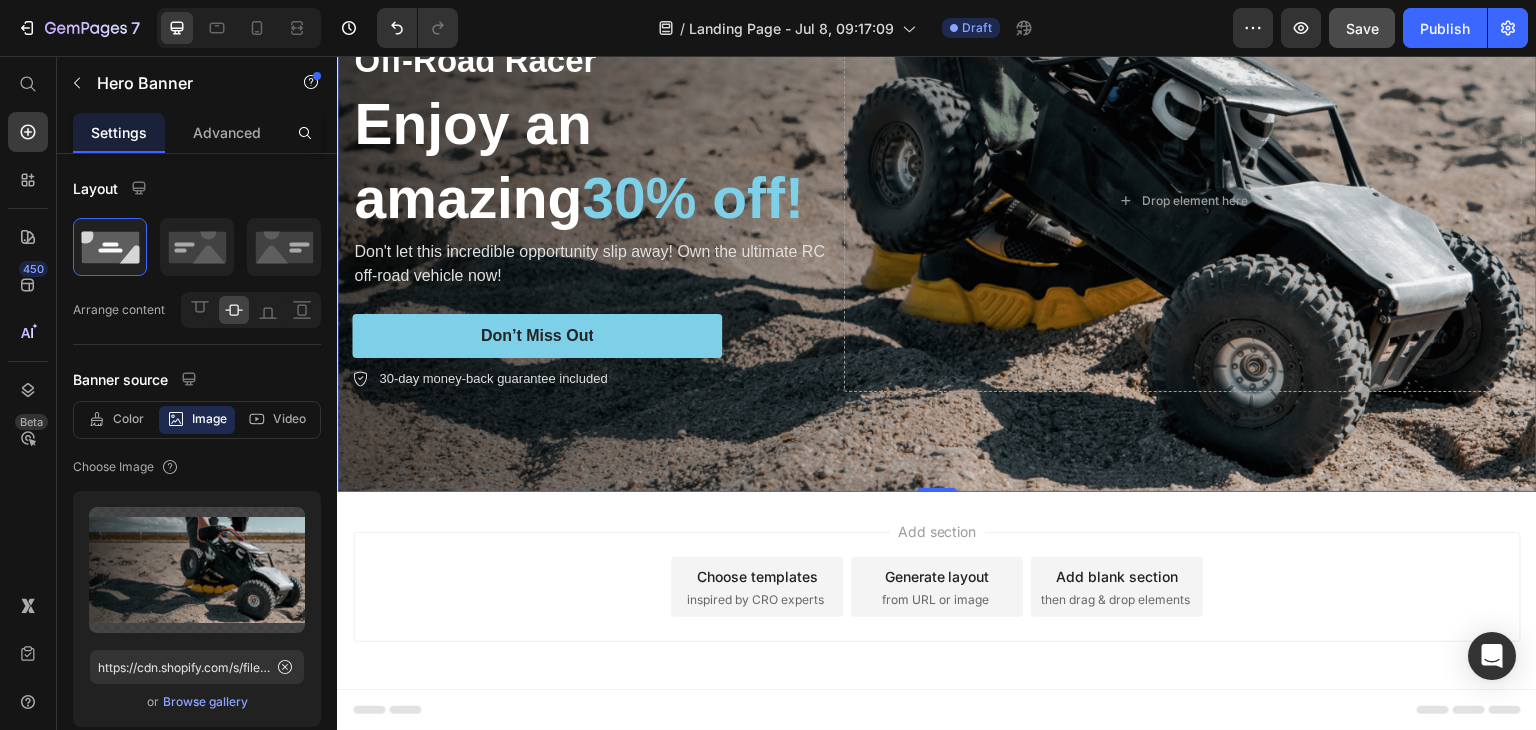 click on "Icon Icon Icon Icon Icon Icon List Rated 4.5/5 Based on 895 Reviews Text Block Row Off-Road Racer Text Block Enjoy an amazing  30% off! Heading Don't let this incredible opportunity slip away! Own the ultimate RC off-road vehicle now! Text Block Don’t Miss Out Button
30-day money-back guarantee included  Item List
Drop element here Row" at bounding box center (937, 201) 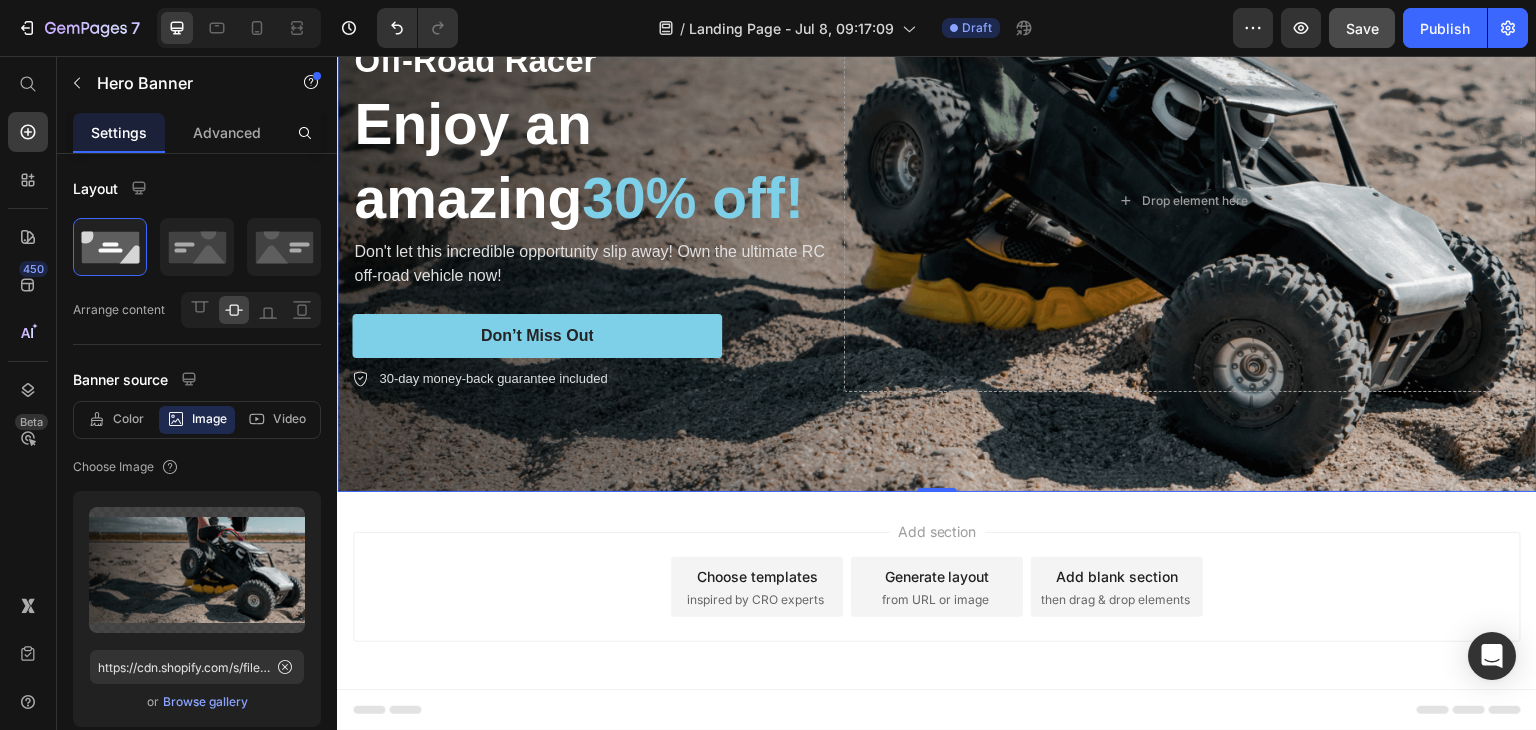 click on "from URL or image" at bounding box center (935, 600) 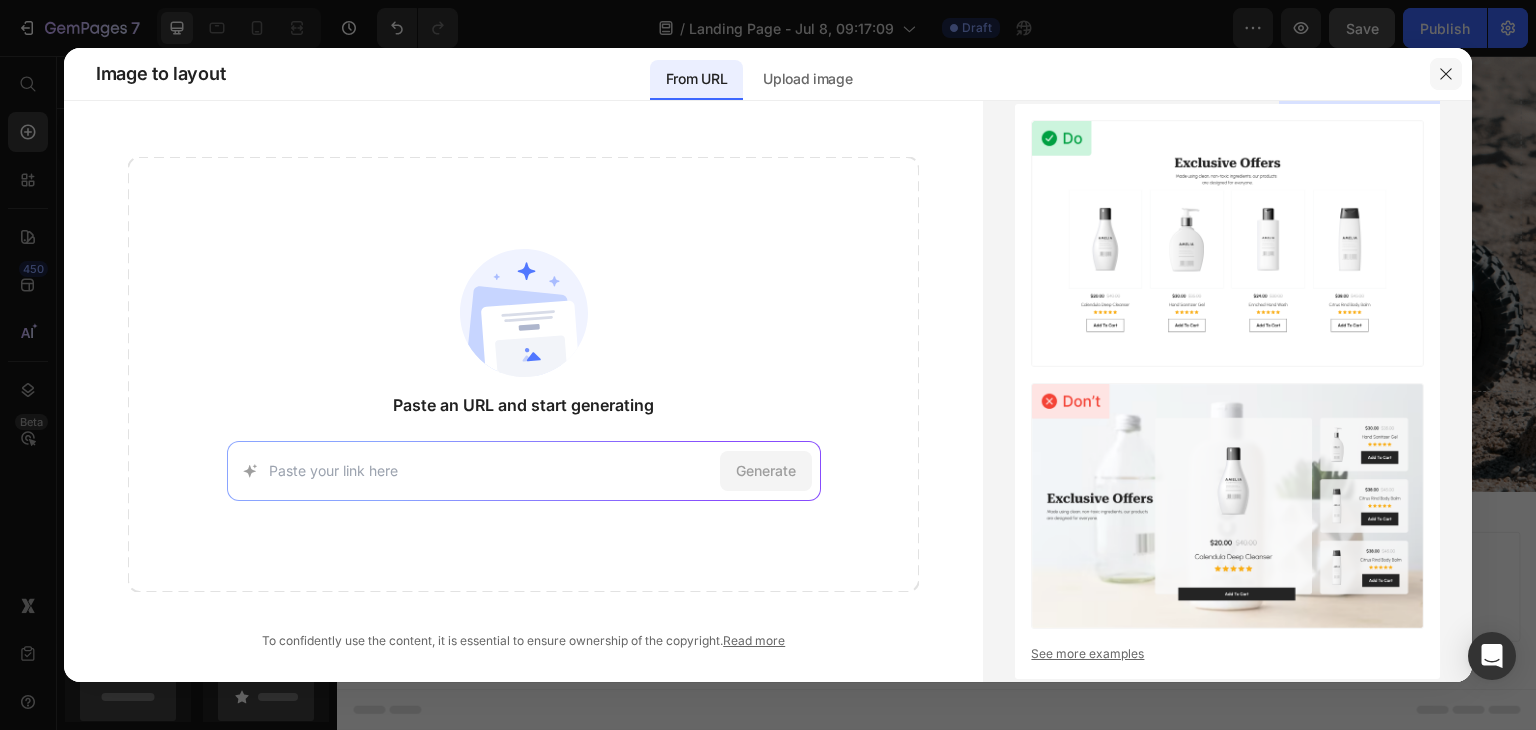 click 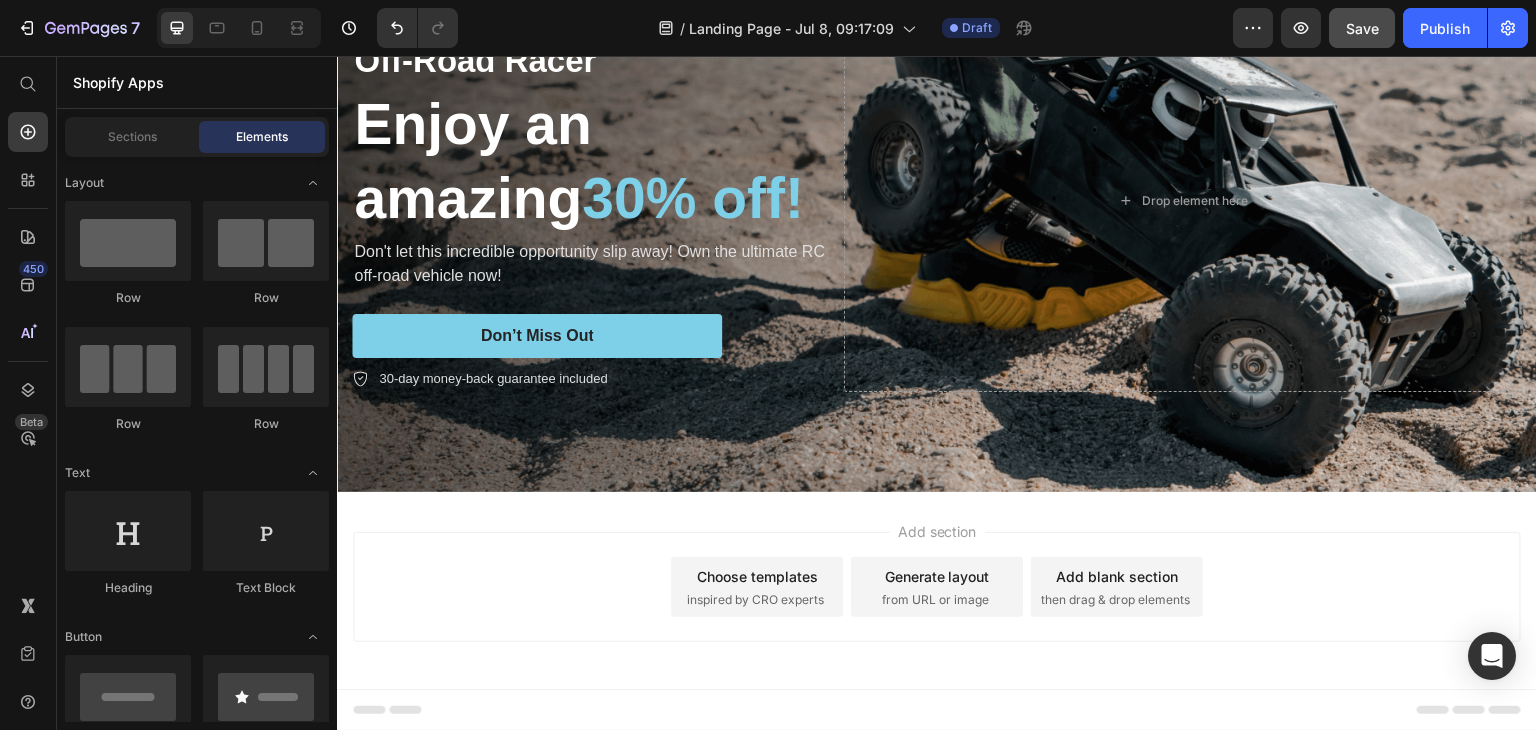 click on "Add blank section then drag & drop elements" at bounding box center (1117, 587) 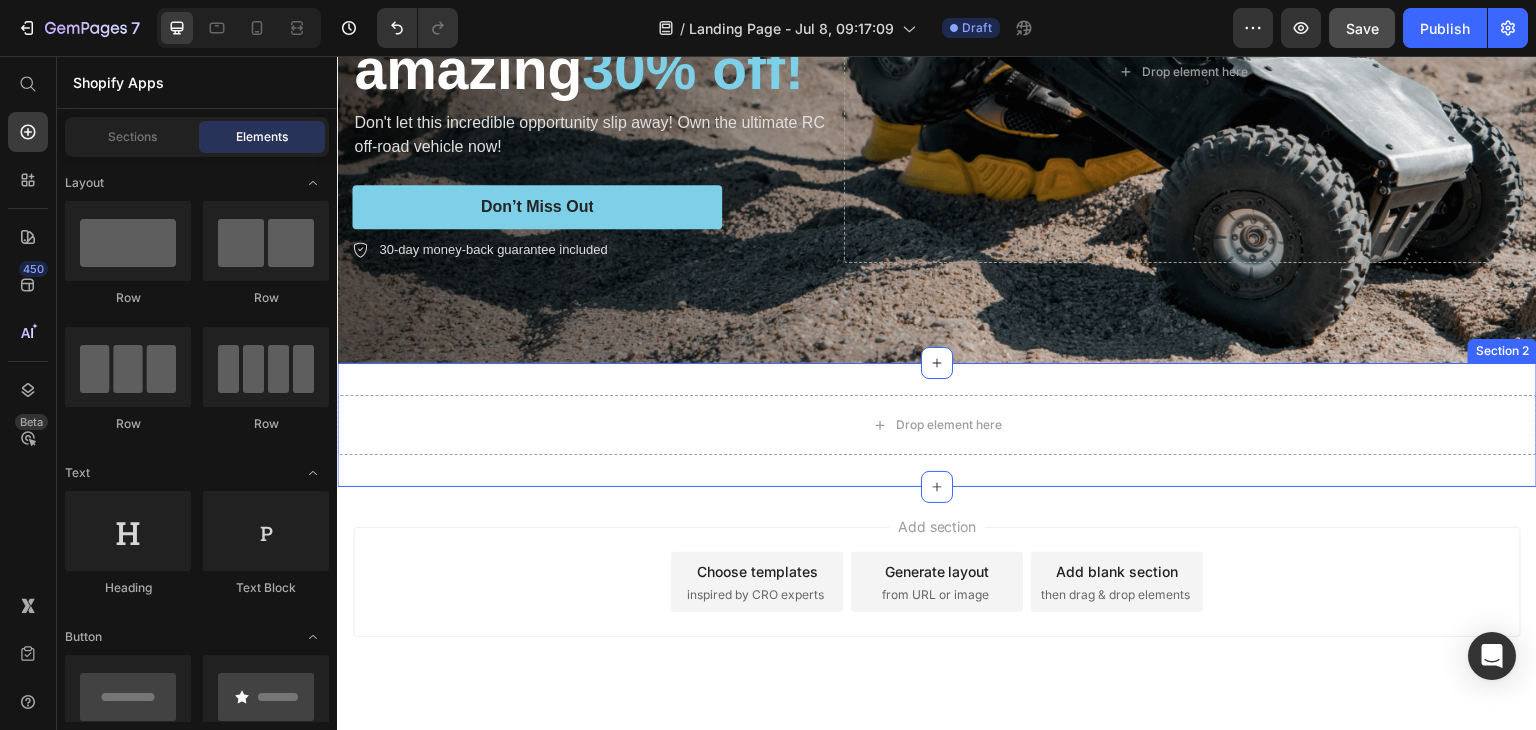 scroll, scrollTop: 353, scrollLeft: 0, axis: vertical 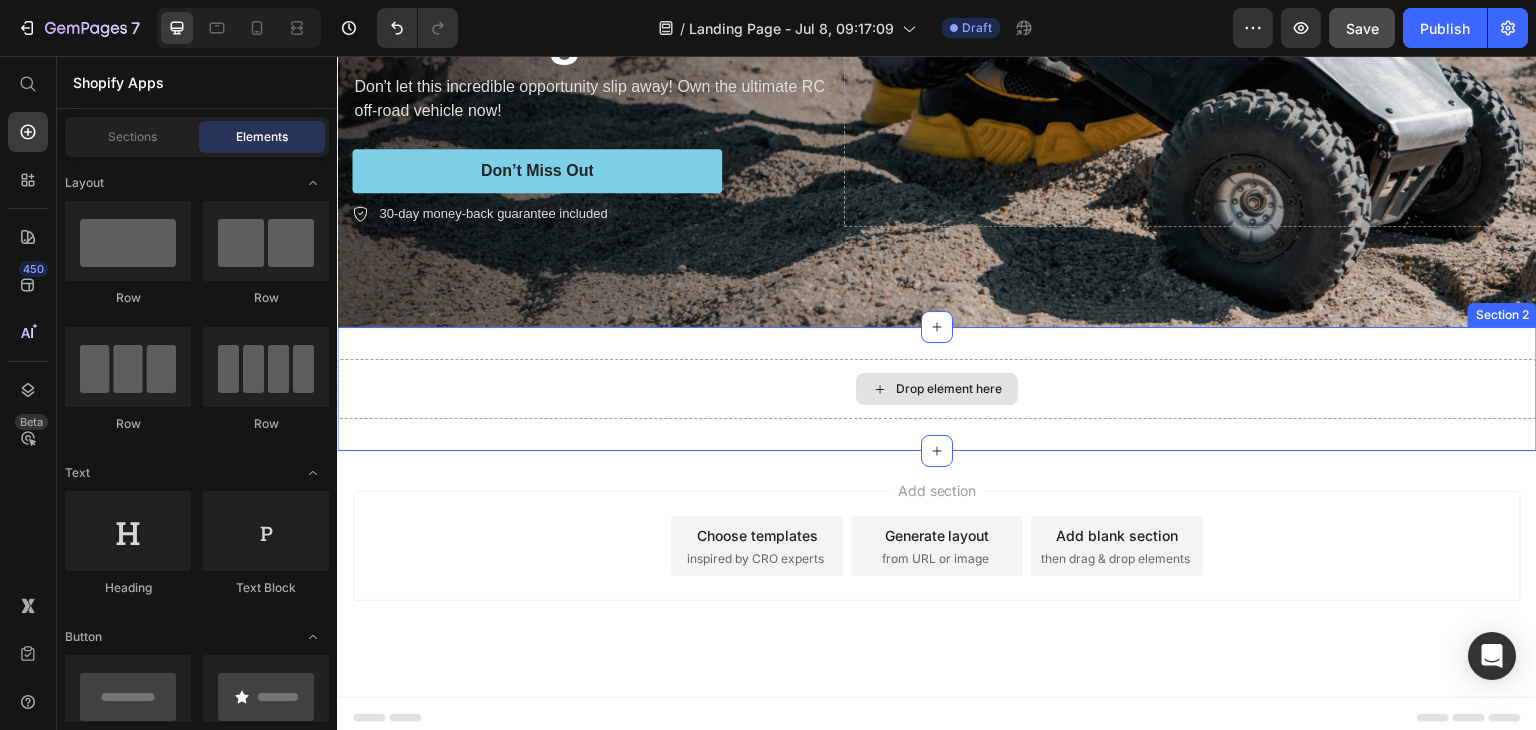click on "Drop element here" at bounding box center [949, 389] 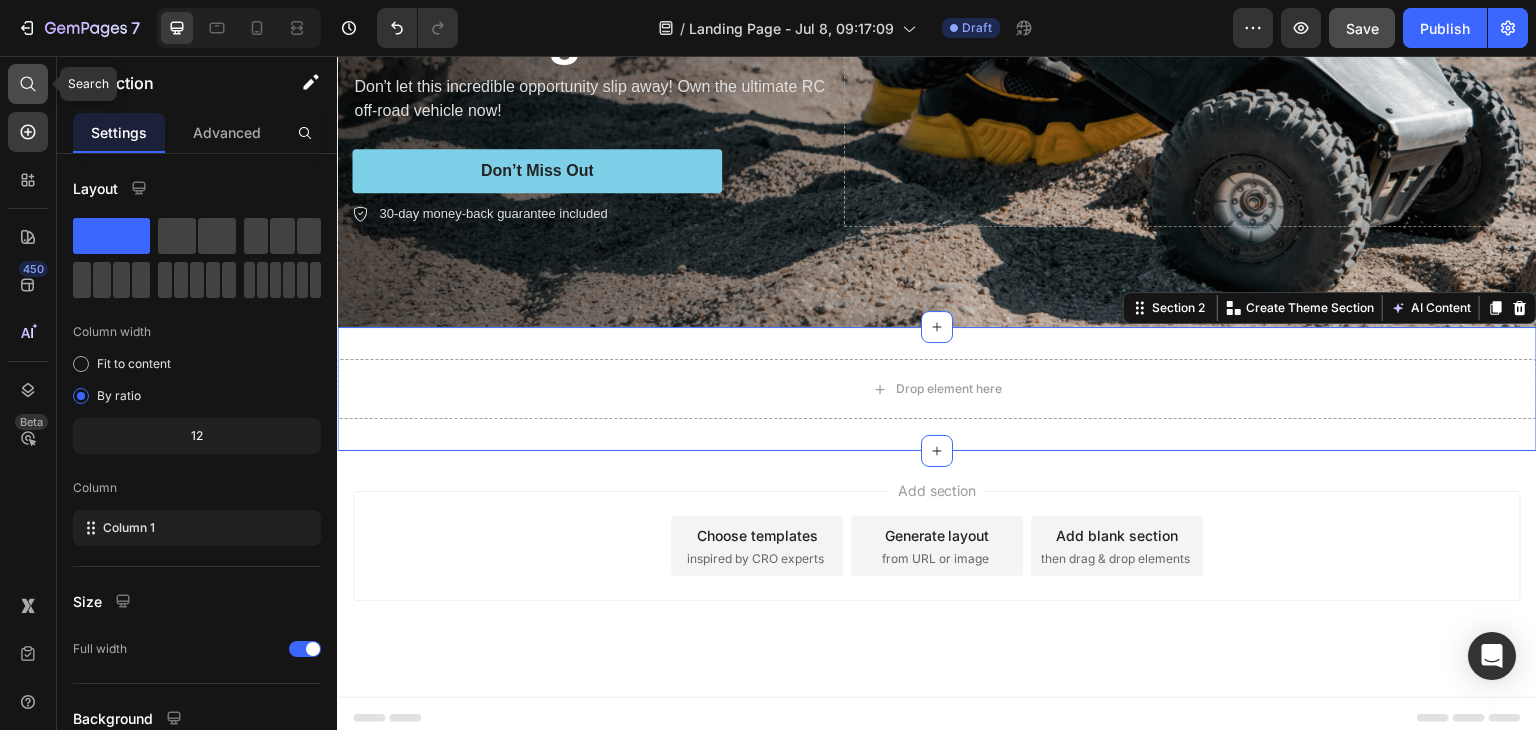 click 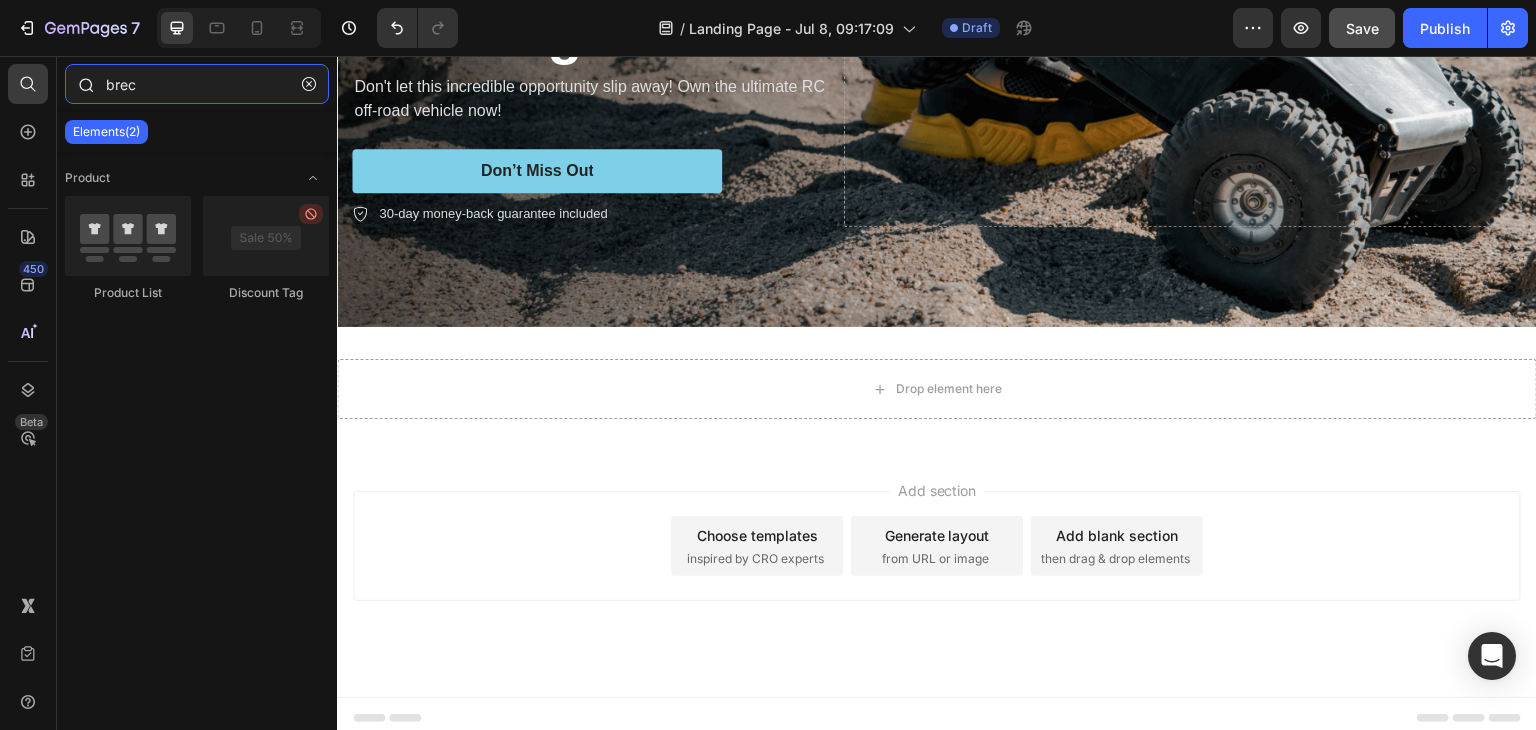 click on "brec" at bounding box center [197, 84] 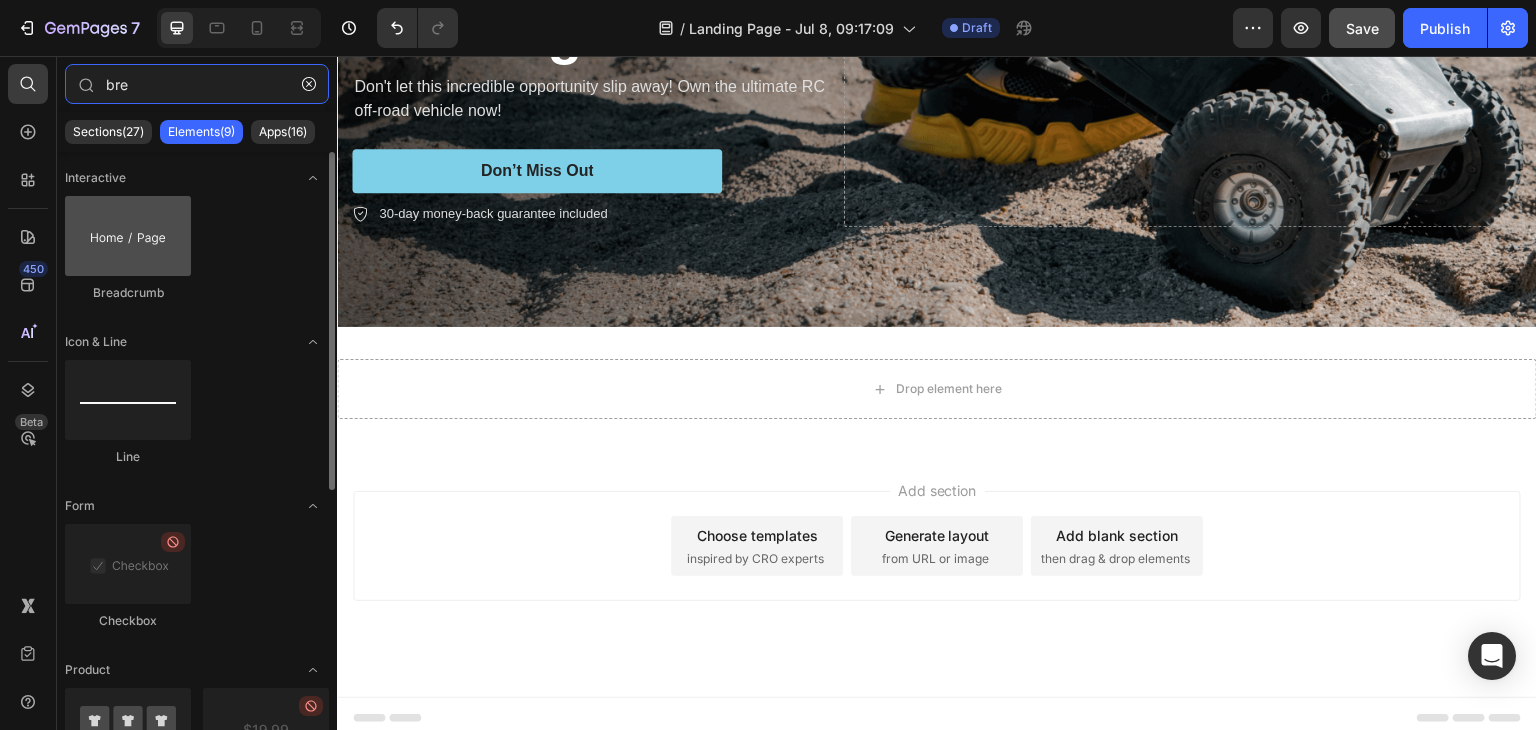 type on "bre" 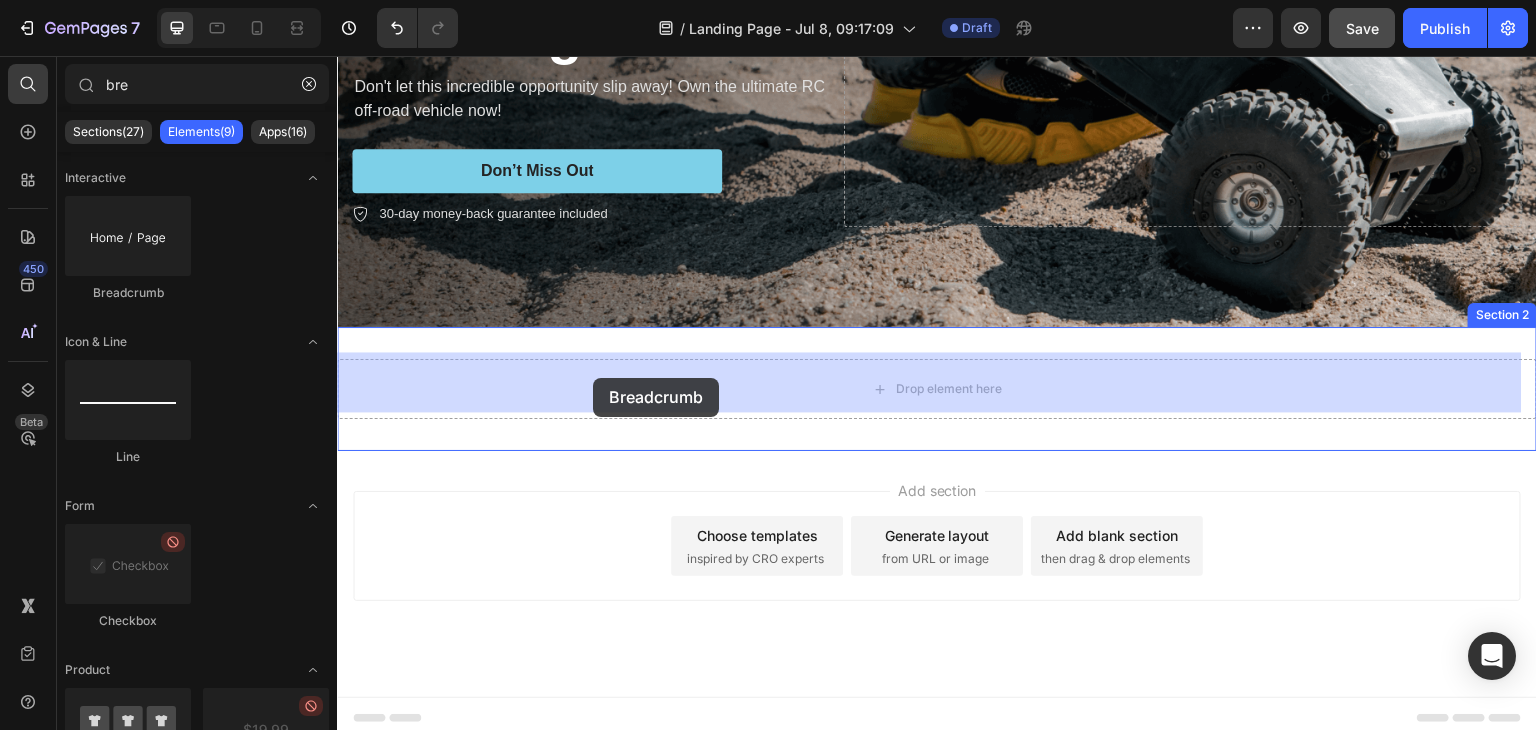 drag, startPoint x: 445, startPoint y: 291, endPoint x: 593, endPoint y: 378, distance: 171.67702 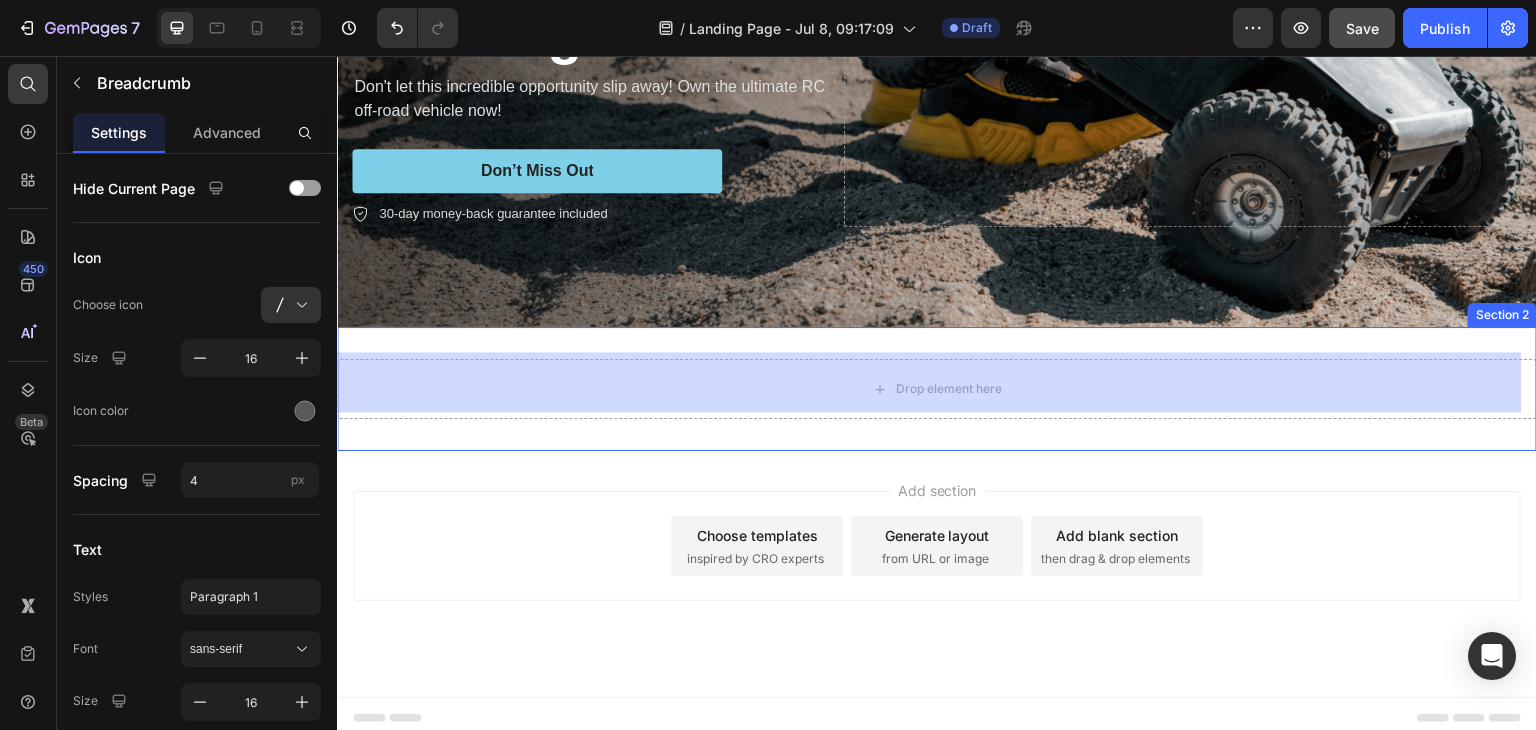 scroll, scrollTop: 322, scrollLeft: 0, axis: vertical 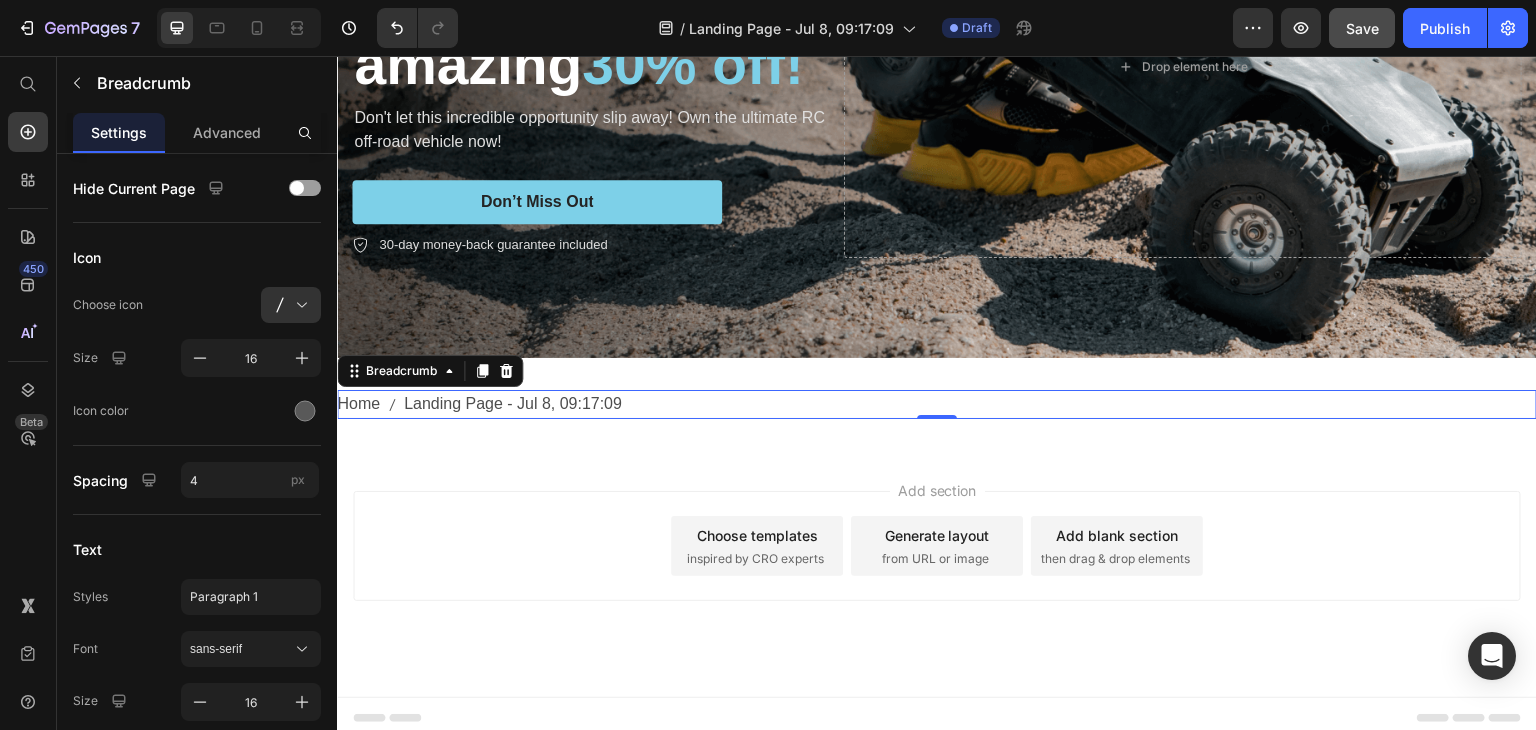click on "Landing Page - Jul 8, 09:17:09" at bounding box center [513, 404] 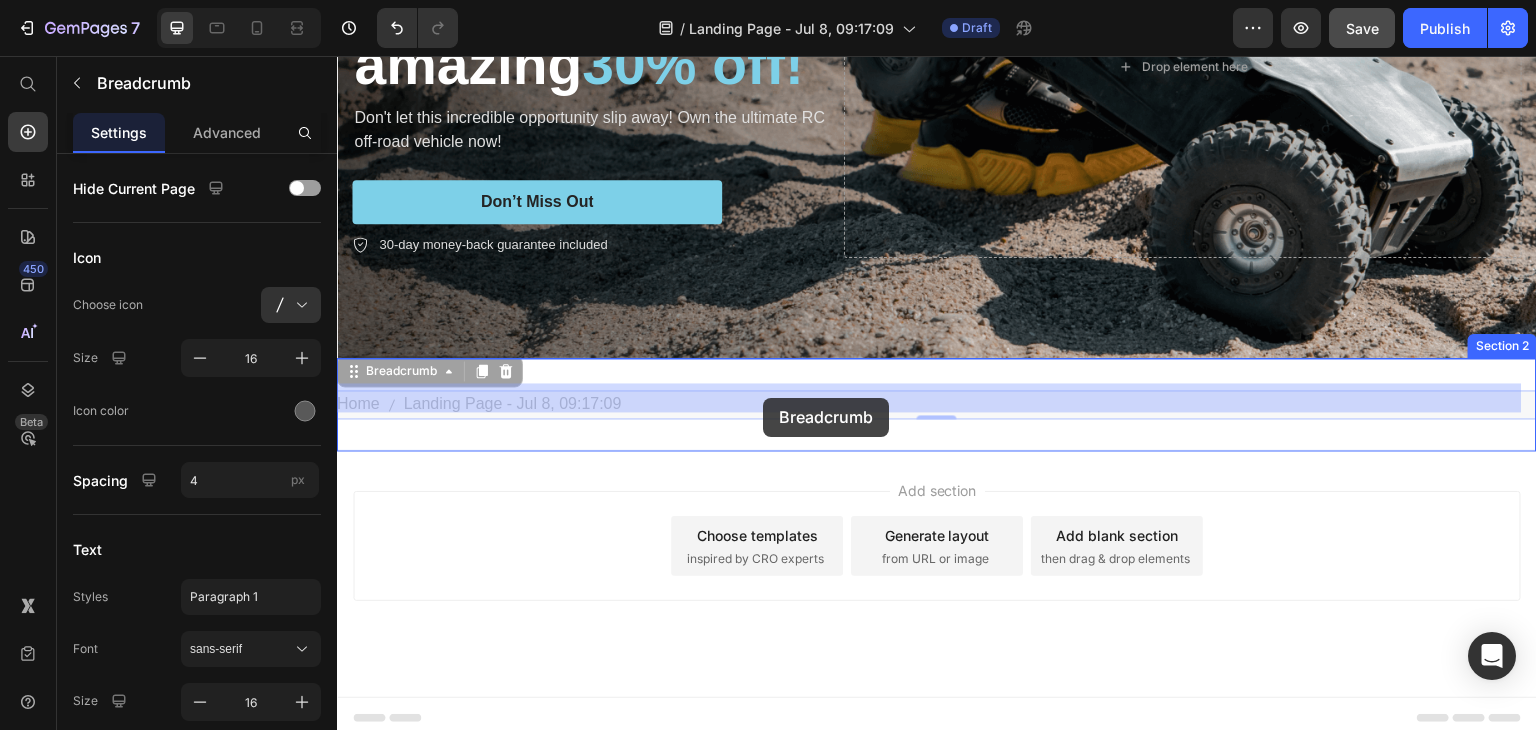 drag, startPoint x: 347, startPoint y: 395, endPoint x: 768, endPoint y: 395, distance: 421 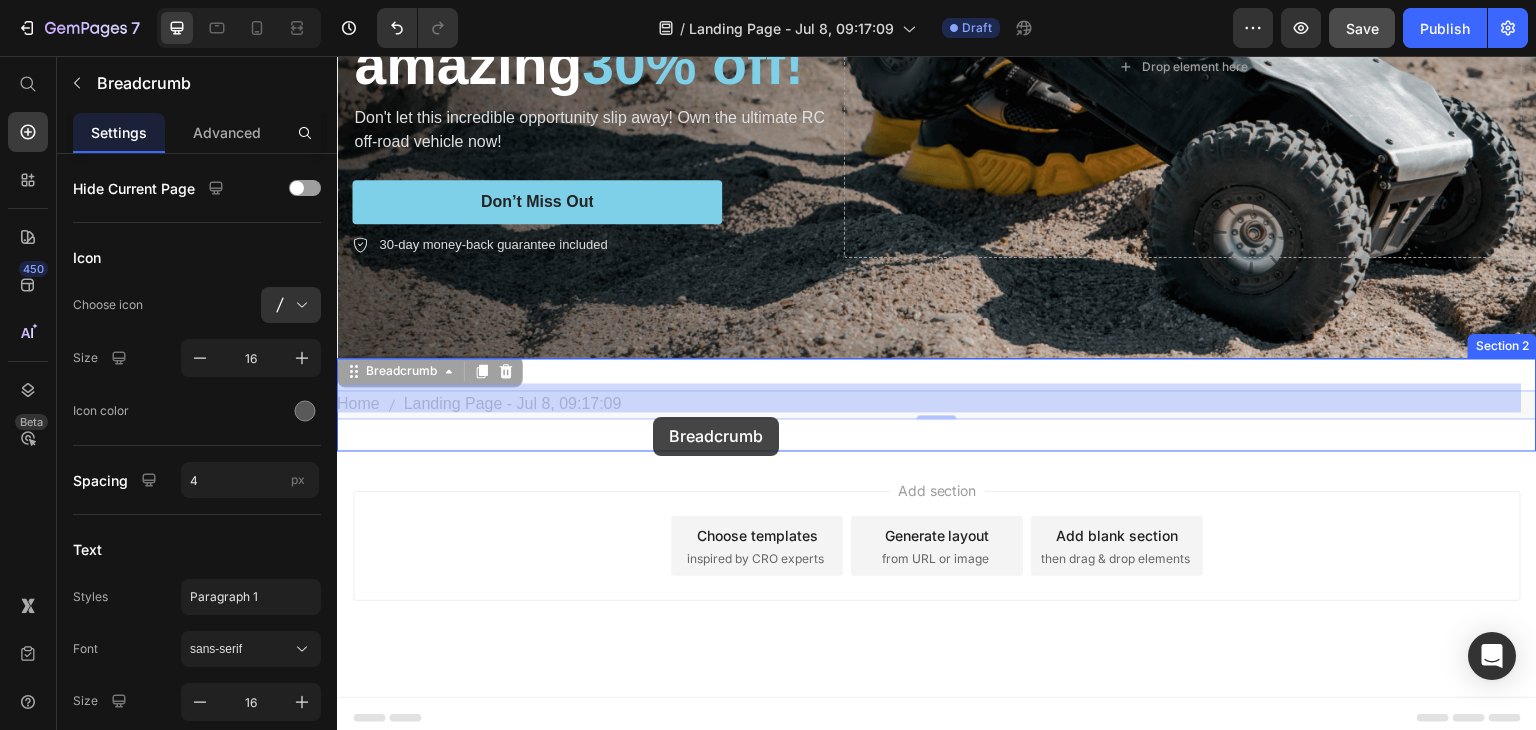 drag, startPoint x: 771, startPoint y: 393, endPoint x: 653, endPoint y: 395, distance: 118.016945 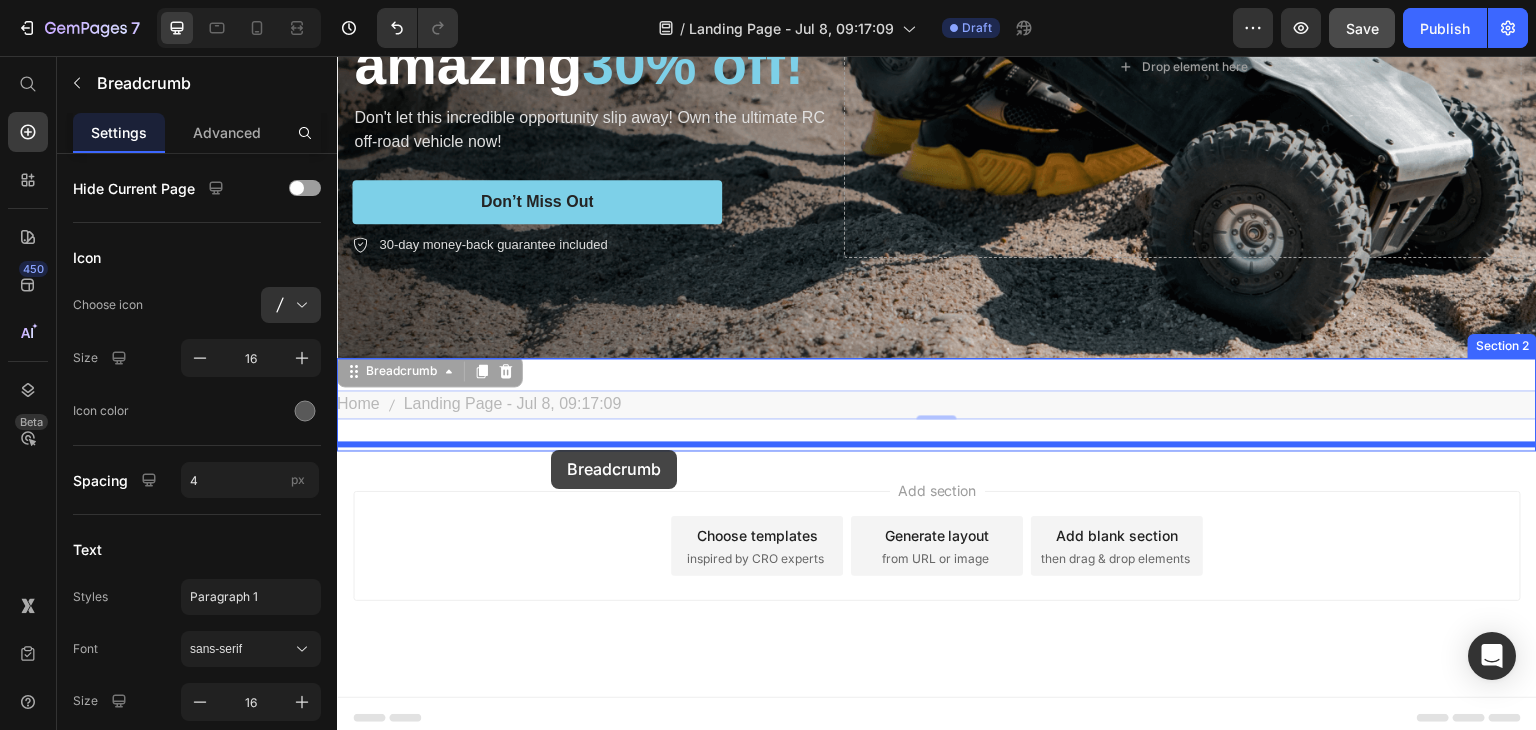 drag, startPoint x: 532, startPoint y: 393, endPoint x: 551, endPoint y: 452, distance: 61.983868 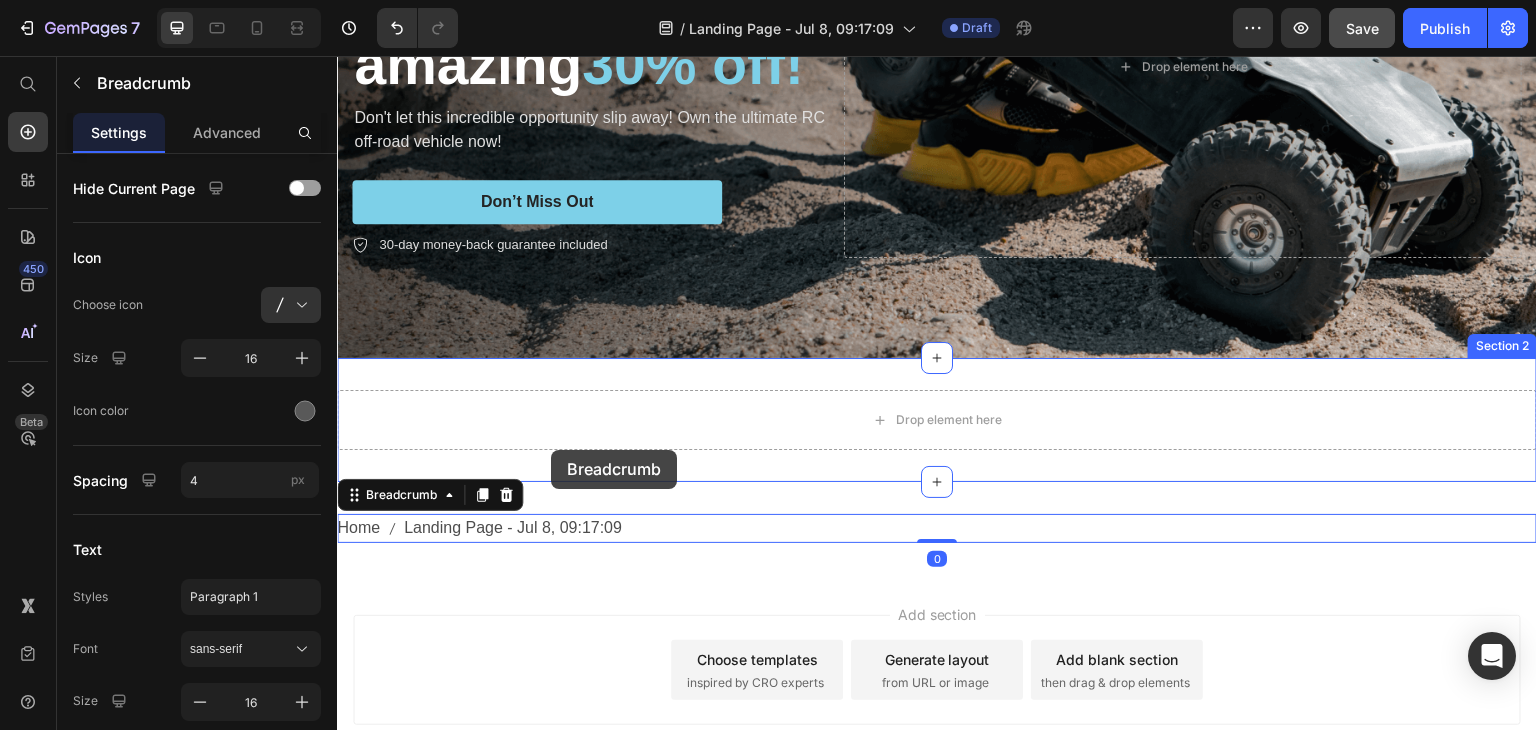 scroll, scrollTop: 353, scrollLeft: 0, axis: vertical 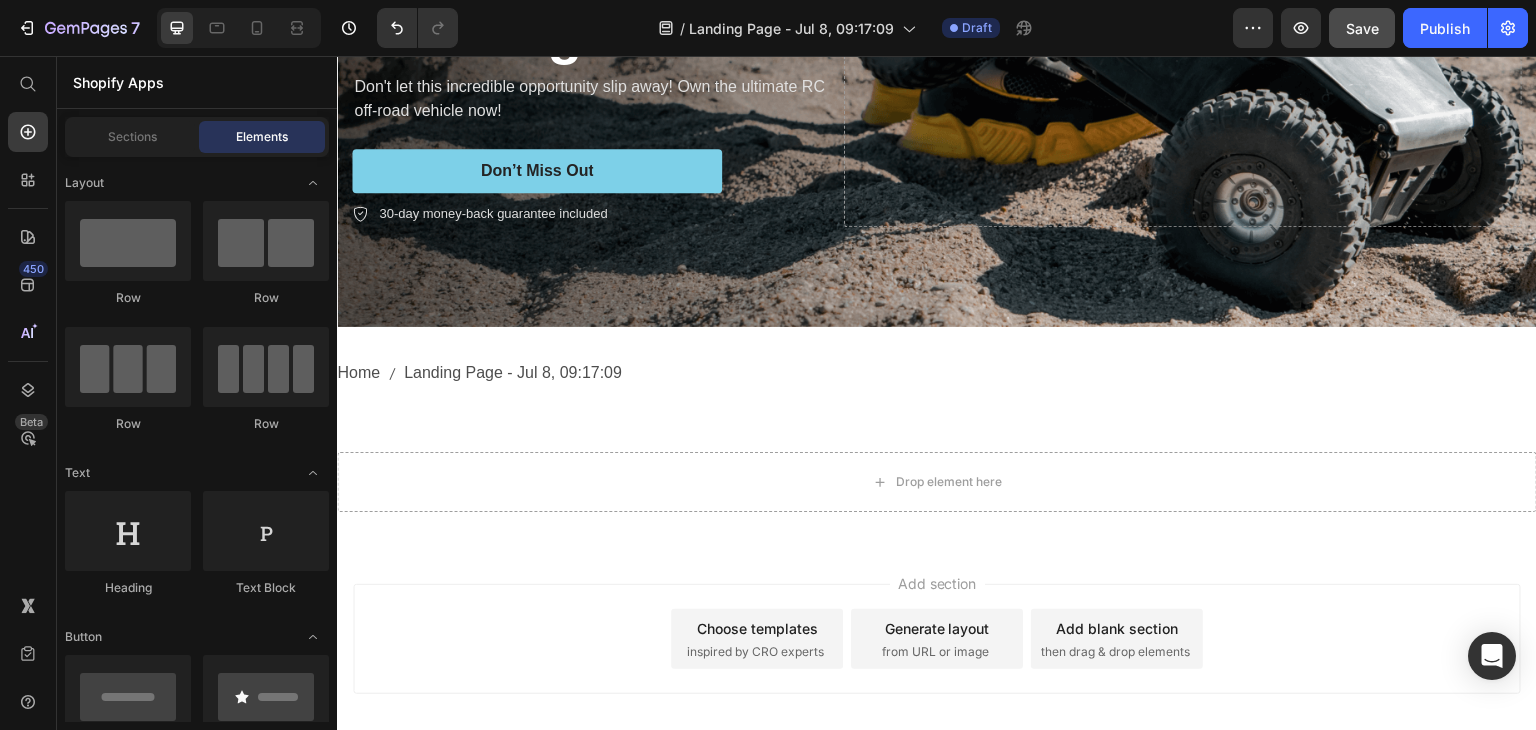 click on "Add section Choose templates inspired by CRO experts Generate layout from URL or image Add blank section then drag & drop elements" at bounding box center [937, 667] 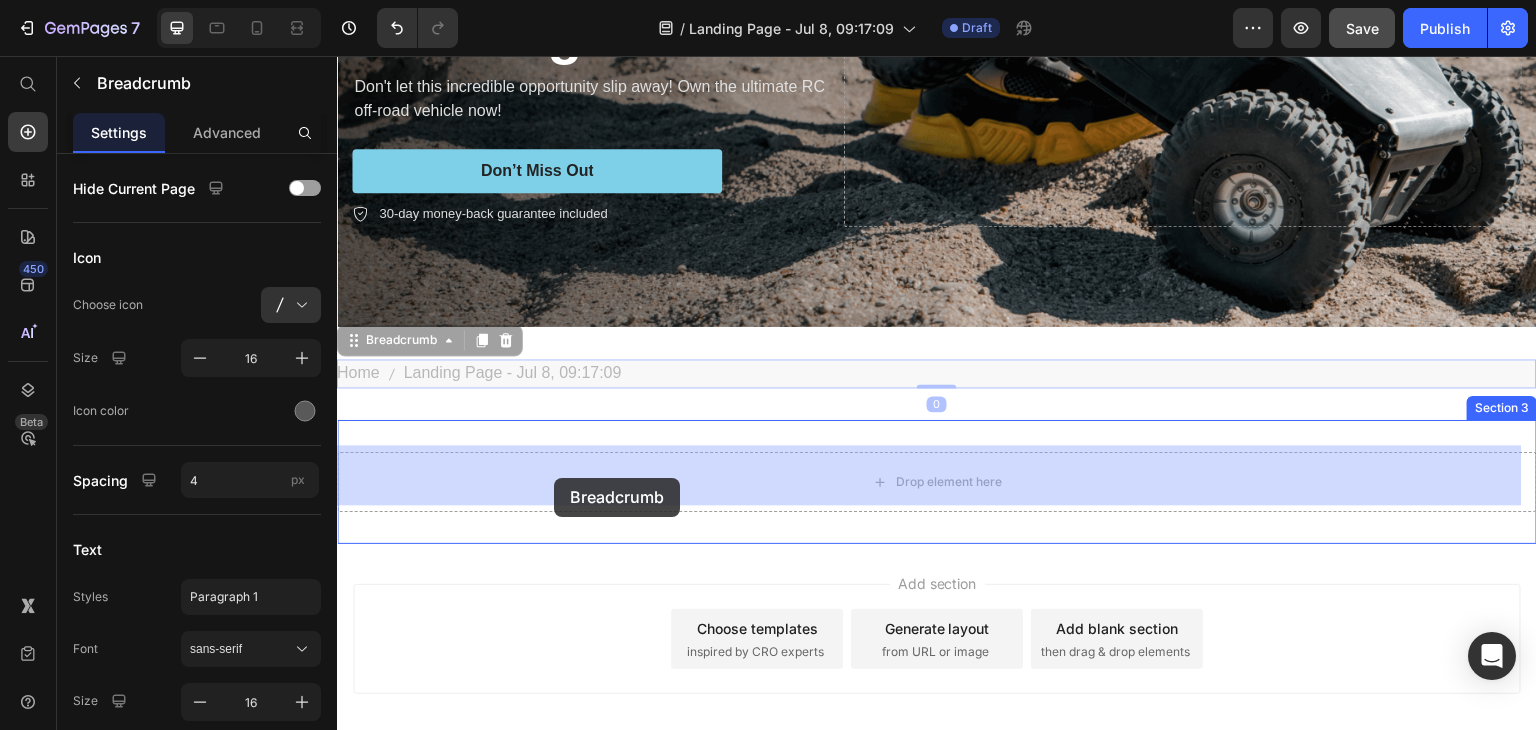 drag, startPoint x: 552, startPoint y: 369, endPoint x: 575, endPoint y: 474, distance: 107.48953 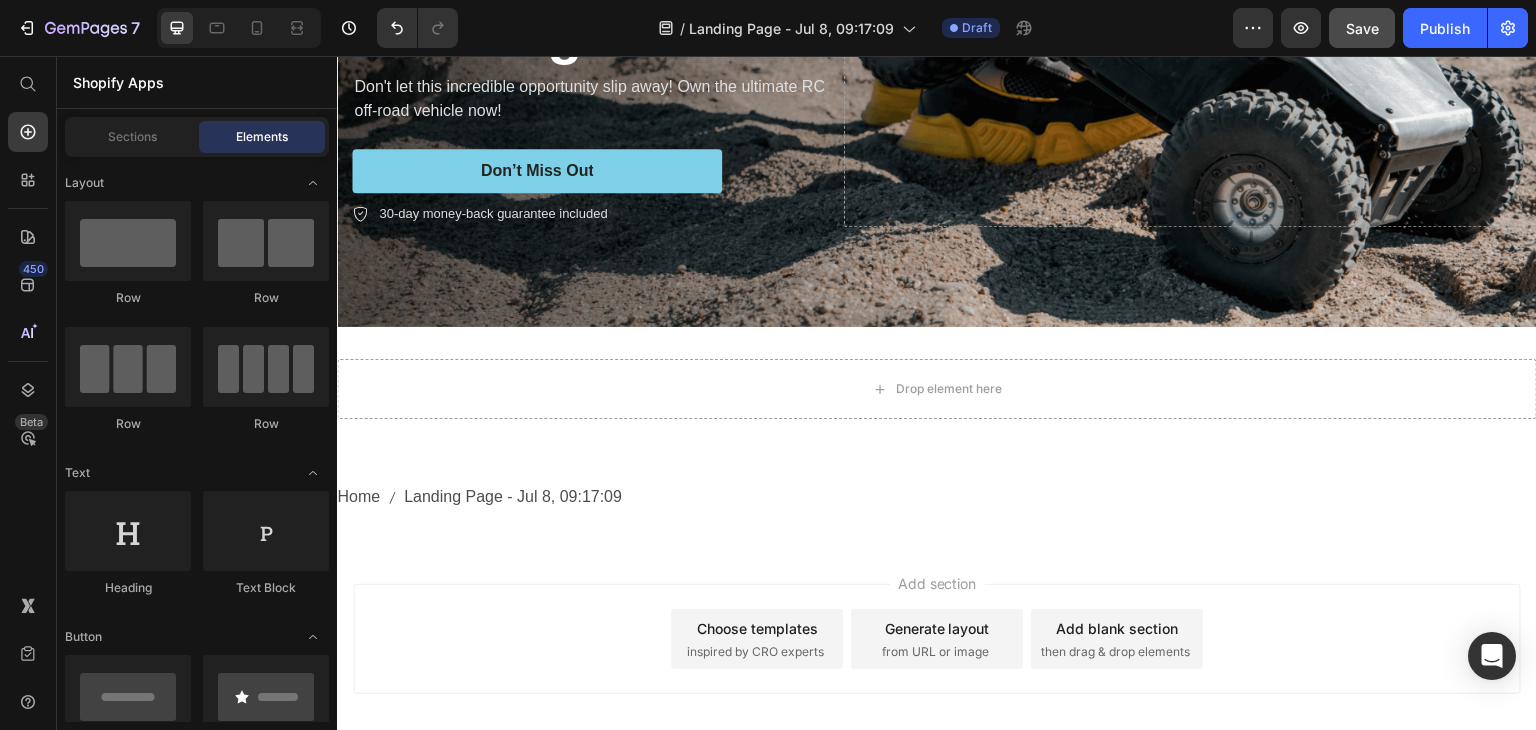 click on "Add section Choose templates inspired by CRO experts Generate layout from URL or image Add blank section then drag & drop elements" at bounding box center [937, 667] 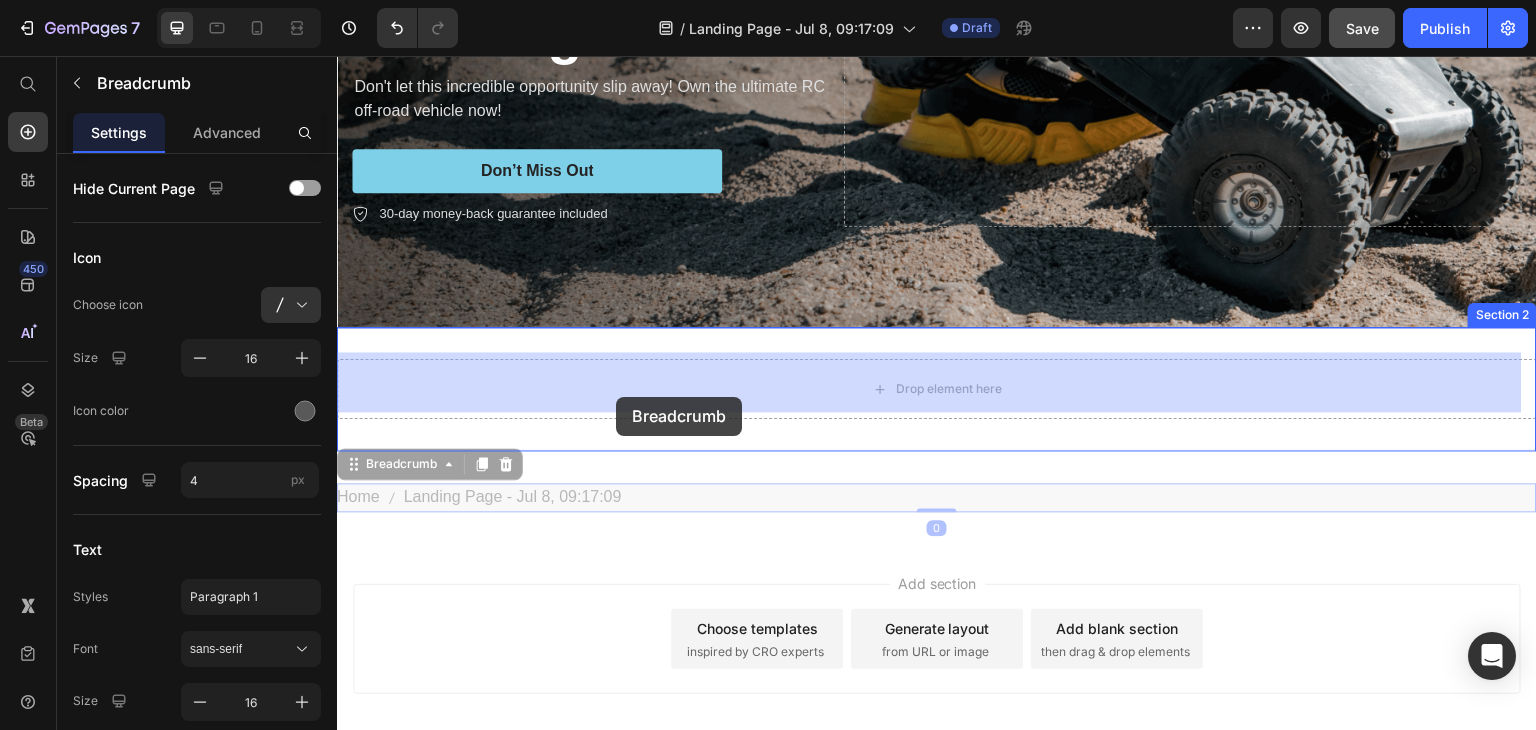 drag, startPoint x: 588, startPoint y: 484, endPoint x: 614, endPoint y: 398, distance: 89.84431 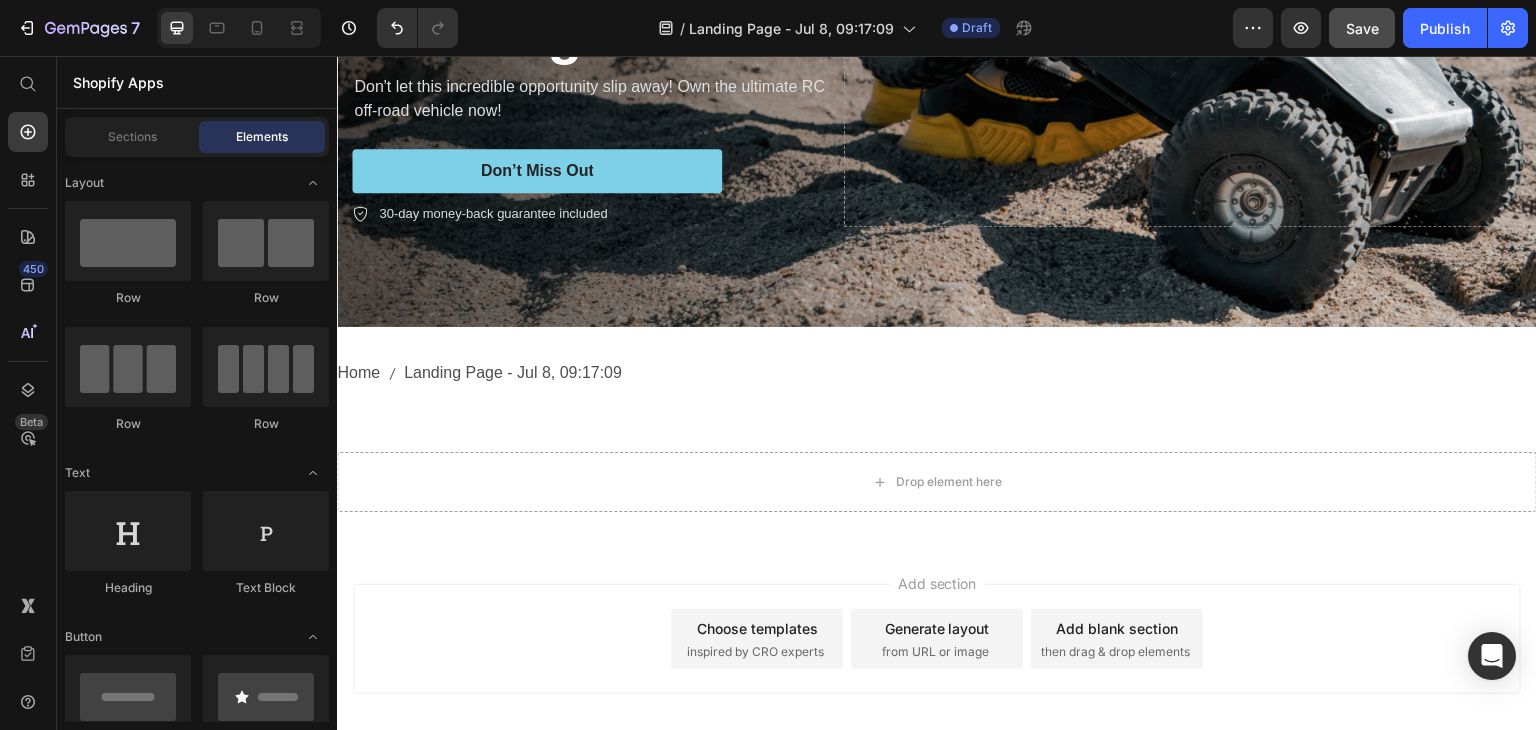 click on "Add section Choose templates inspired by CRO experts Generate layout from URL or image Add blank section then drag & drop elements" at bounding box center [937, 667] 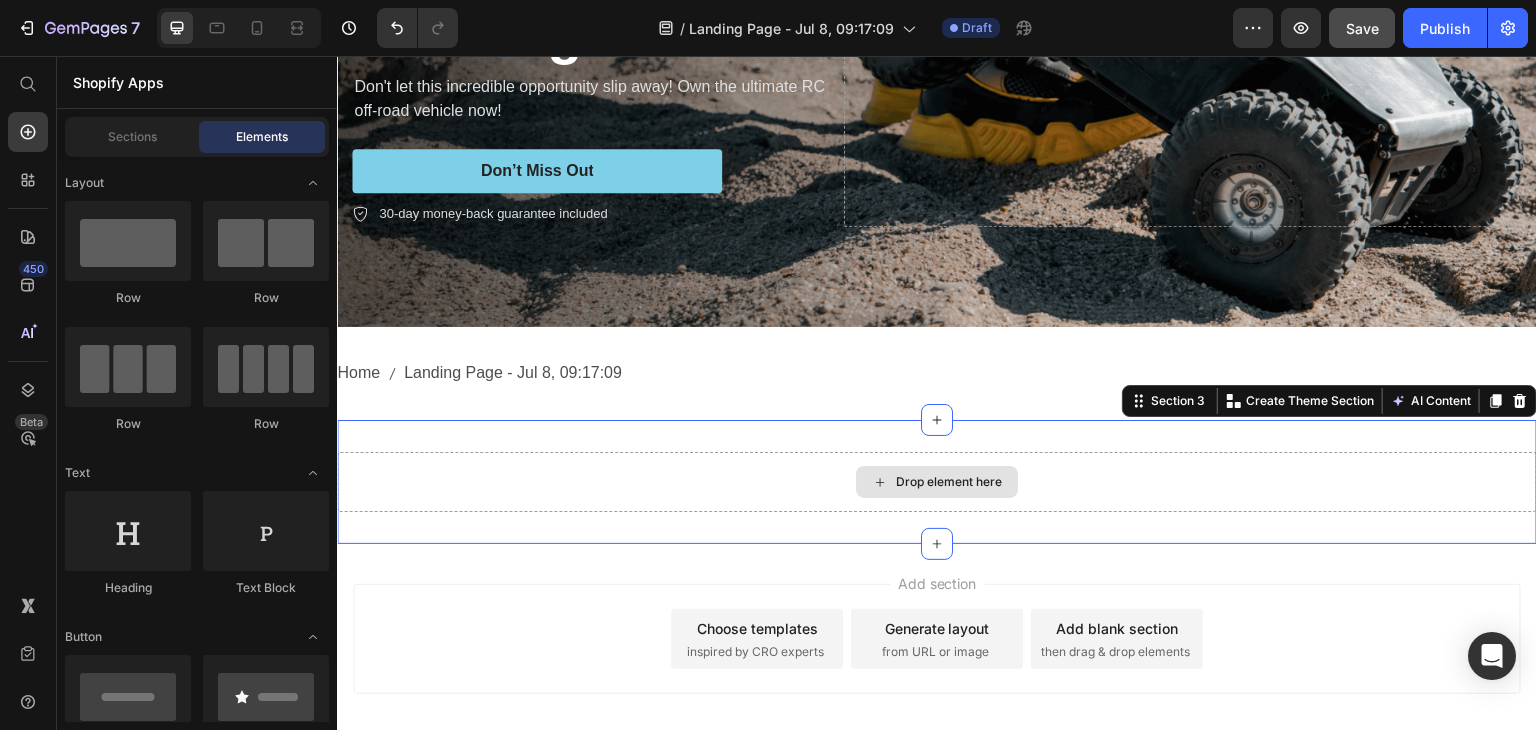 click on "Drop element here" at bounding box center [937, 482] 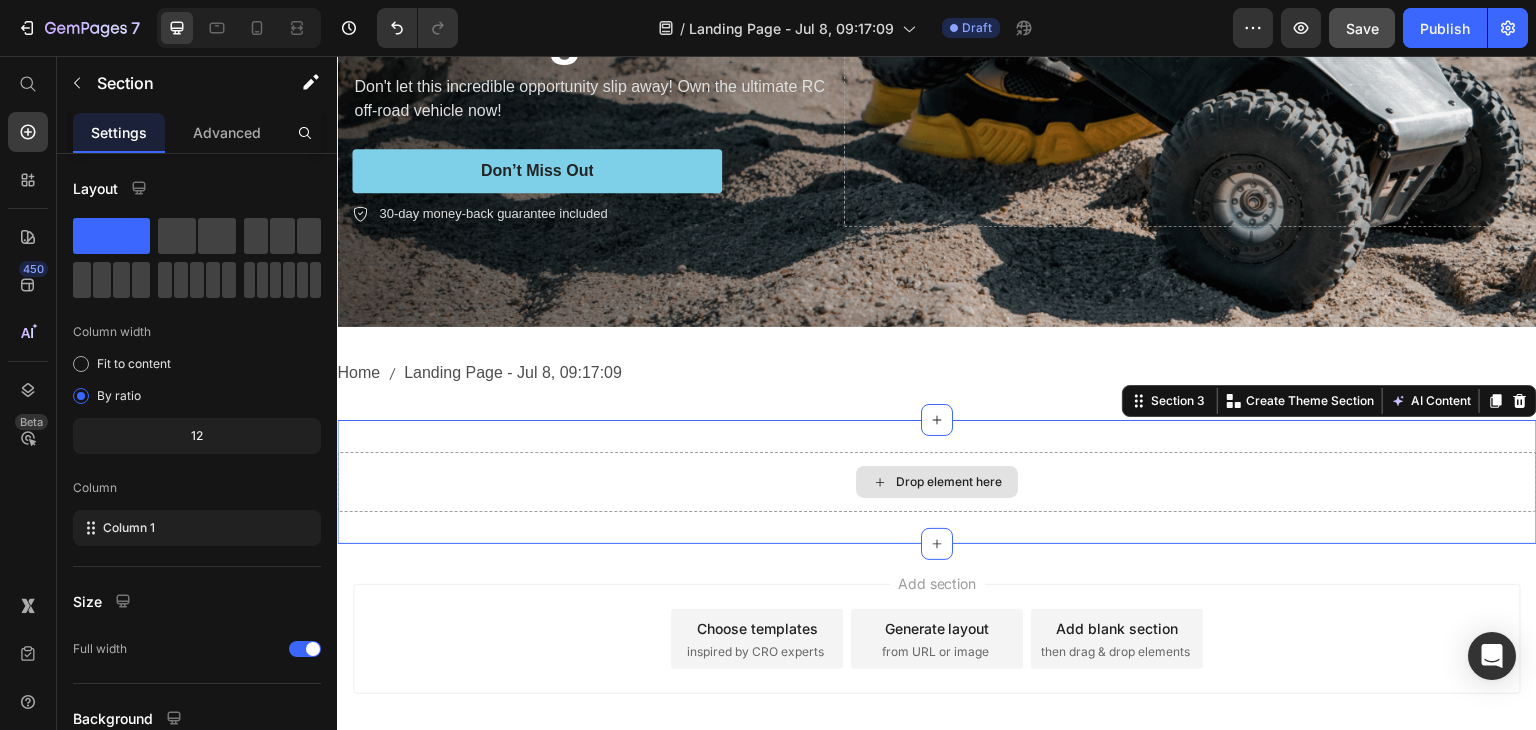 drag, startPoint x: 1116, startPoint y: 482, endPoint x: 1072, endPoint y: 450, distance: 54.405884 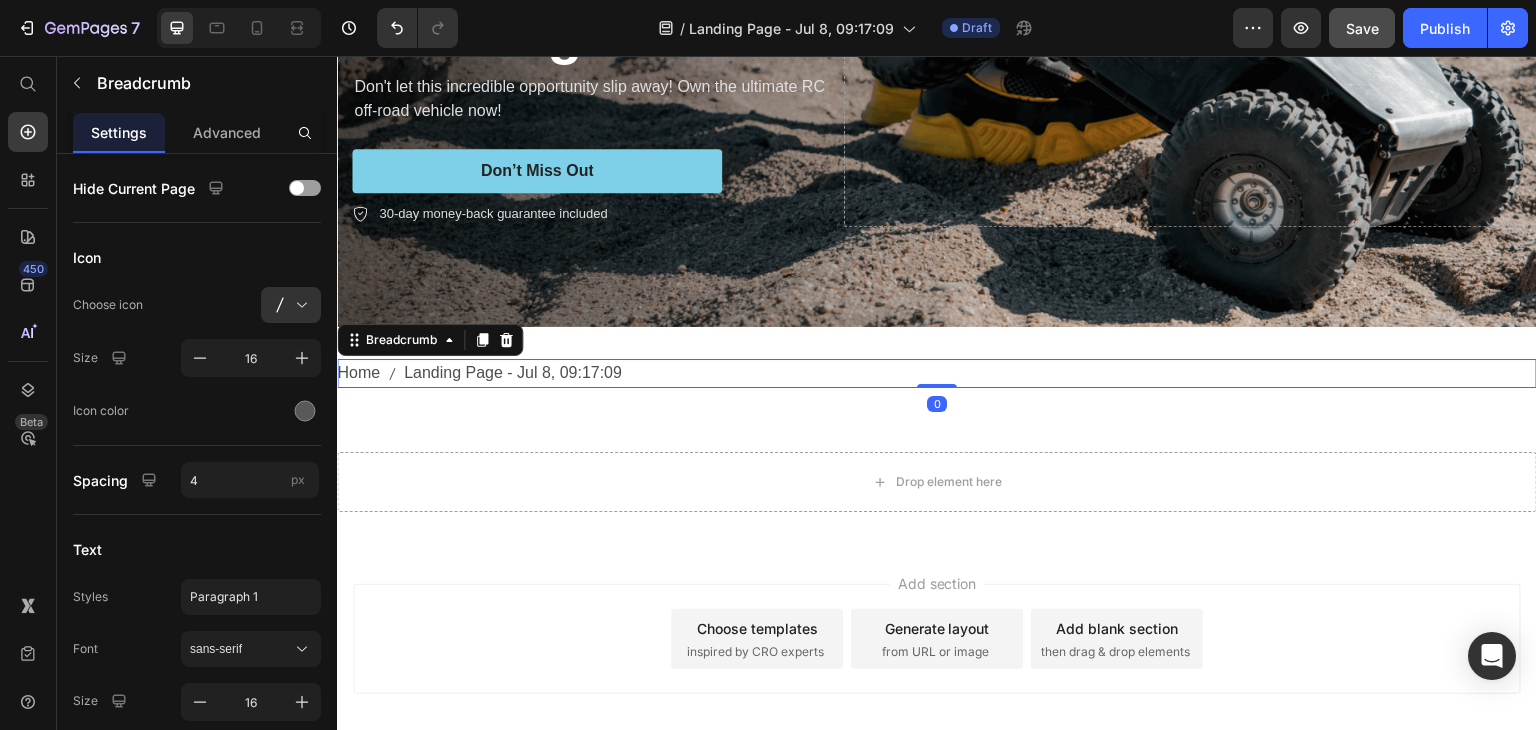 click on "Home
Landing Page - Jul 8, 09:17:09" at bounding box center (937, 373) 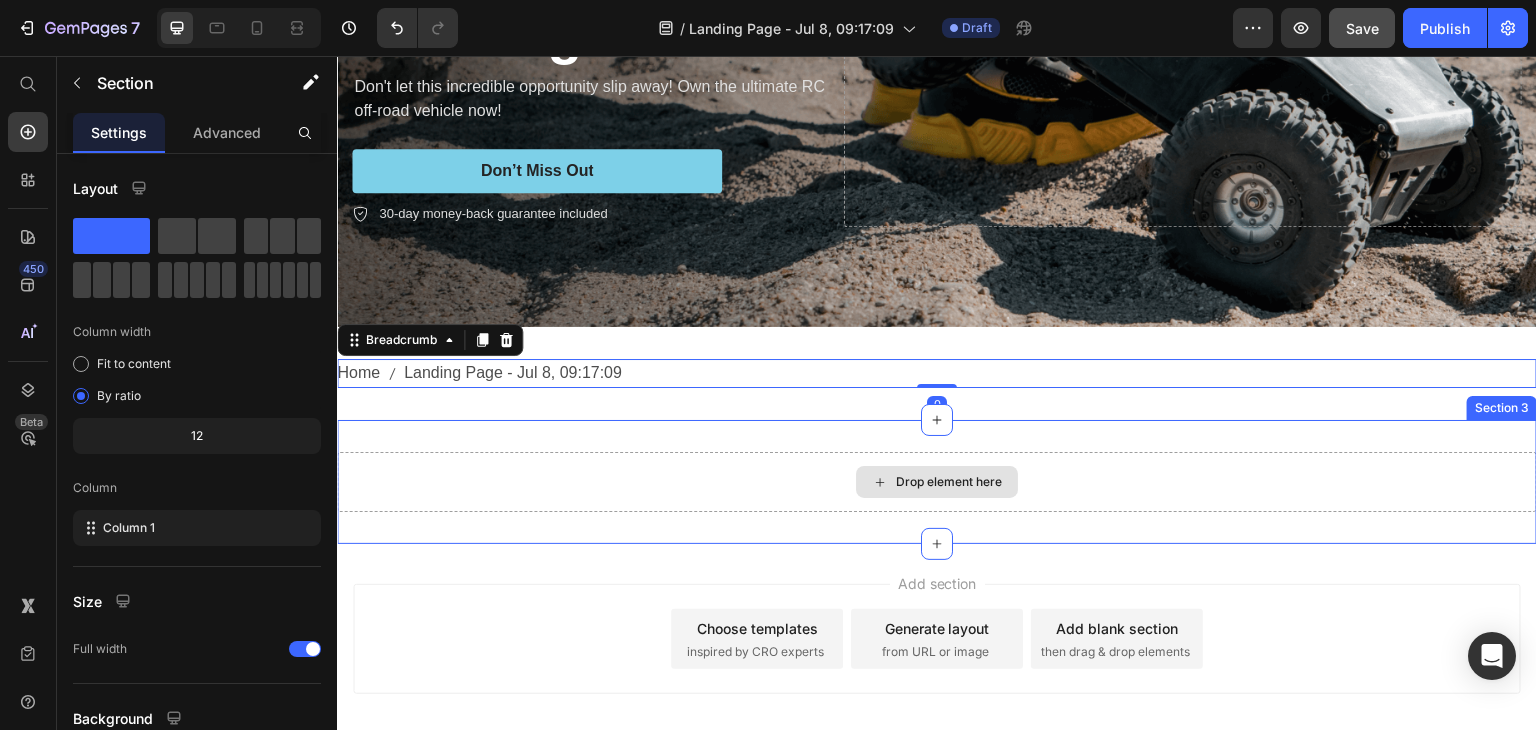 click on "Drop element here" at bounding box center [937, 482] 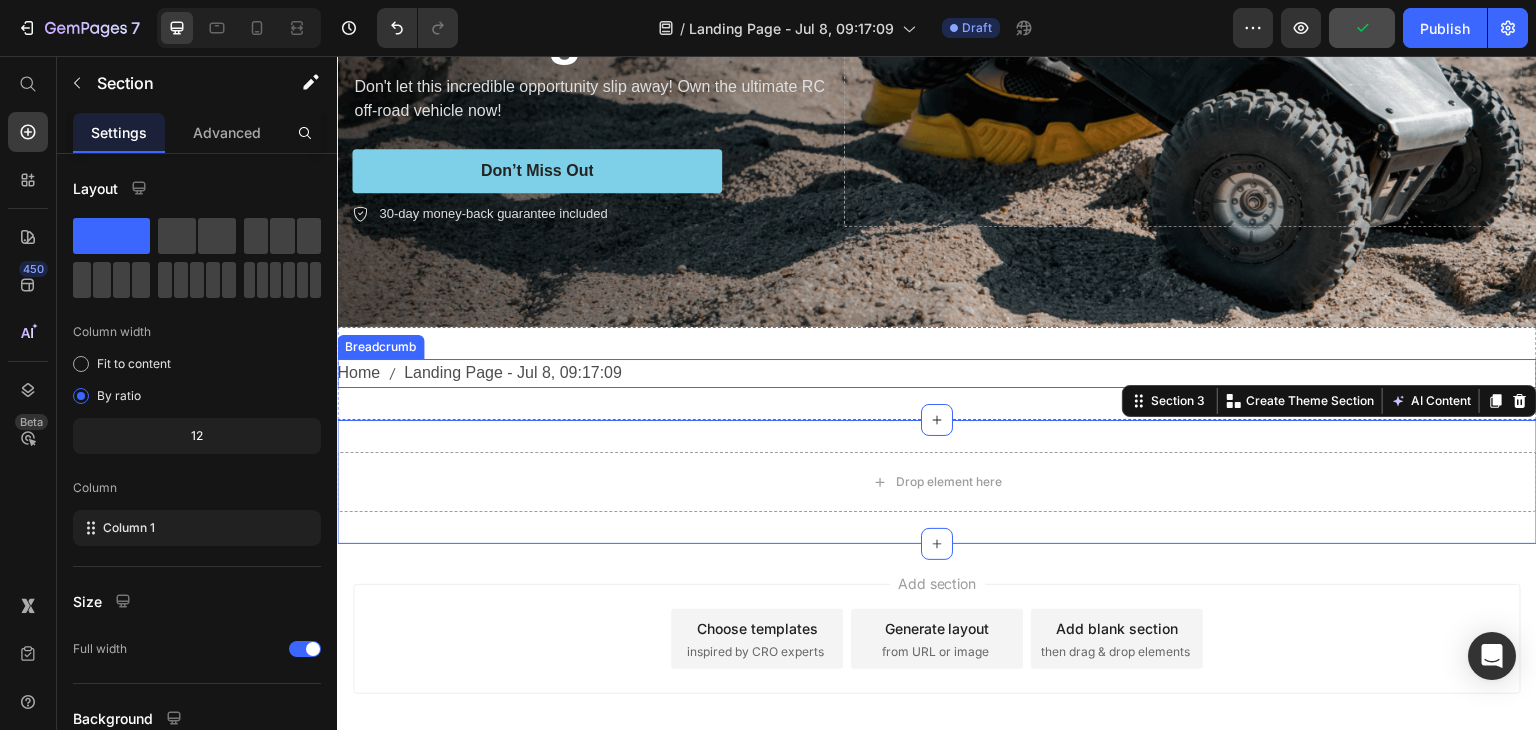 click on "Landing Page - Jul 8, 09:17:09" at bounding box center [513, 373] 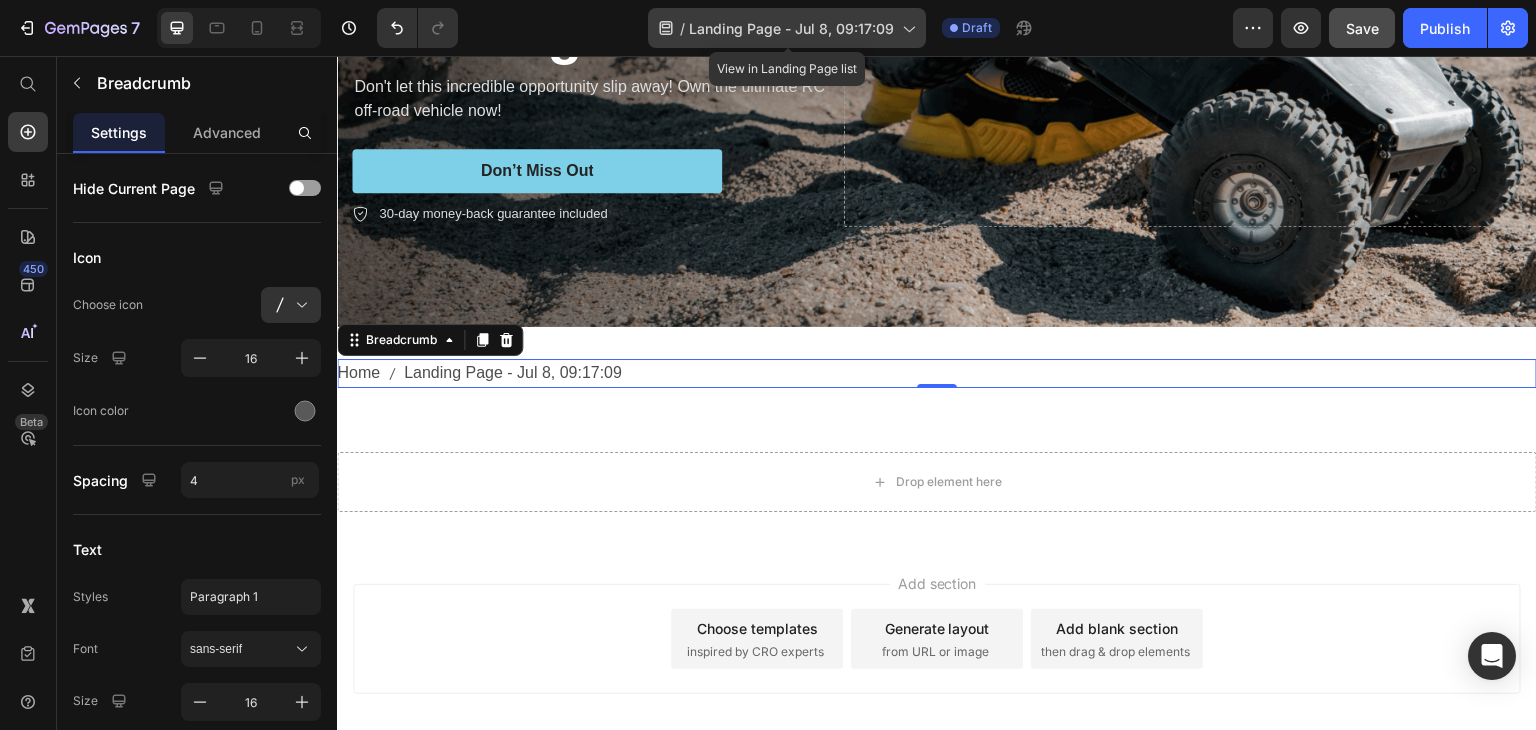click on "/  Landing Page - Jul 8, 09:17:09" 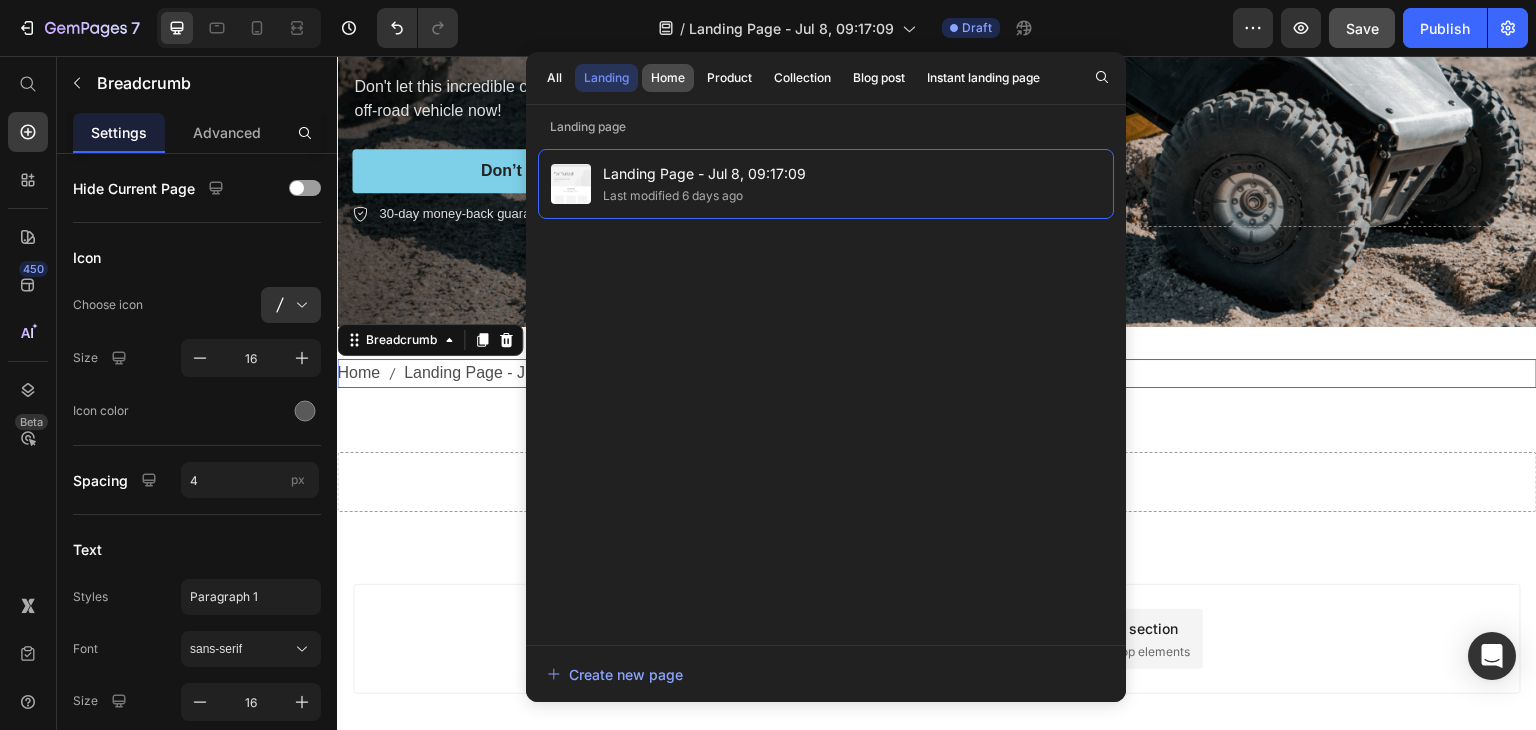 click on "Home" at bounding box center (668, 78) 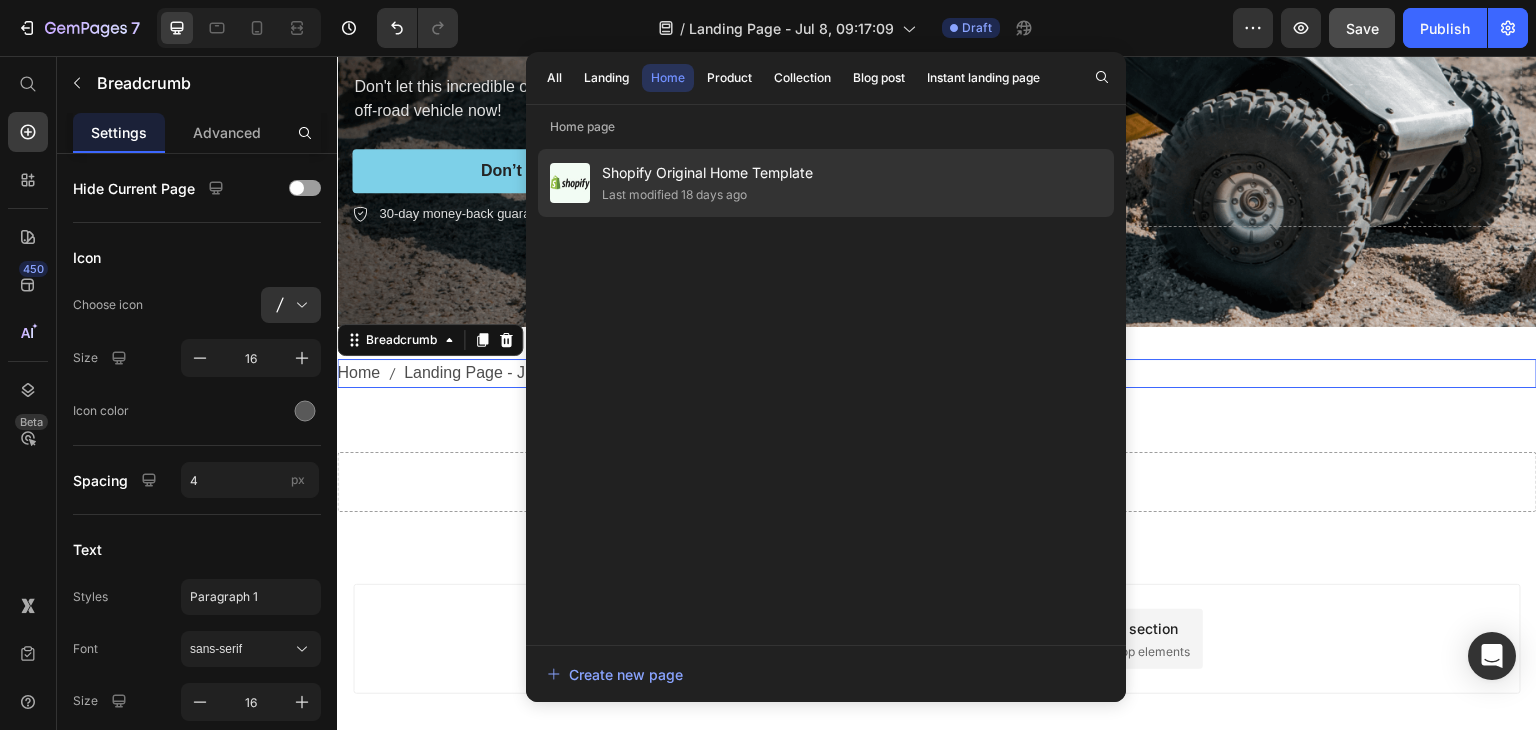click on "Shopify Original Home Template" at bounding box center [707, 173] 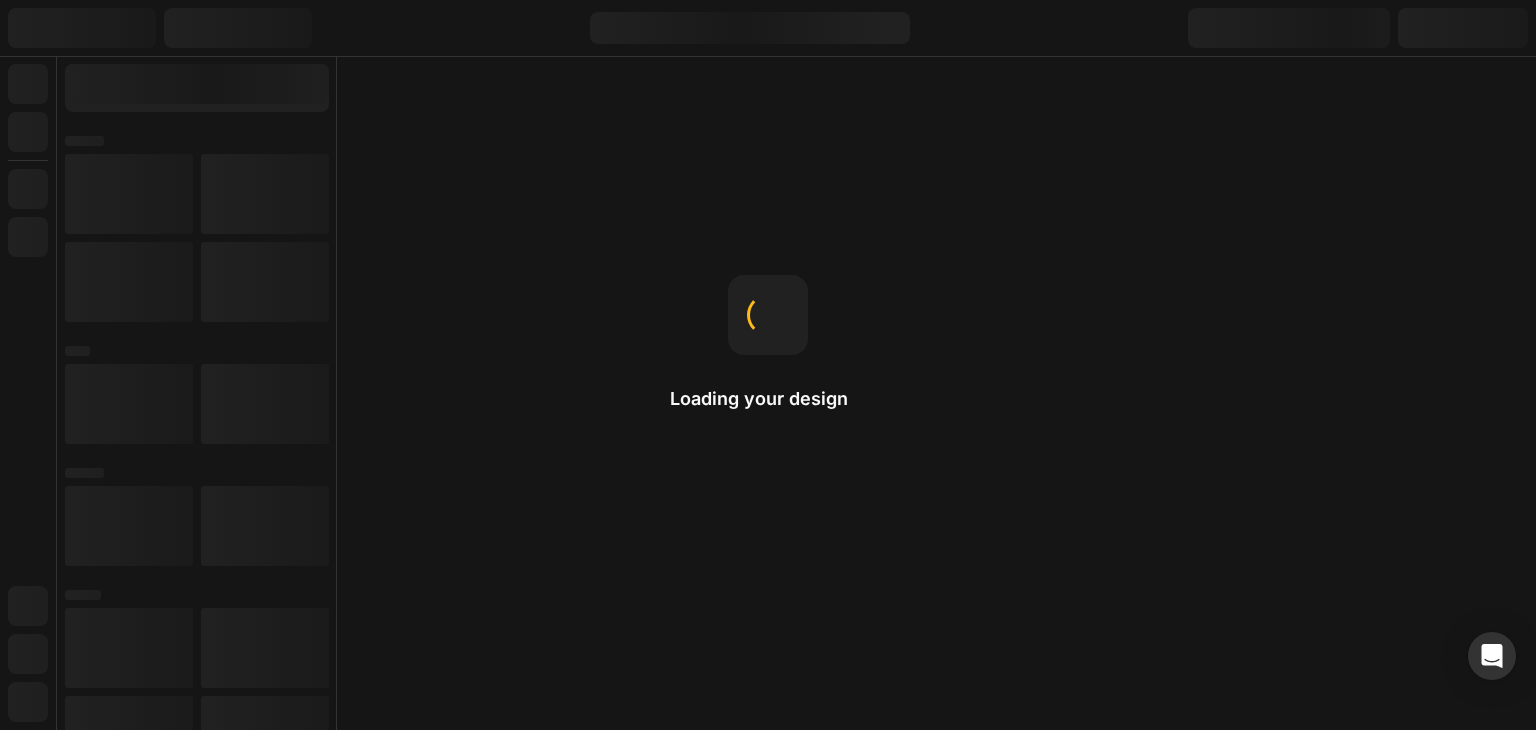 scroll, scrollTop: 0, scrollLeft: 0, axis: both 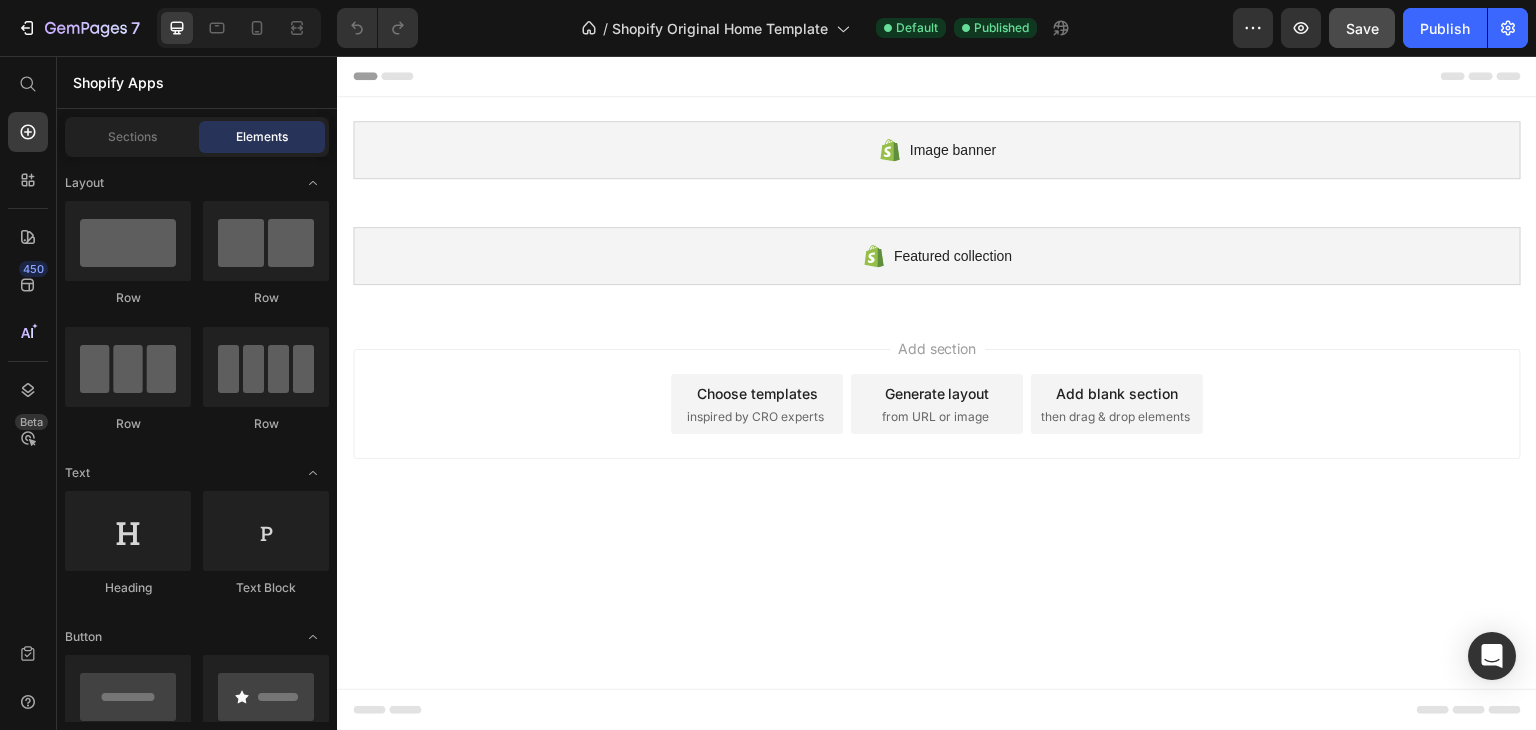 click on "Elements" at bounding box center [262, 137] 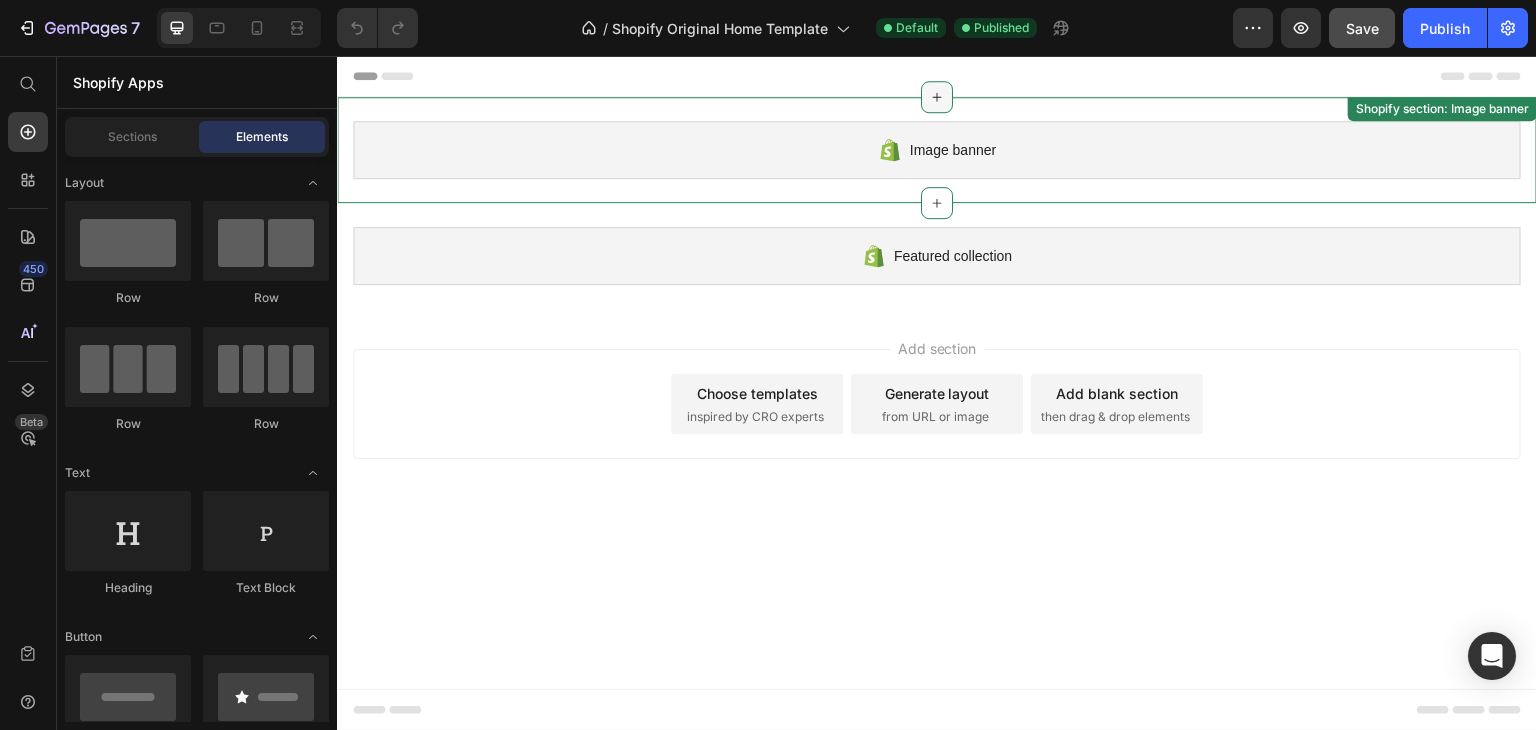 click 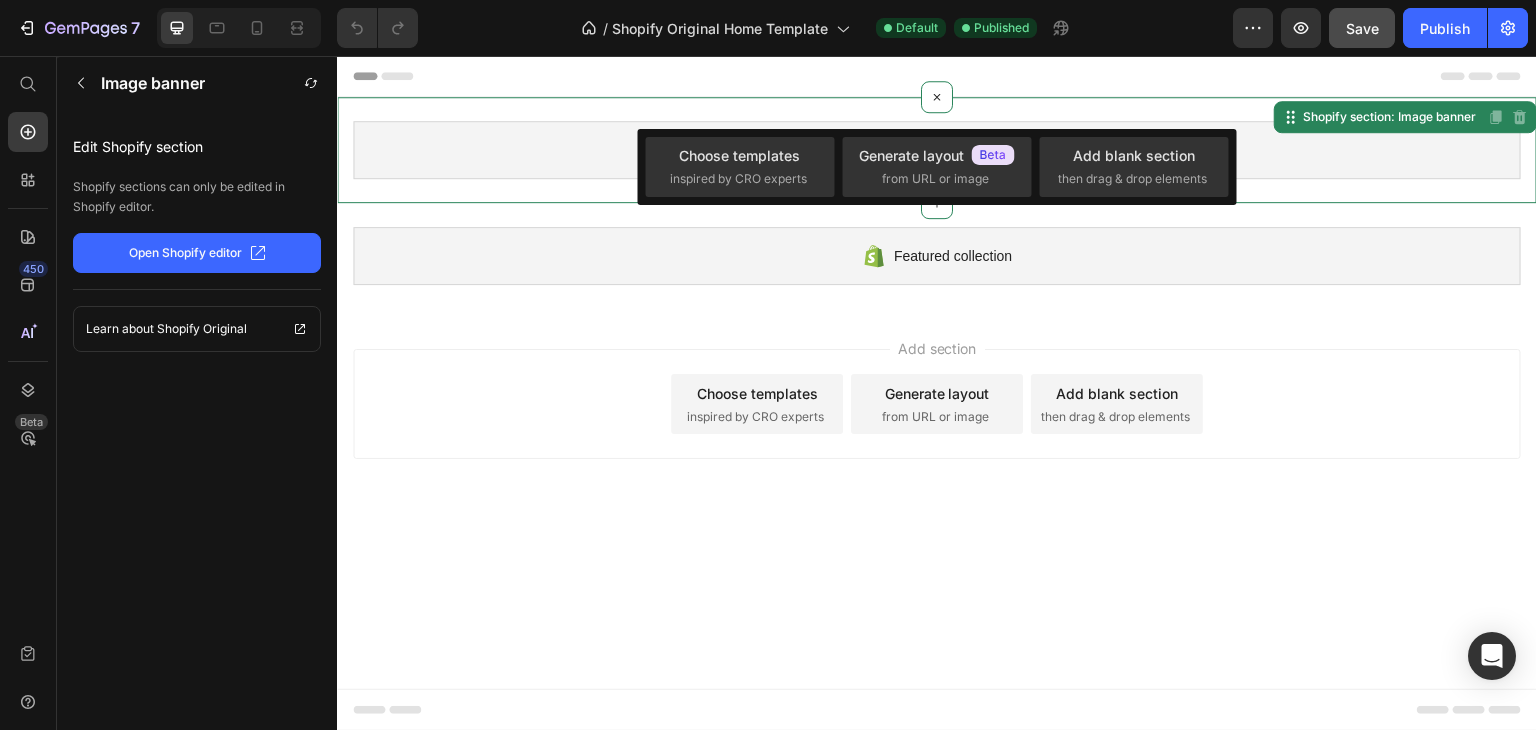 click on "Image banner" at bounding box center [937, 150] 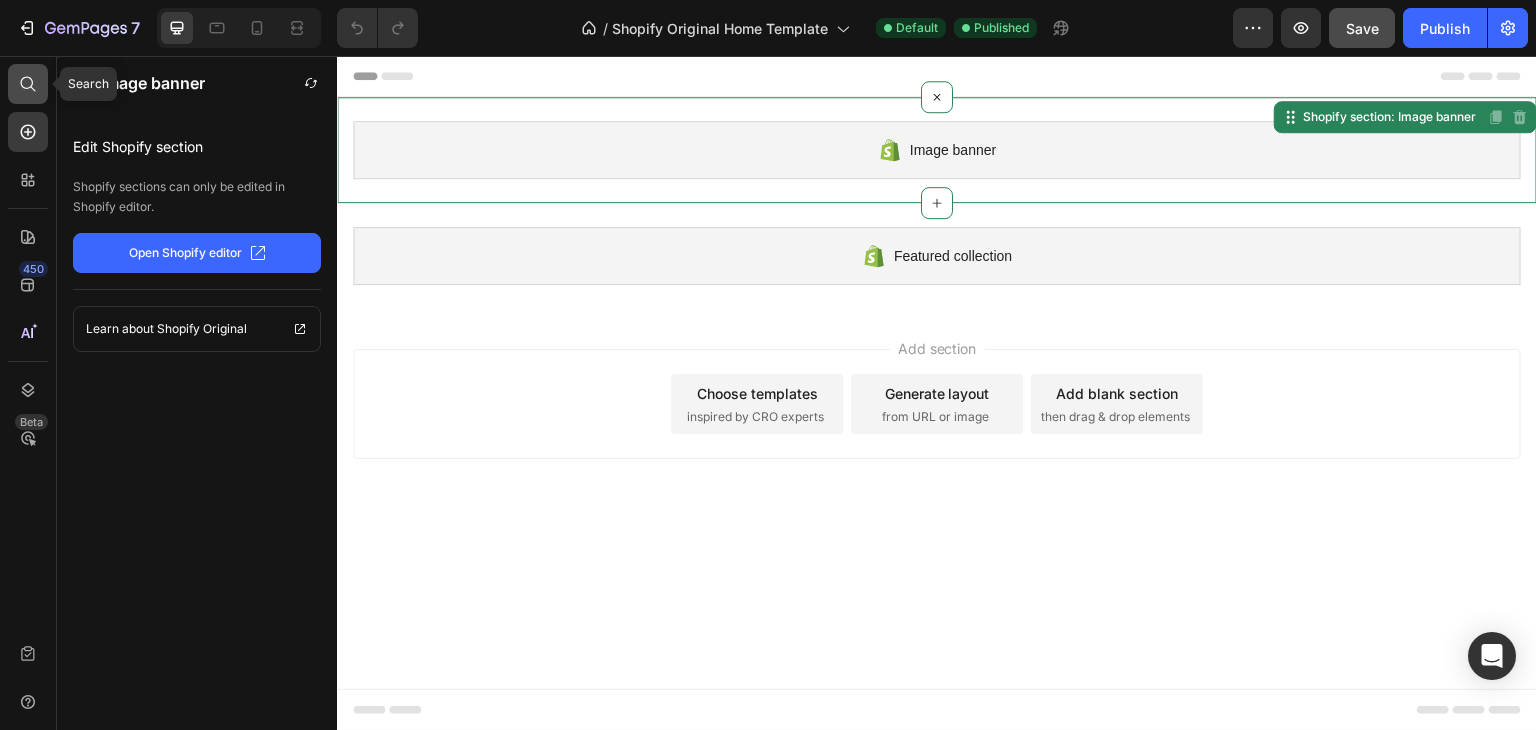 click 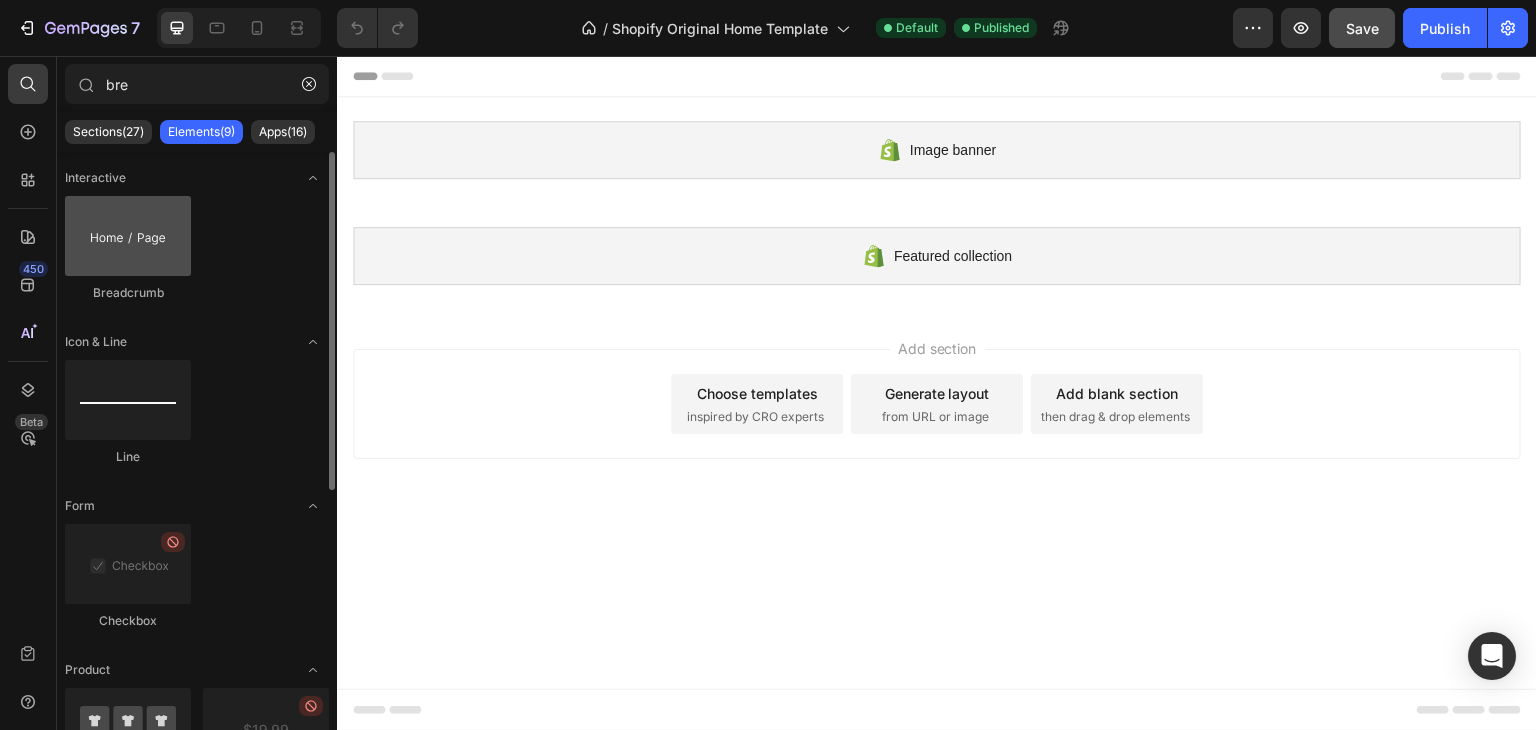 type on "bre" 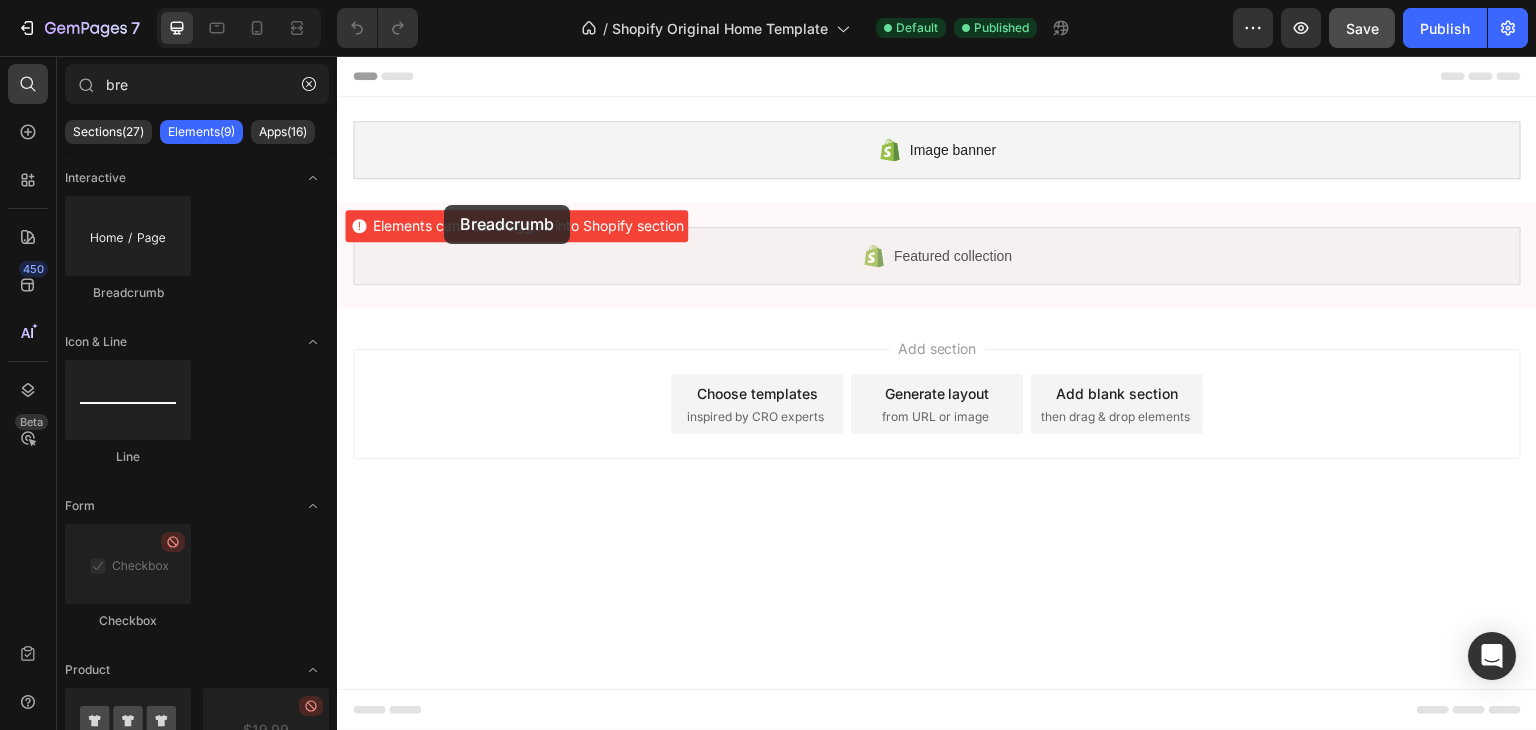 drag, startPoint x: 465, startPoint y: 304, endPoint x: 584, endPoint y: 301, distance: 119.03781 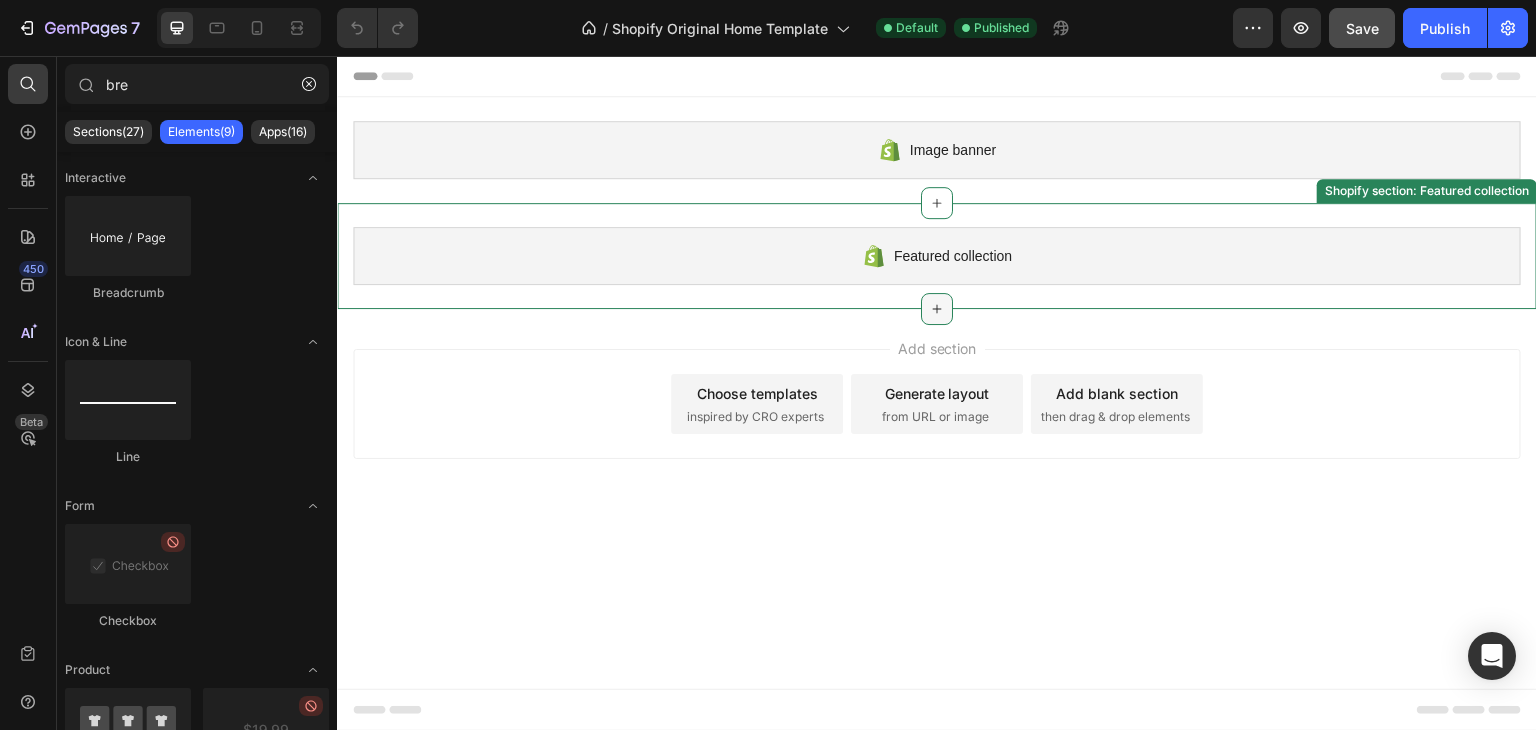 click 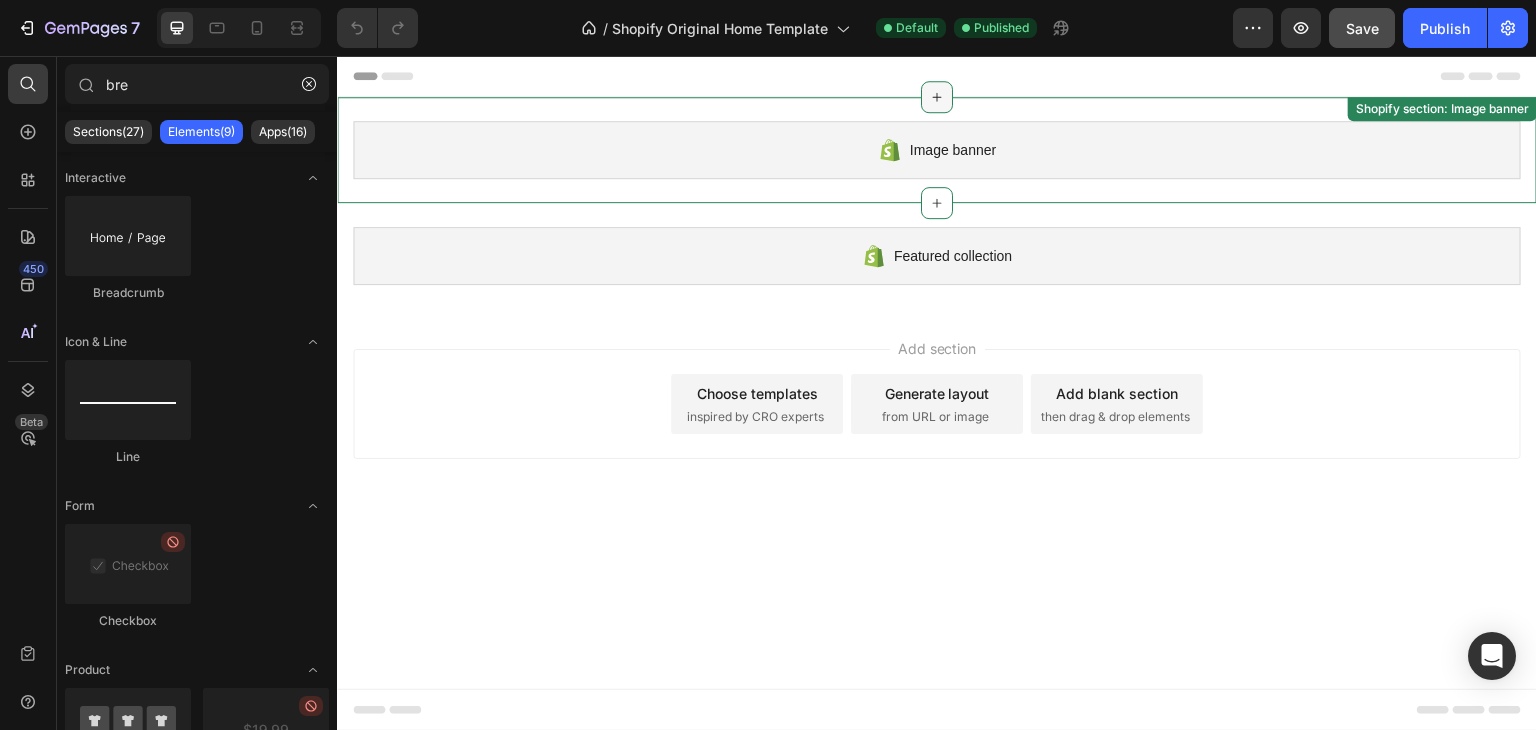 click 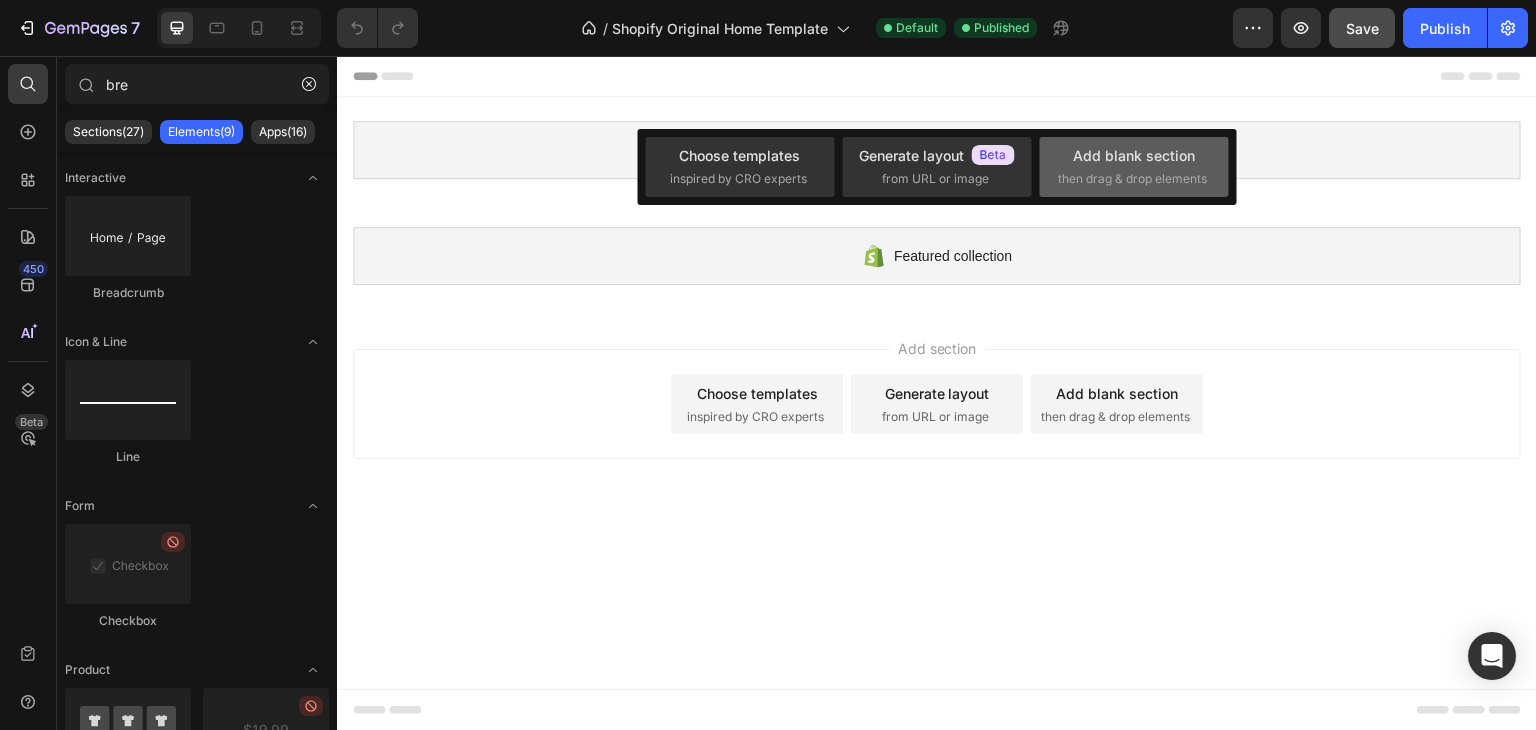click on "then drag & drop elements" at bounding box center [1132, 179] 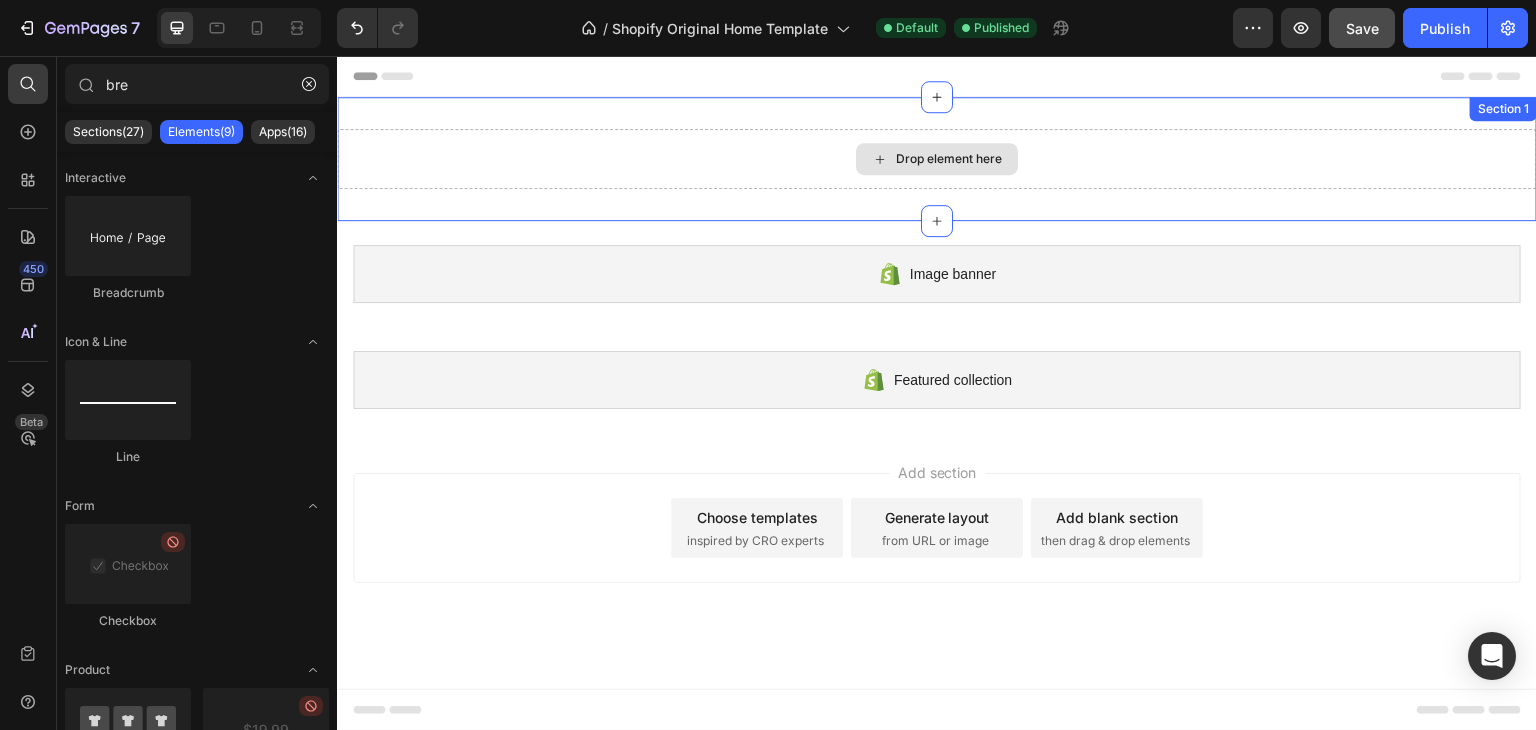 click on "Drop element here" at bounding box center (937, 159) 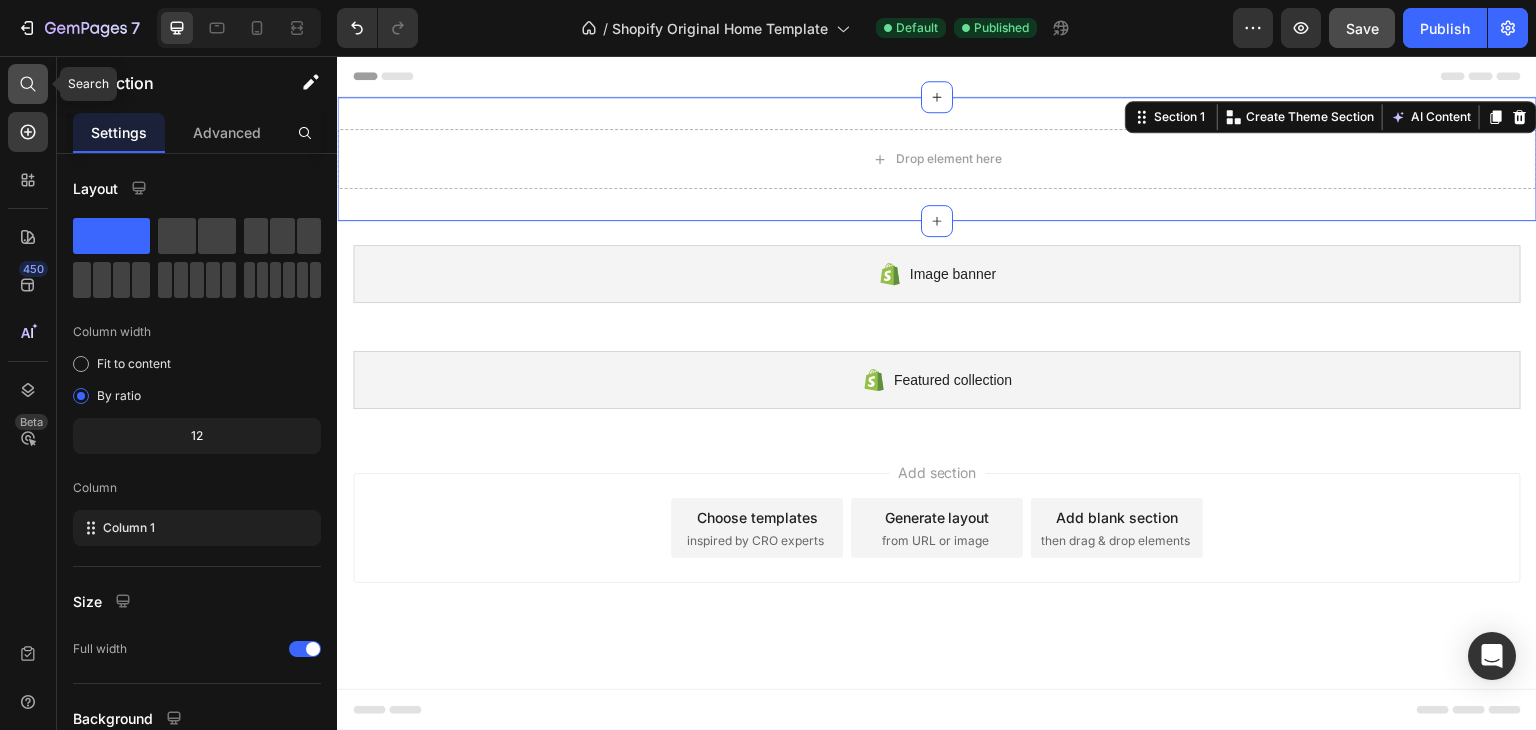 drag, startPoint x: 16, startPoint y: 68, endPoint x: 32, endPoint y: 80, distance: 20 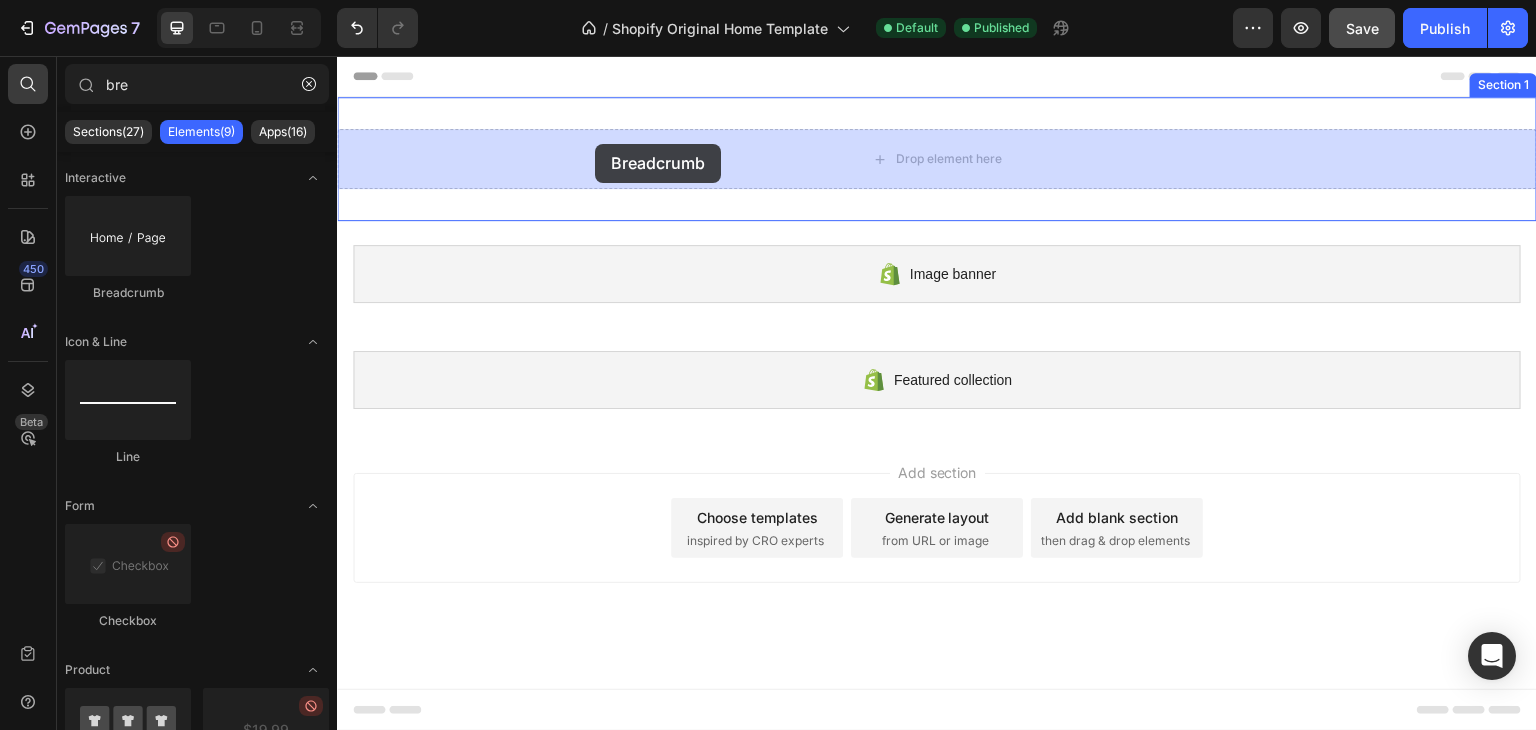 drag, startPoint x: 472, startPoint y: 294, endPoint x: 628, endPoint y: 163, distance: 203.70813 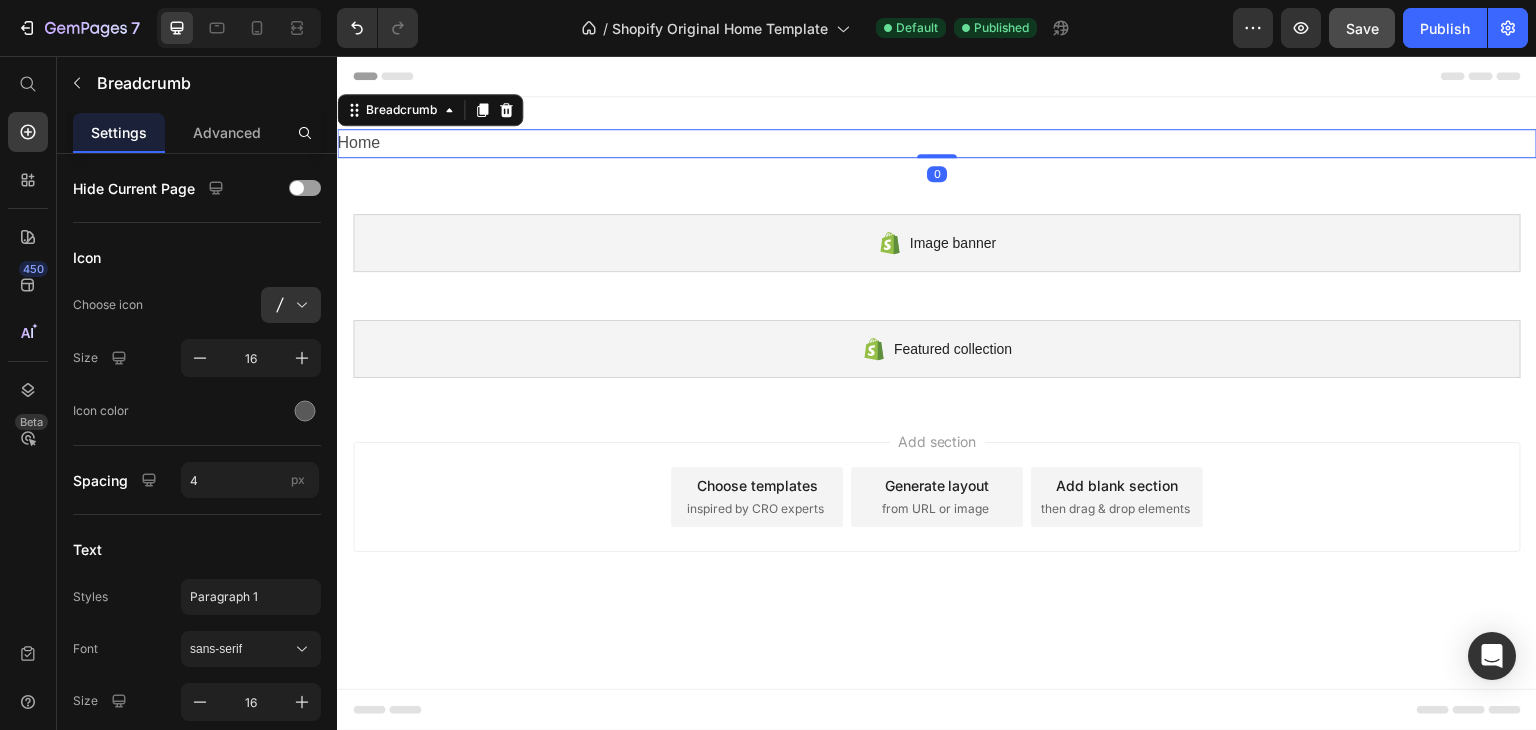 click on "Home" at bounding box center (937, 143) 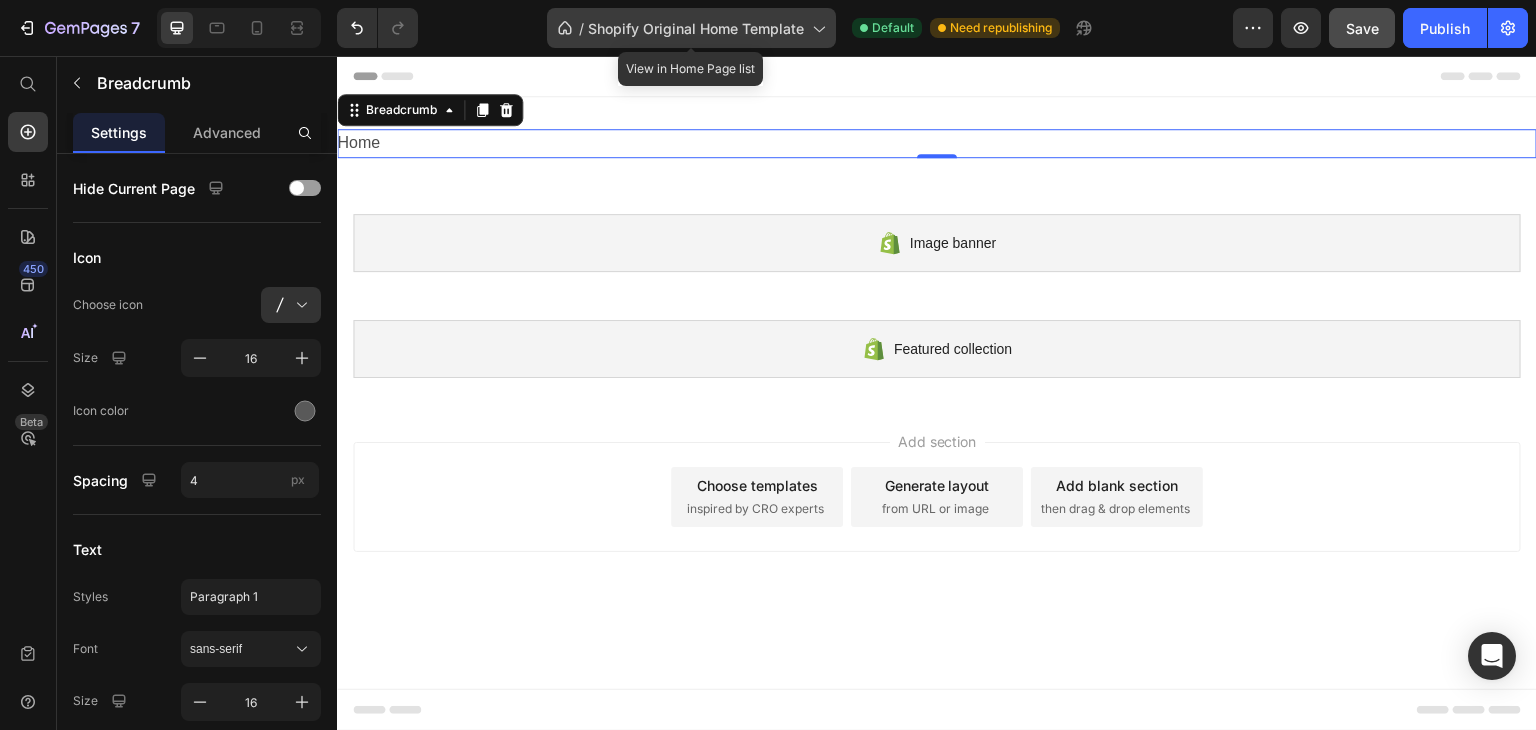 click on "/  Shopify Original Home Template" 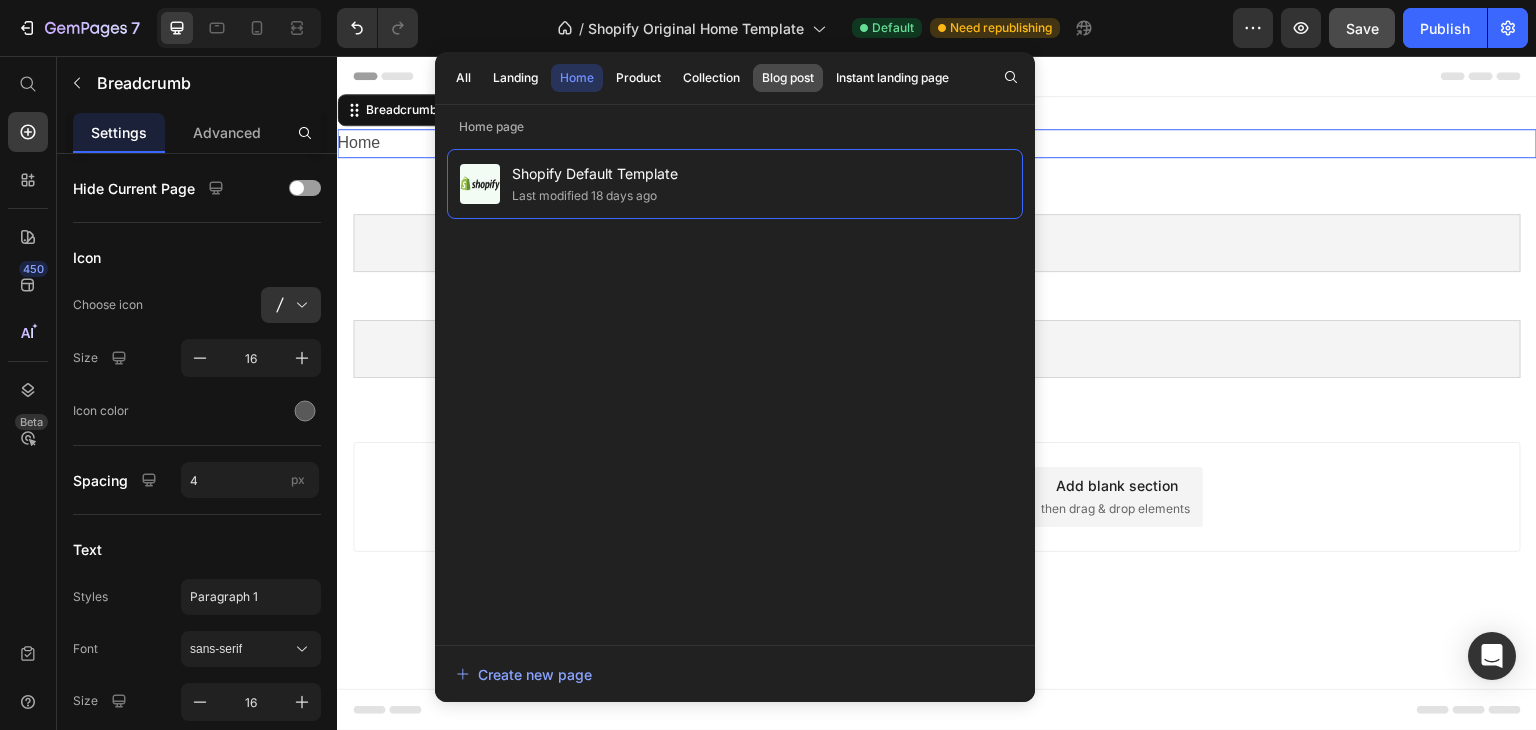 click on "Blog post" at bounding box center [788, 78] 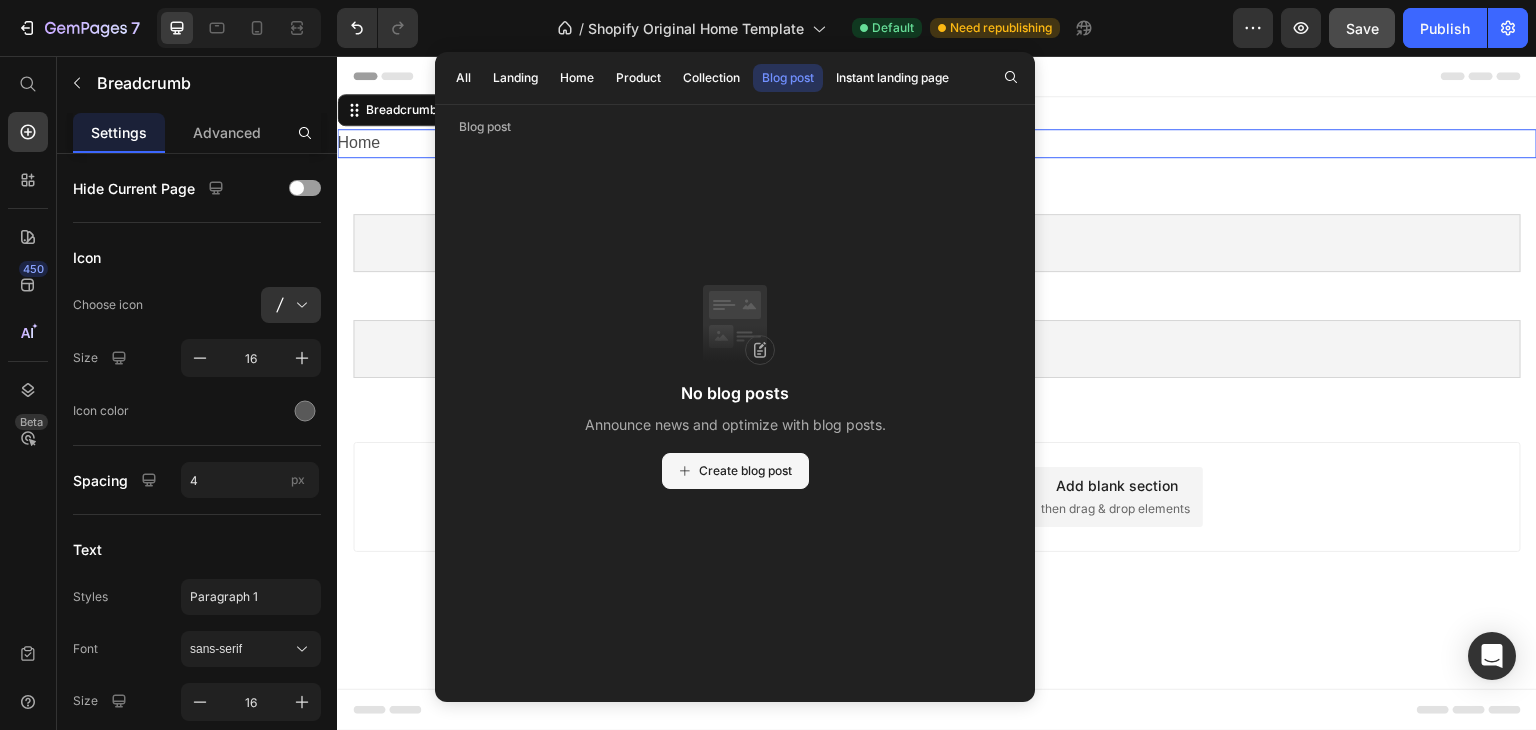 click on "Create blog post" 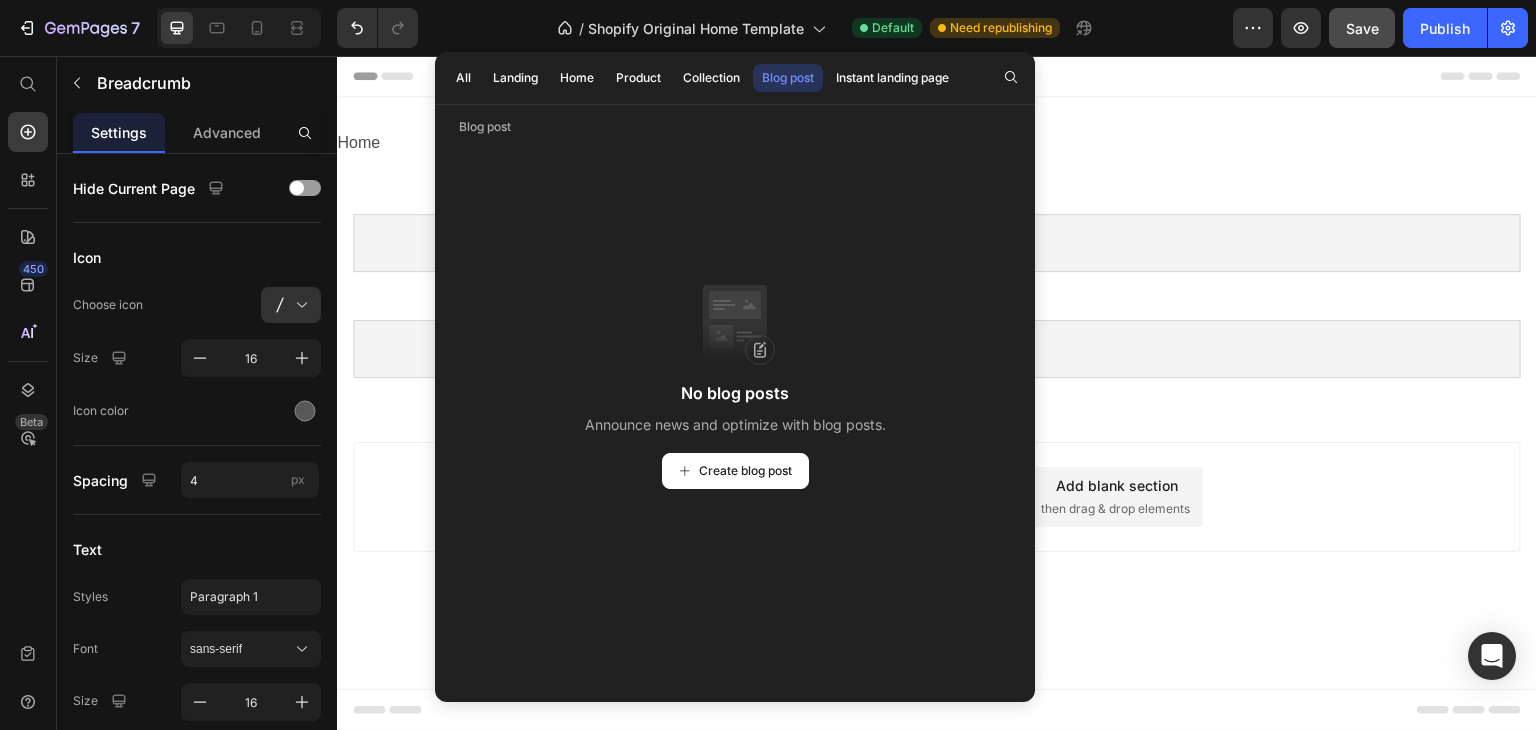click at bounding box center (937, 76) 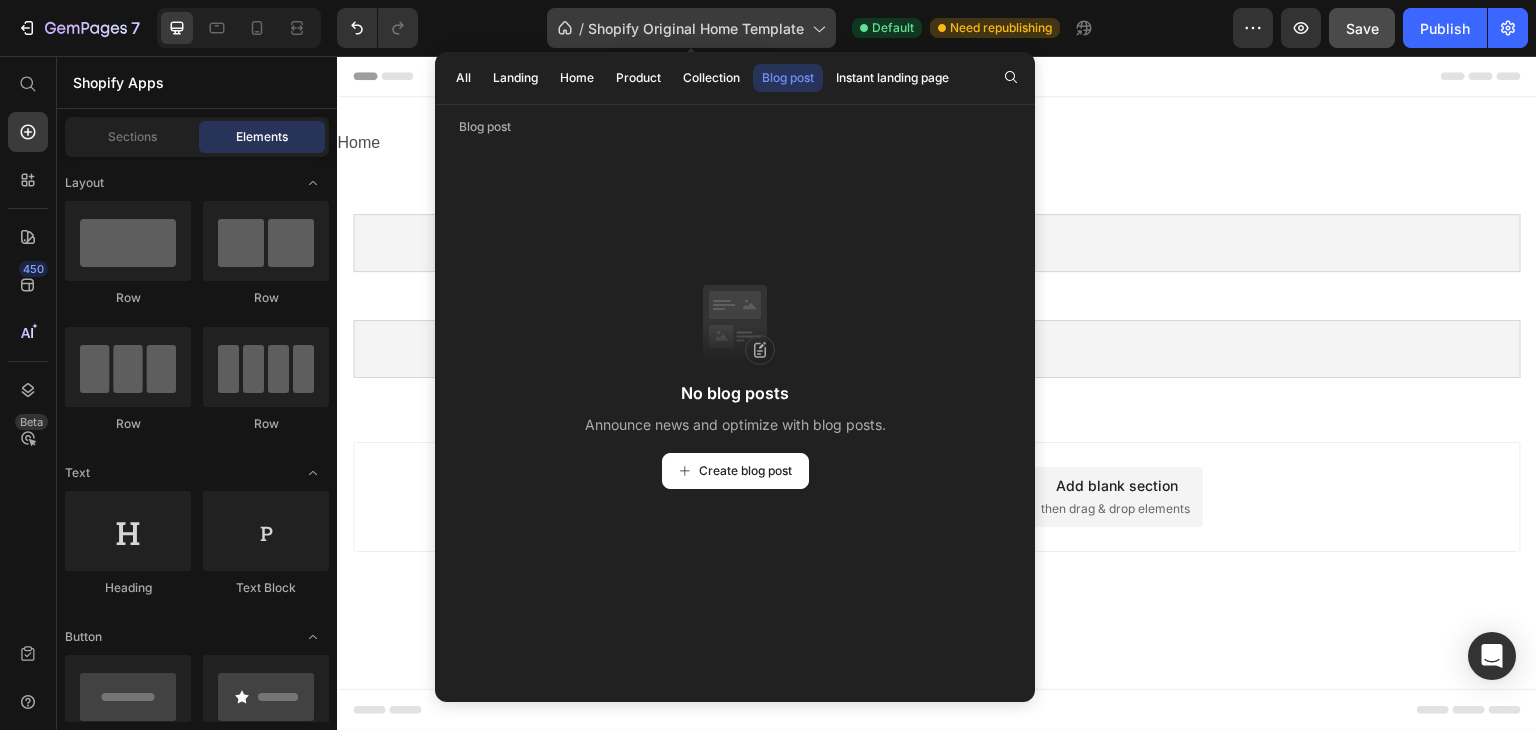 click 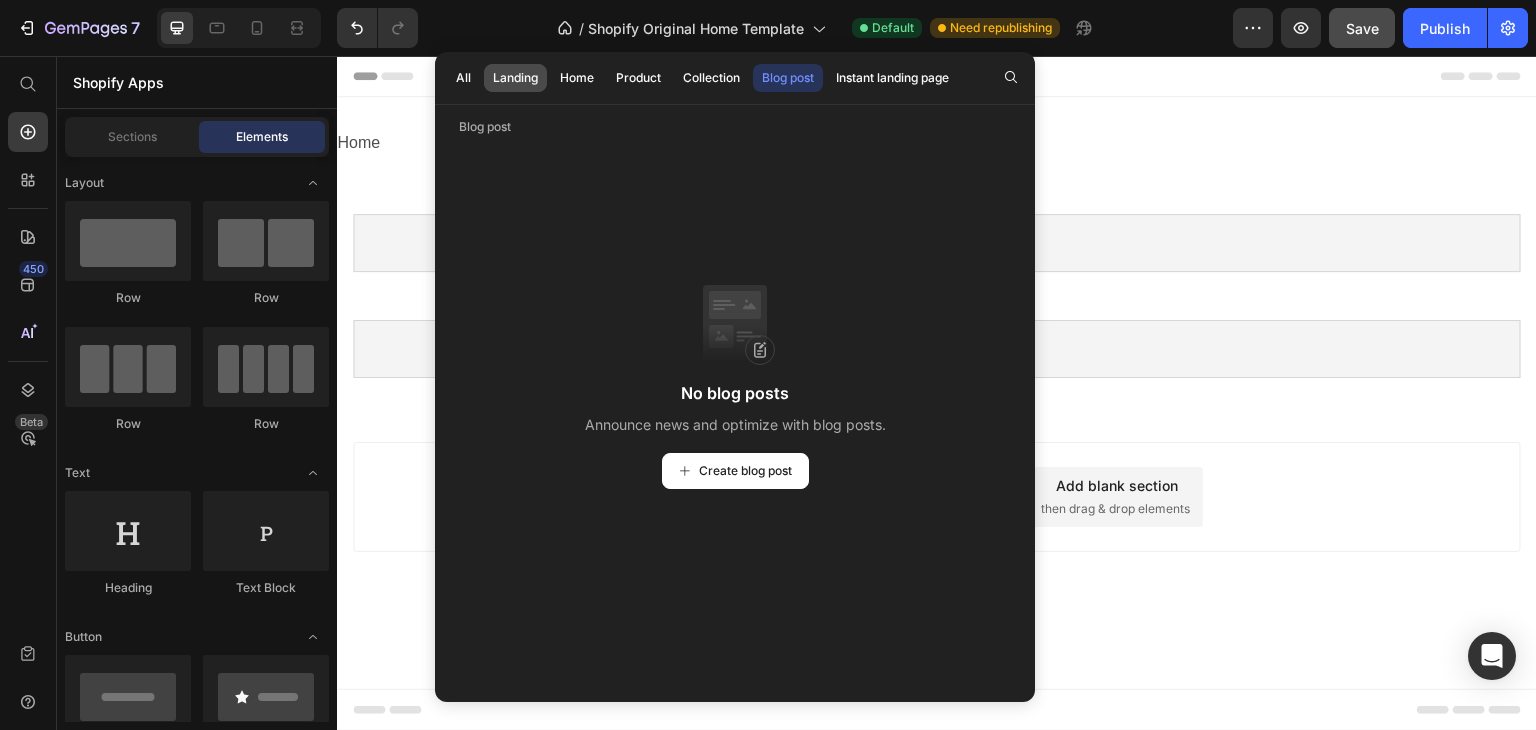 click on "Landing" at bounding box center (515, 78) 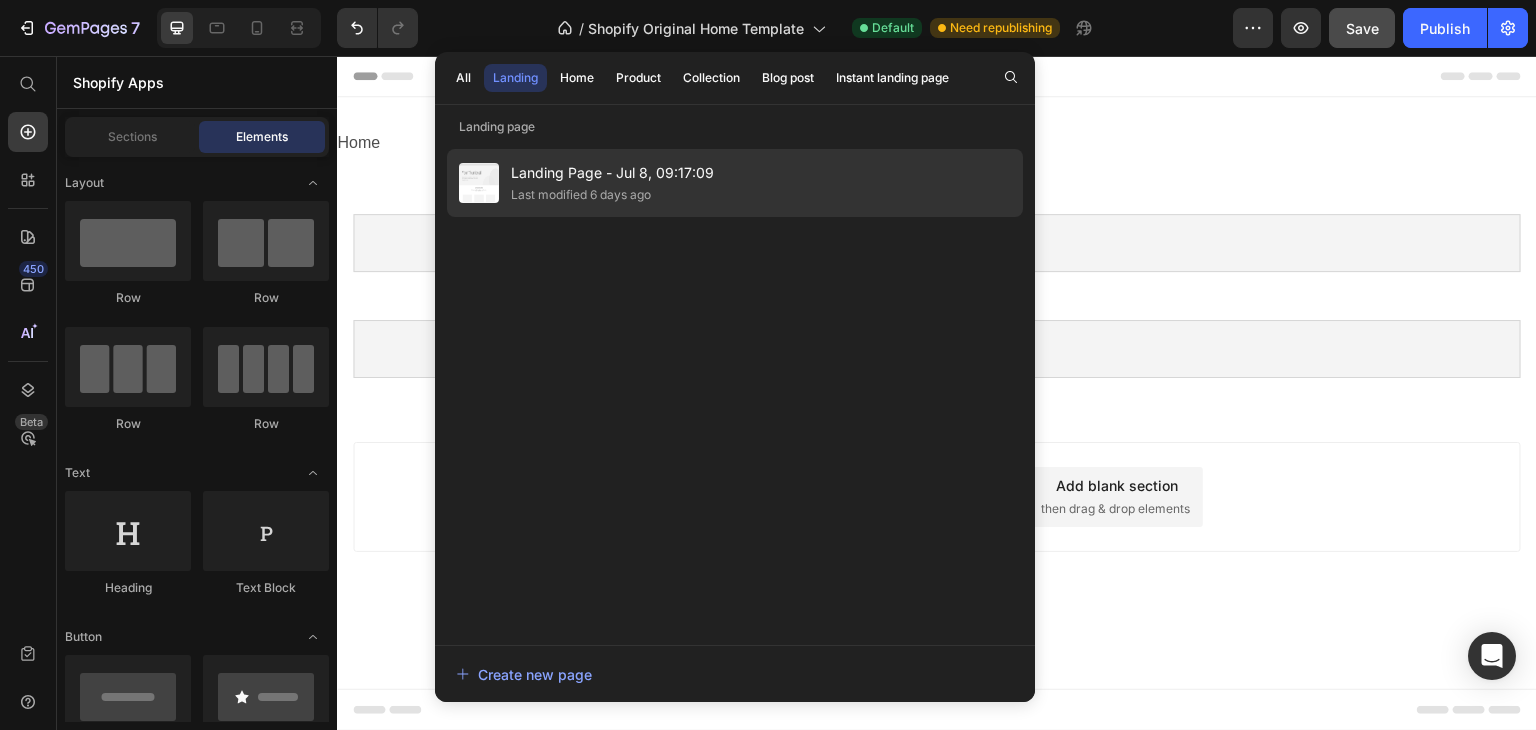 click on "Landing Page - Jul 8, 09:17:09" at bounding box center (612, 173) 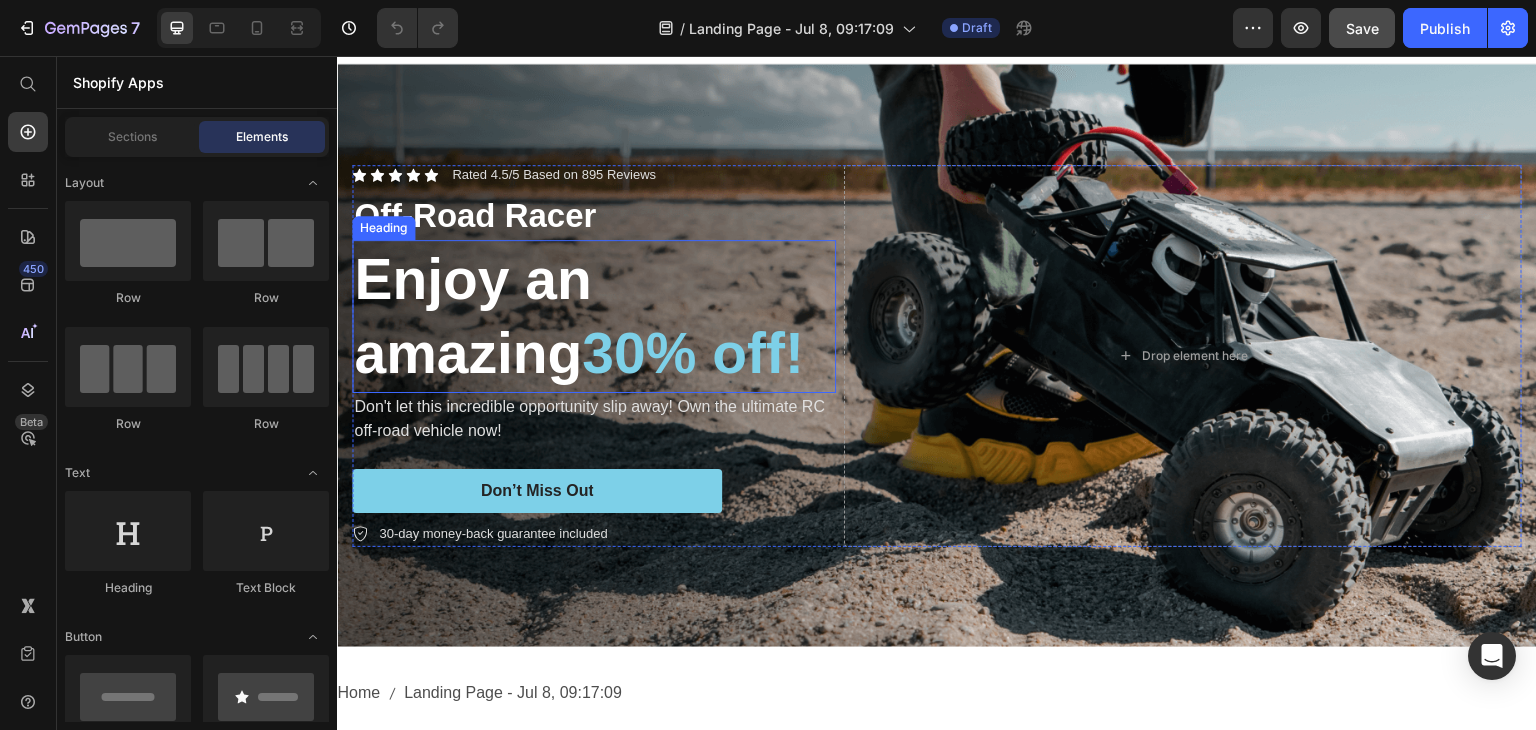 scroll, scrollTop: 446, scrollLeft: 0, axis: vertical 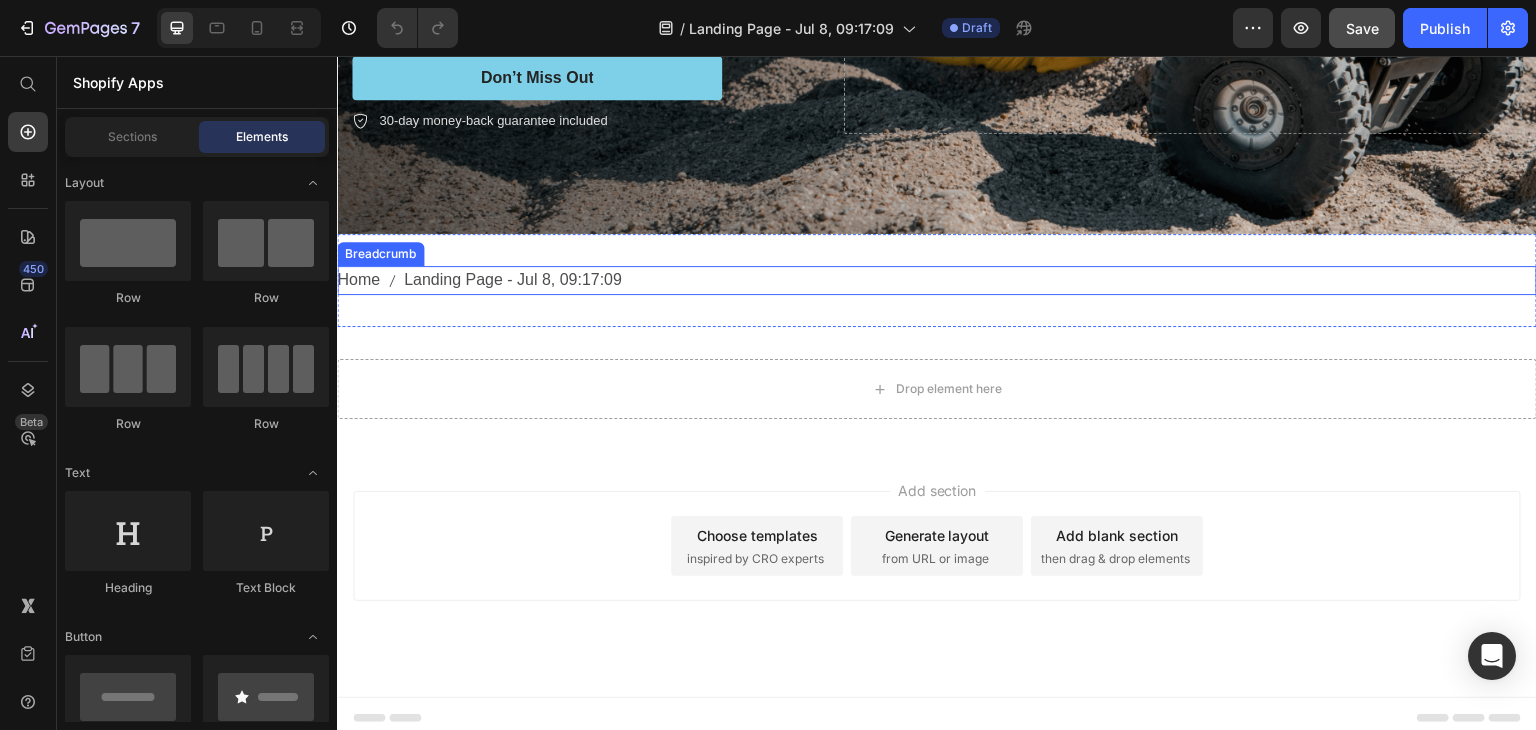 click on "Landing Page - Jul 8, 09:17:09" at bounding box center [513, 280] 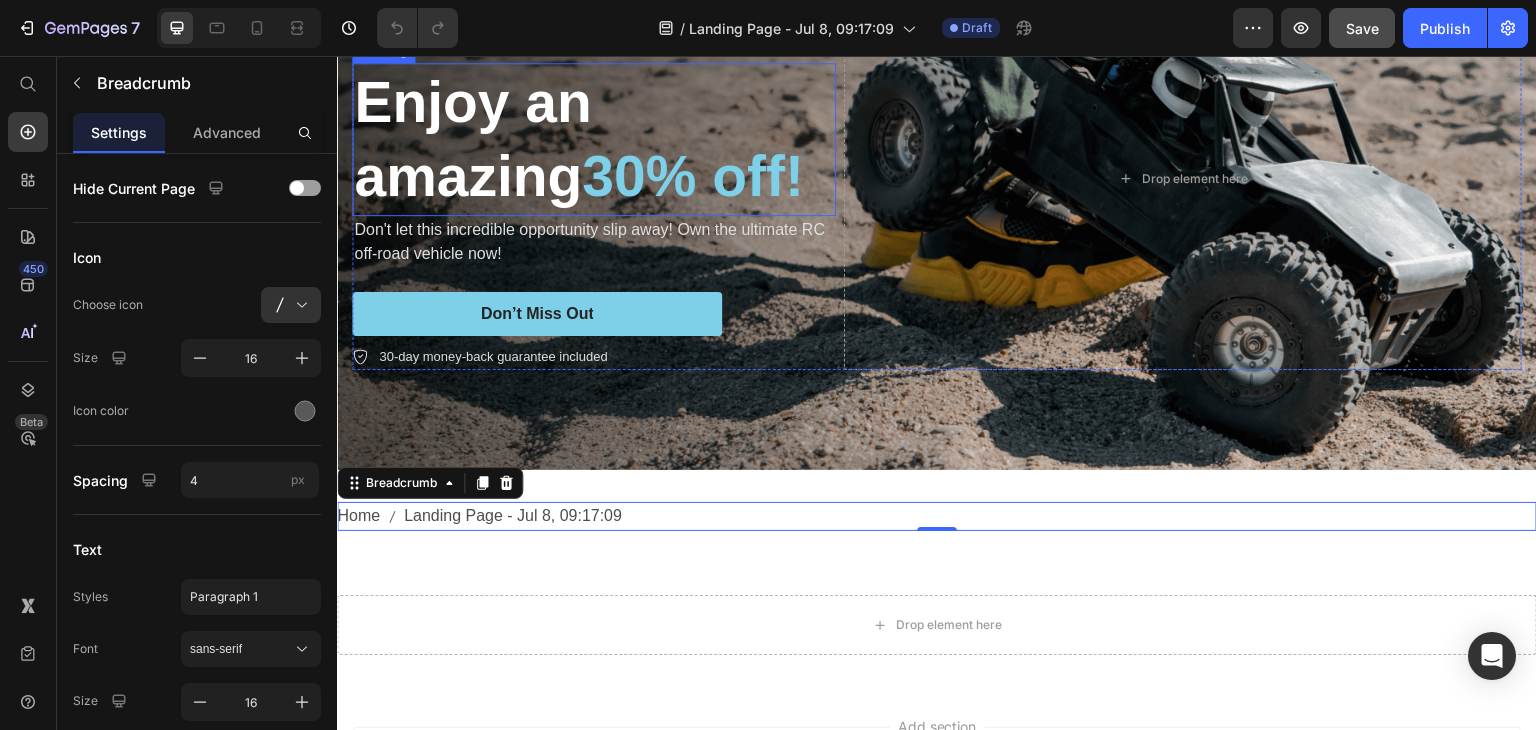 scroll, scrollTop: 446, scrollLeft: 0, axis: vertical 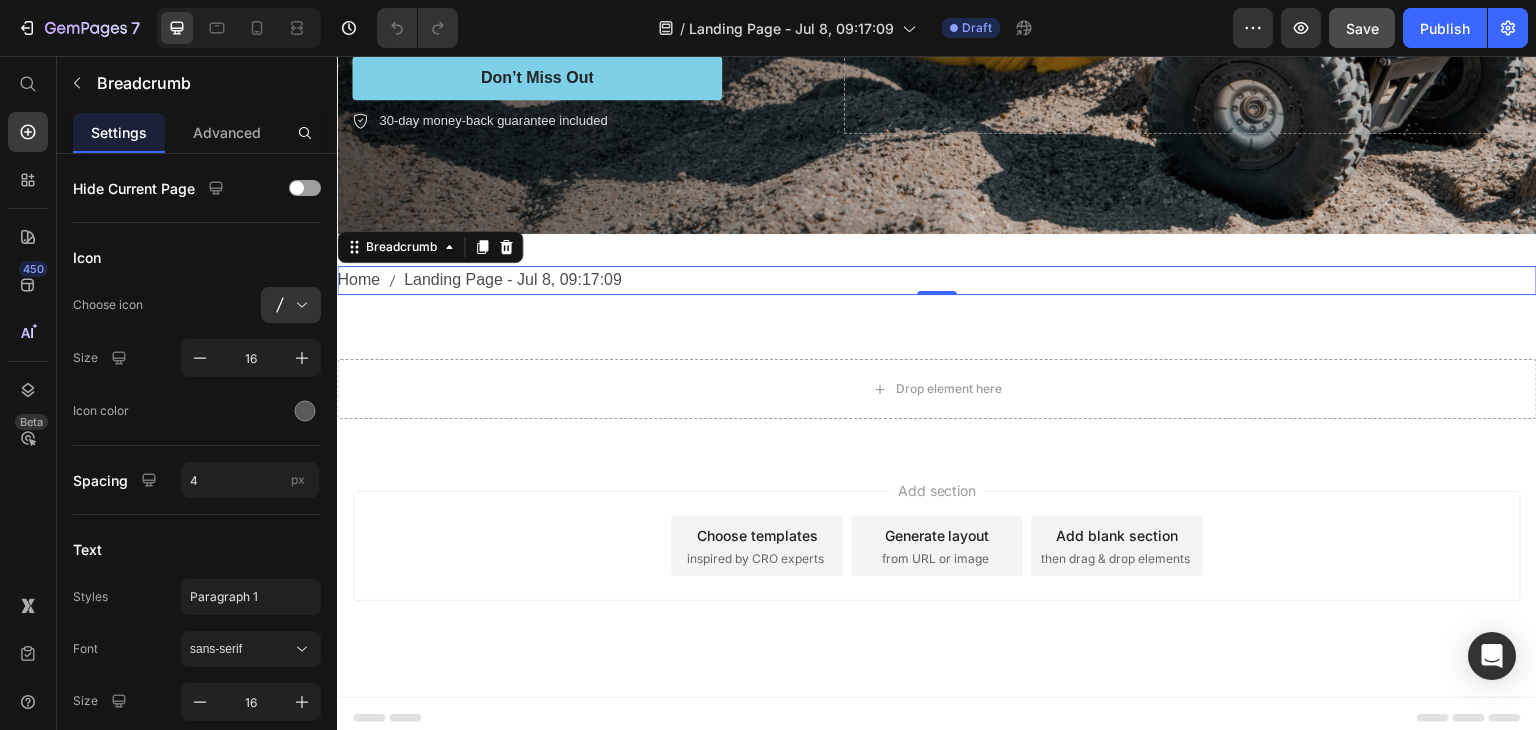 click on "Home
Landing Page - Jul 8, 09:17:09" at bounding box center [937, 280] 